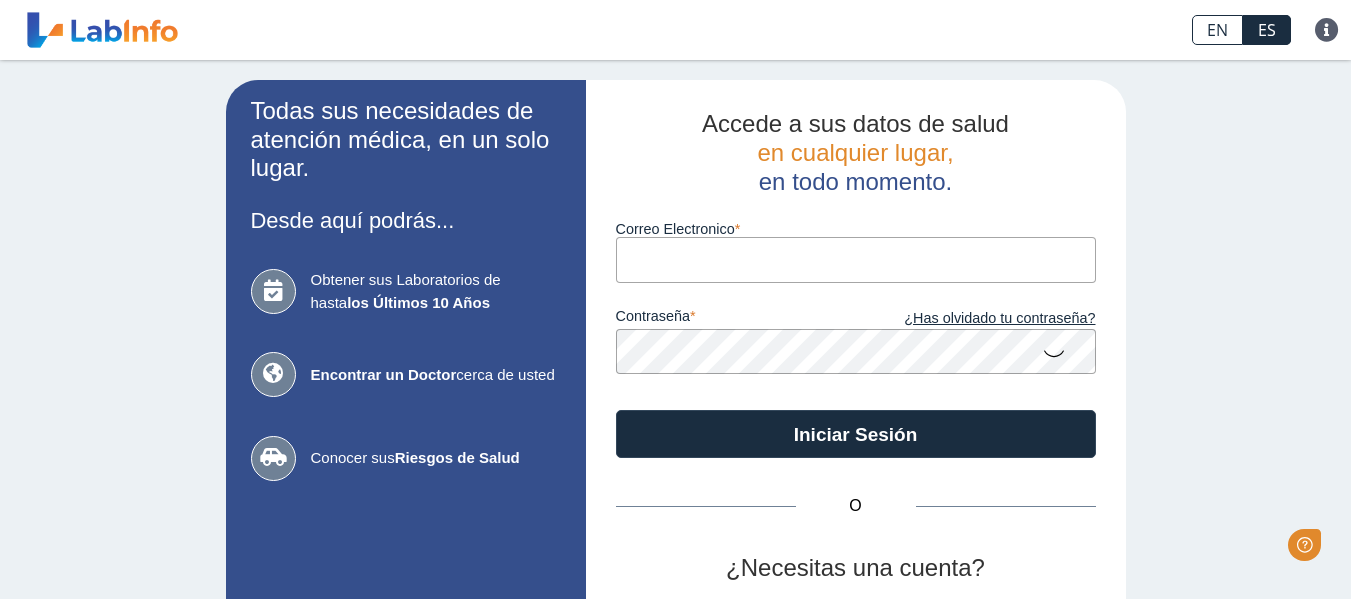 scroll, scrollTop: 0, scrollLeft: 0, axis: both 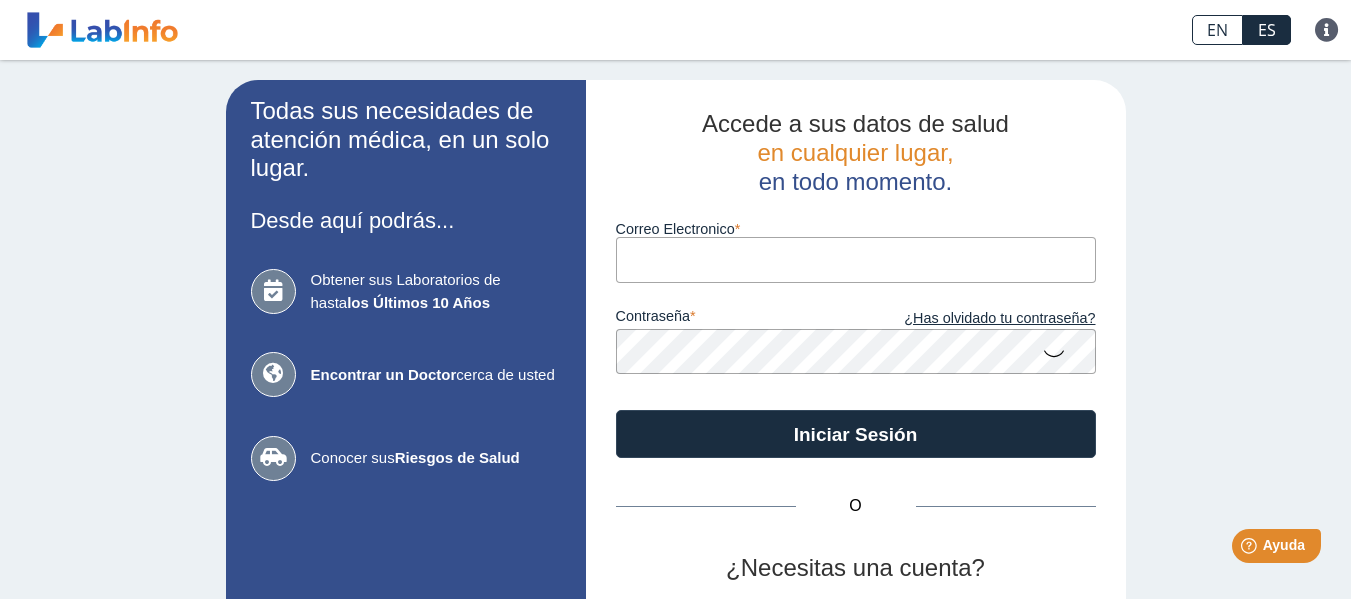 click on "Correo Electronico" at bounding box center (856, 259) 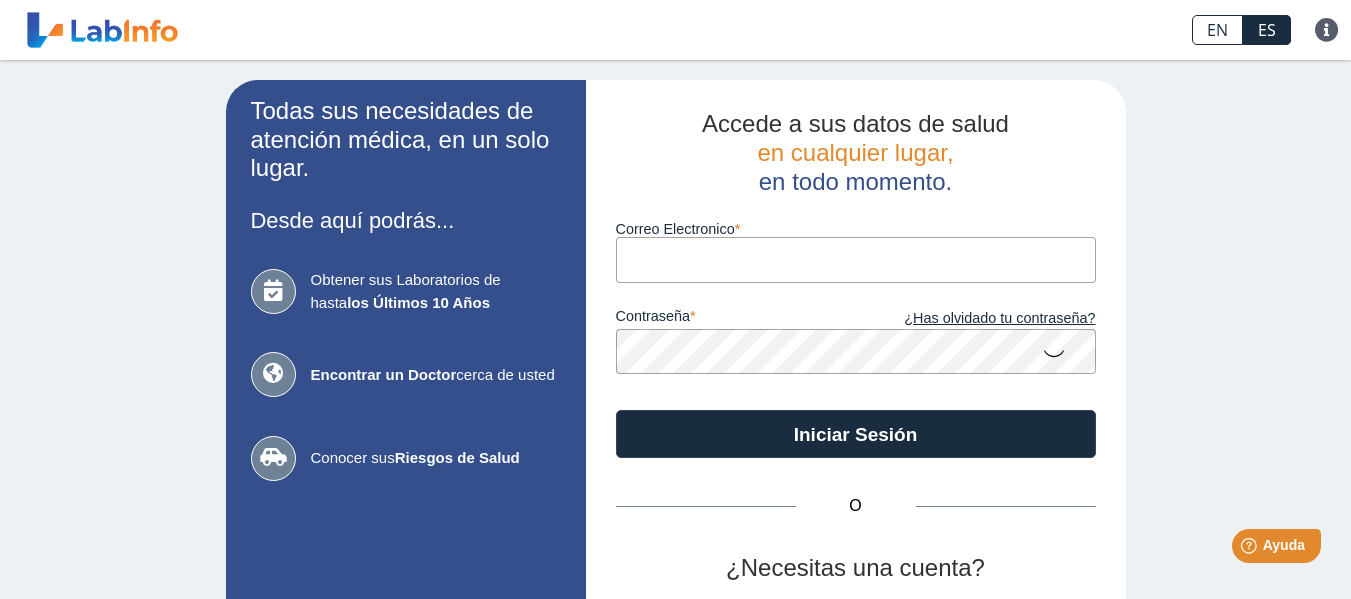 type on "jglaureano1898@gmail.com" 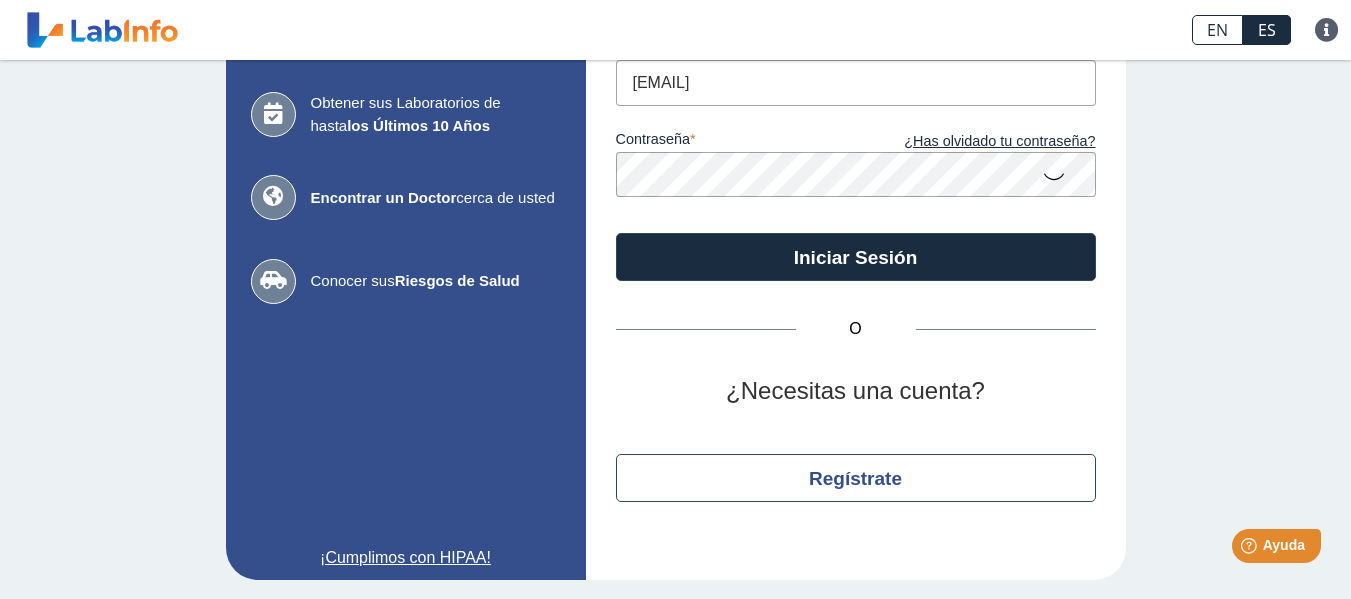 scroll, scrollTop: 178, scrollLeft: 0, axis: vertical 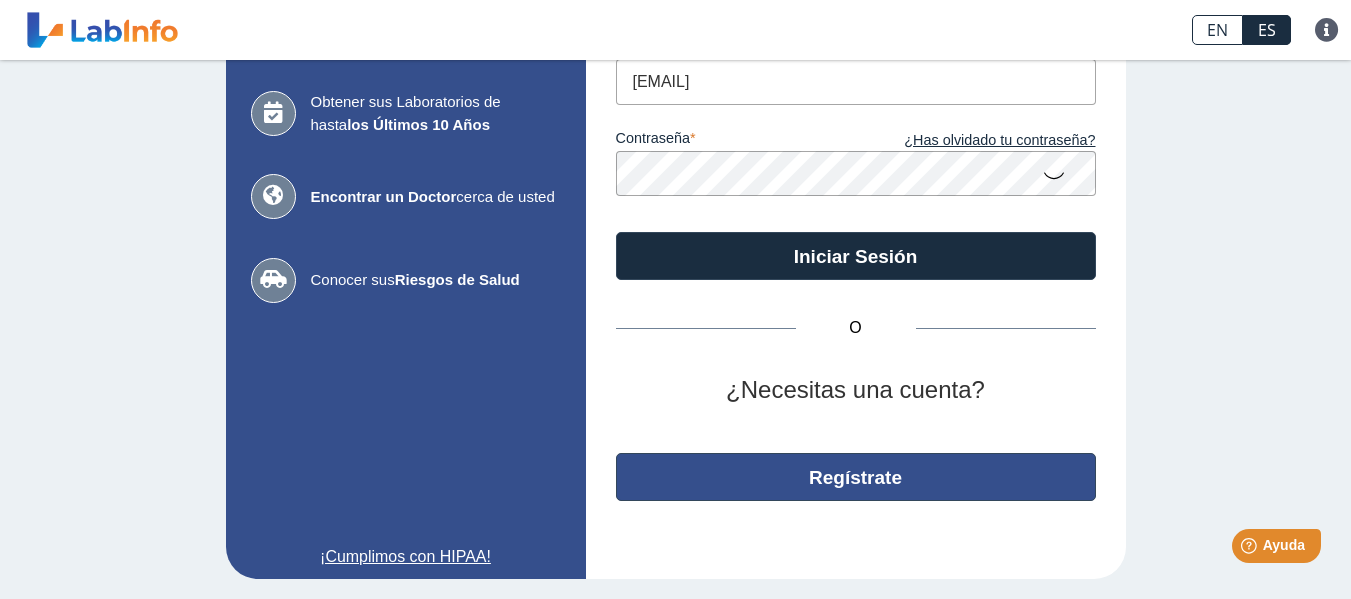 click on "Regístrate" 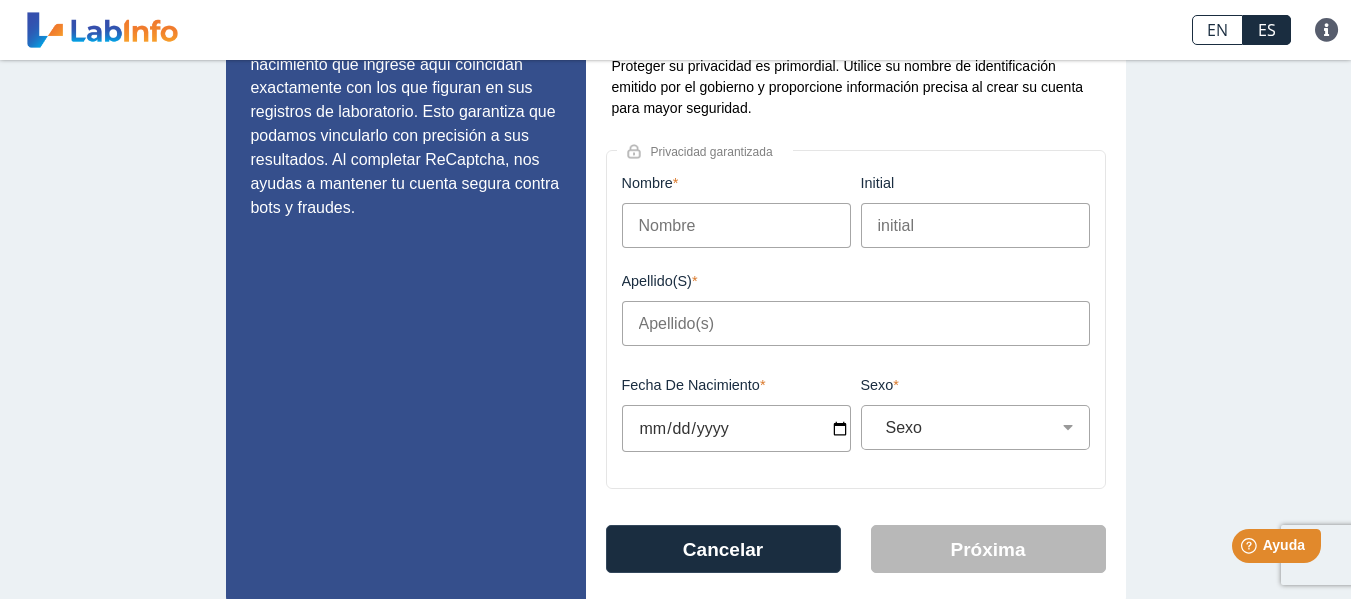 click on "Nombre" at bounding box center (736, 225) 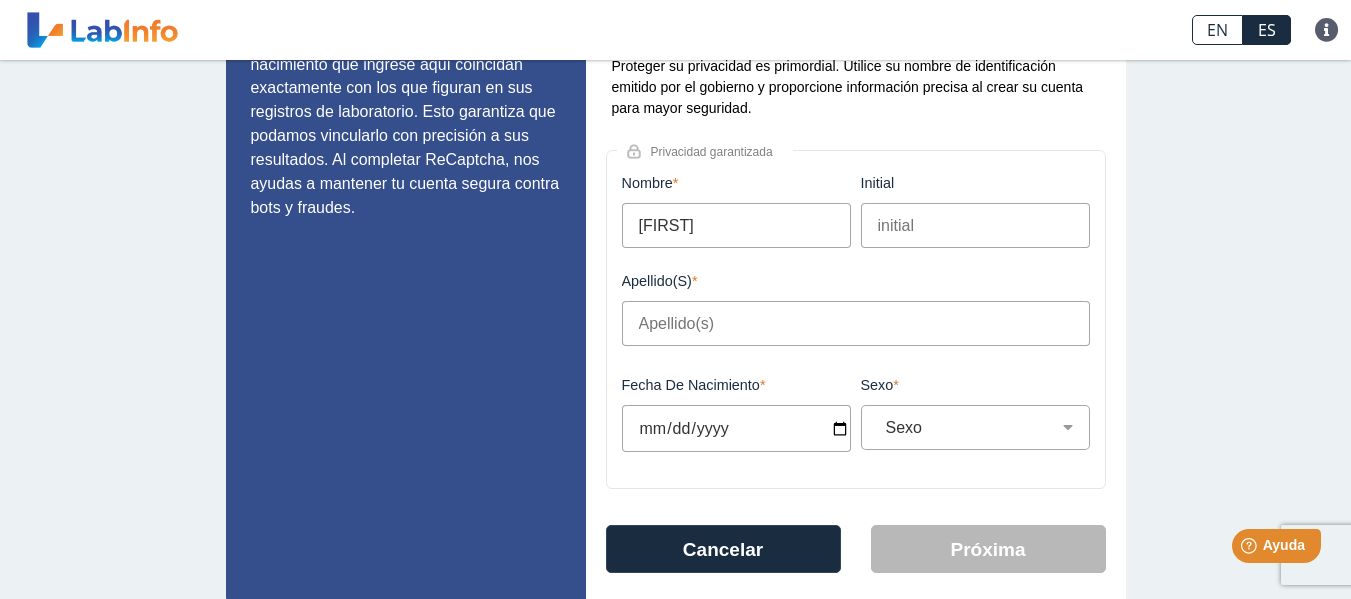 type on "Laureano" 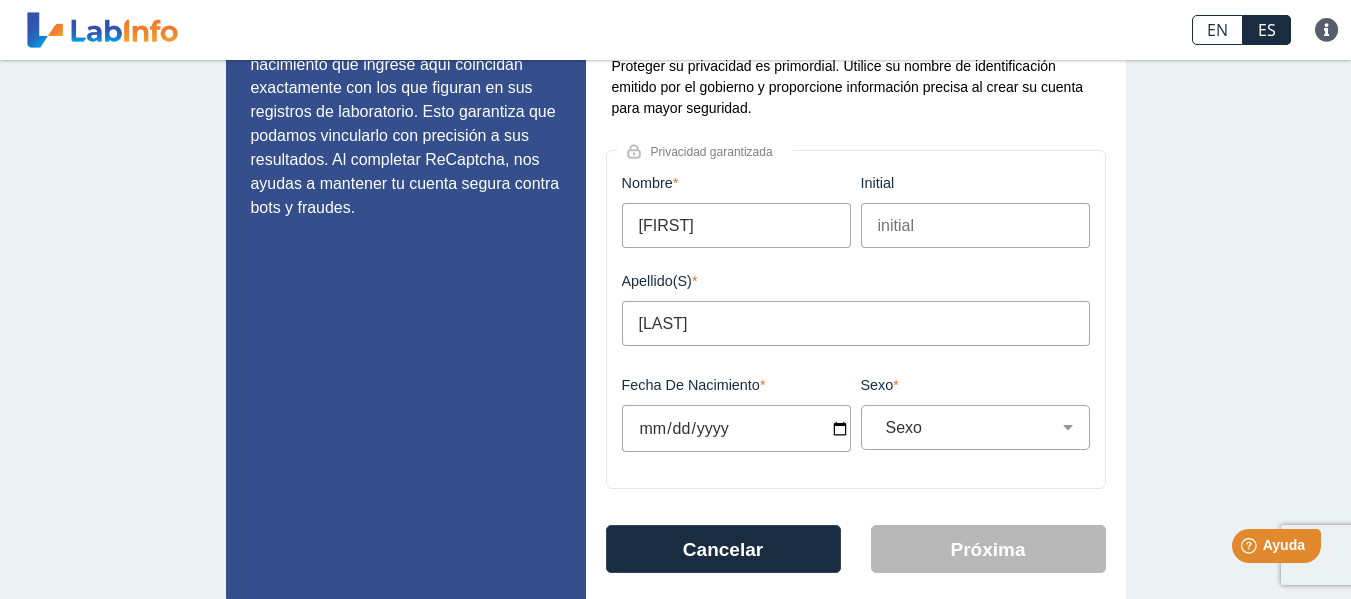 click on "initial" at bounding box center [975, 225] 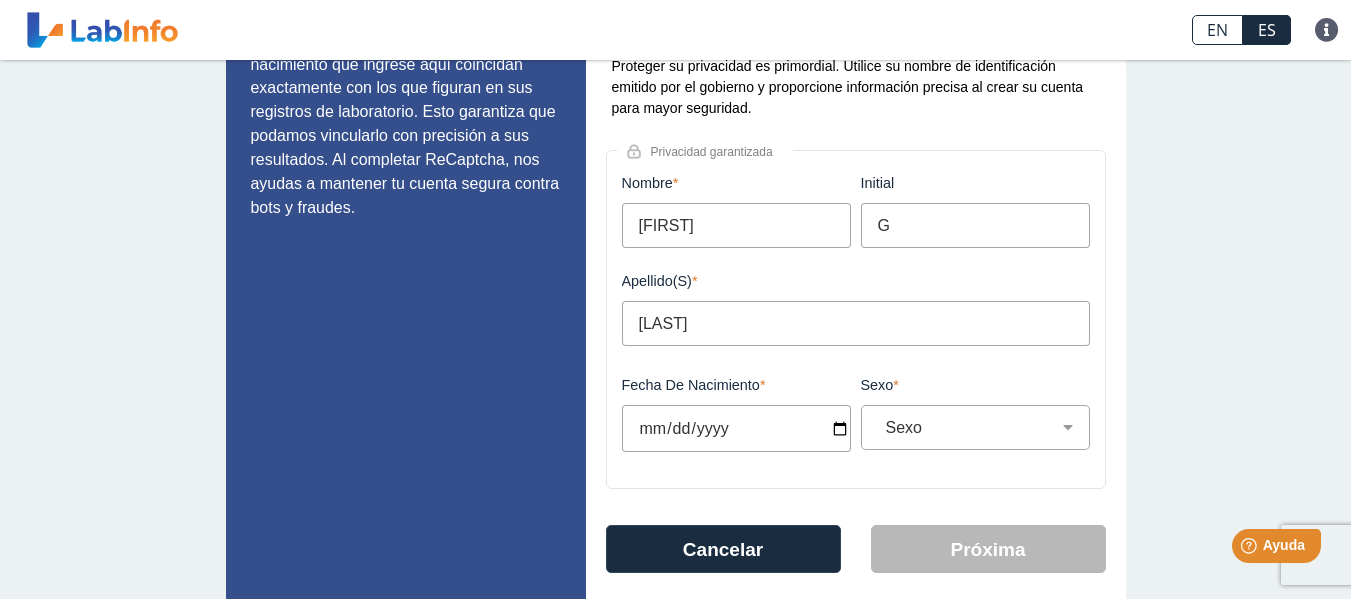 type on "G" 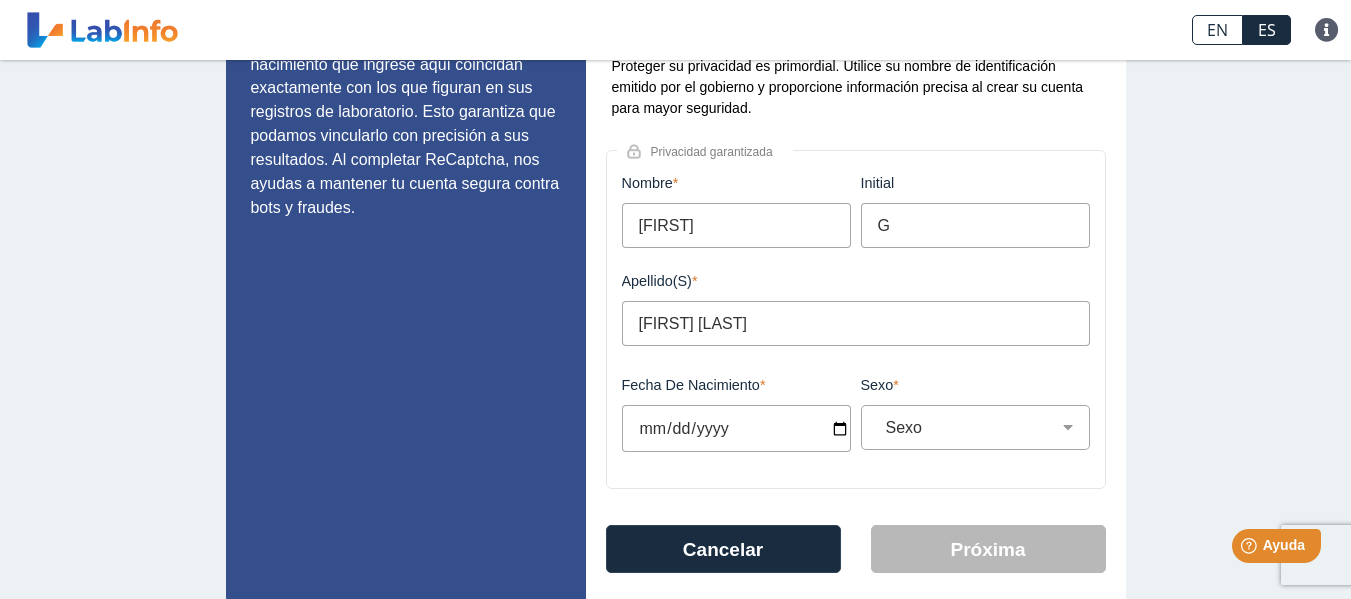 type on "Laureano Lasanta" 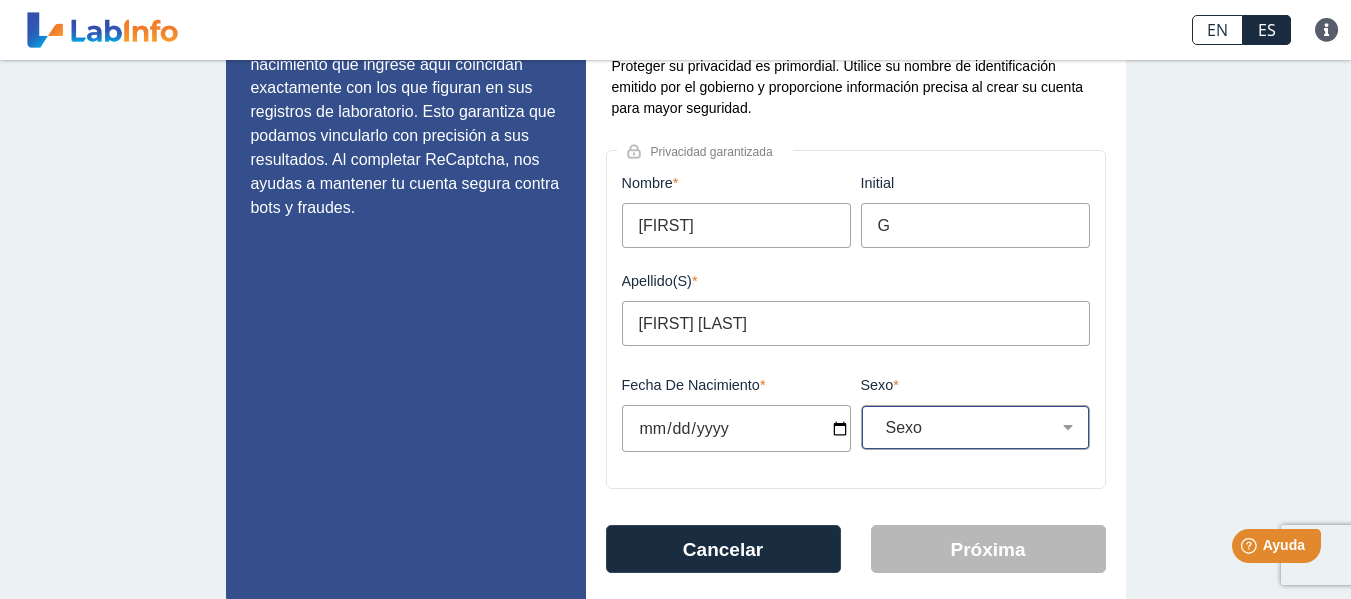 click on "Sexo Masculino Femenino" at bounding box center (983, 427) 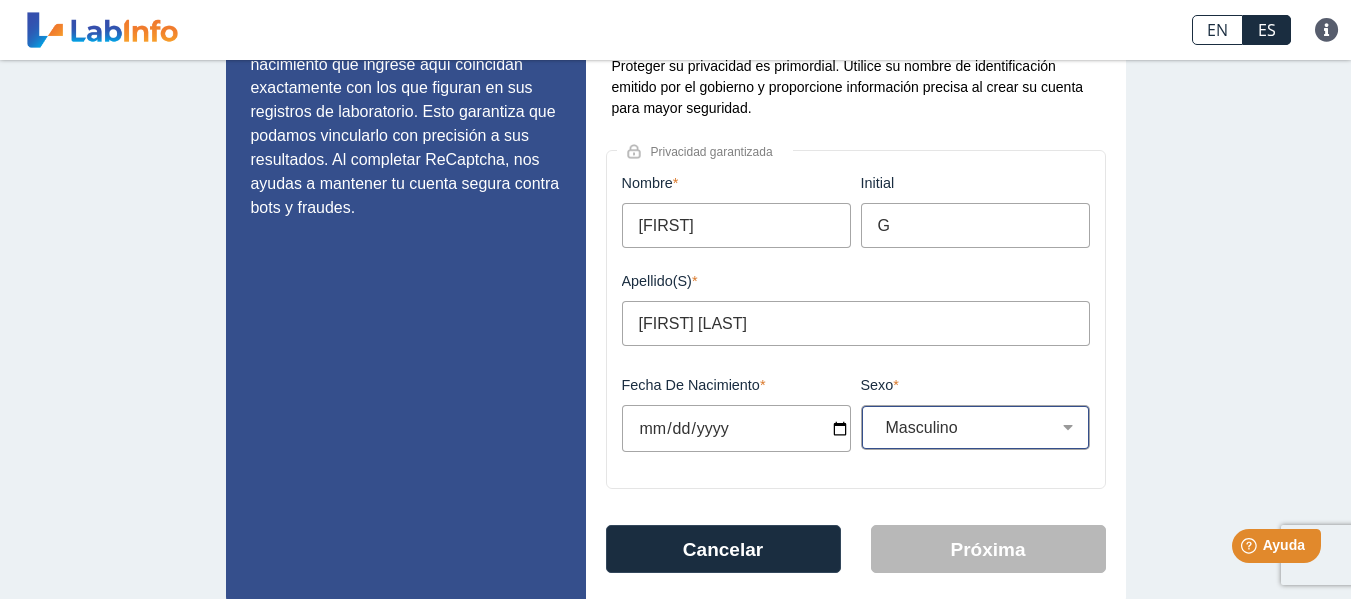 click on "Sexo Masculino Femenino" at bounding box center [983, 427] 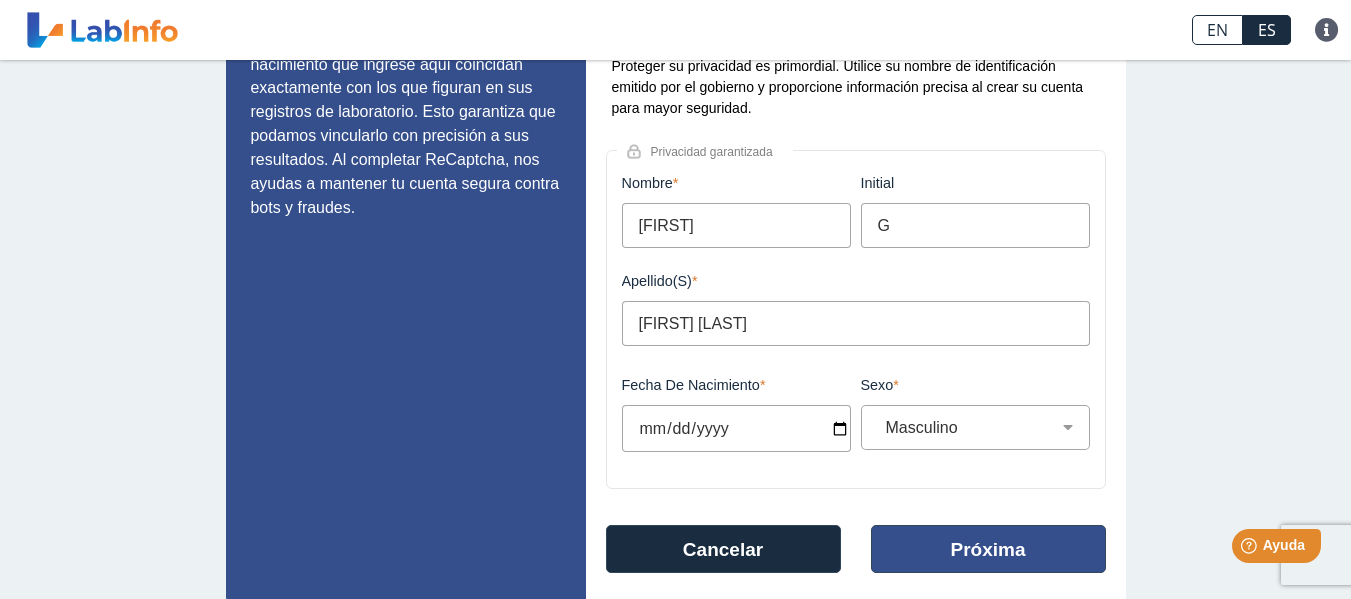 click on "Próxima" 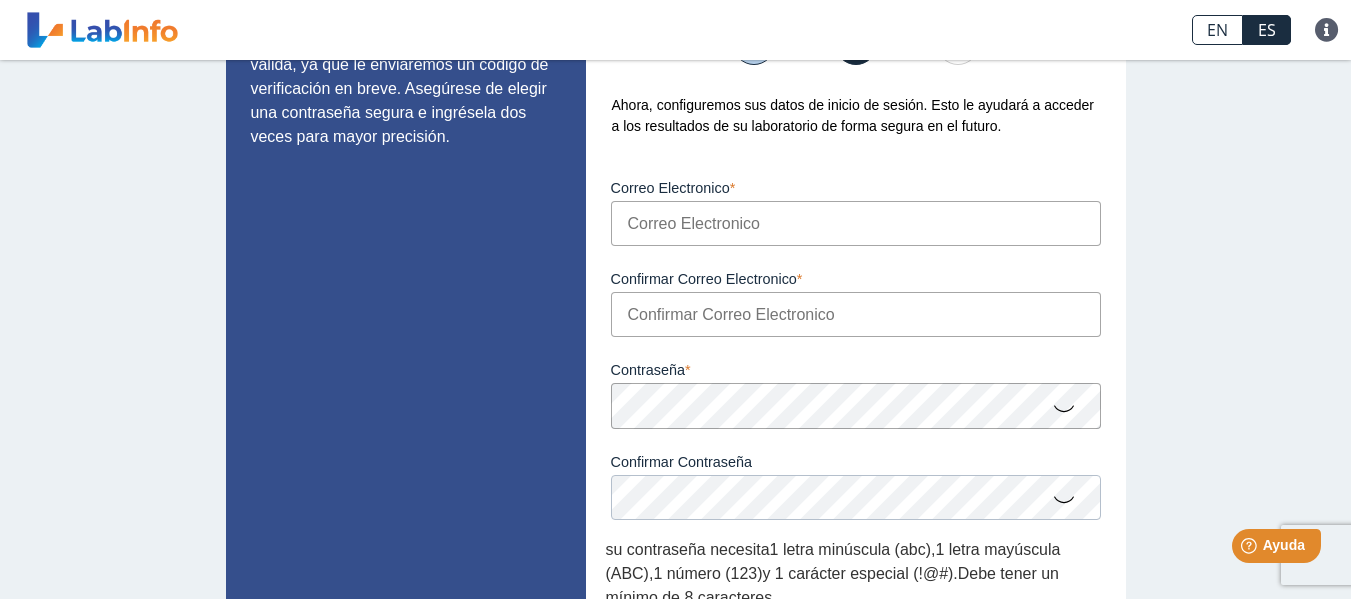 click on "Correo Electronico" at bounding box center (856, 223) 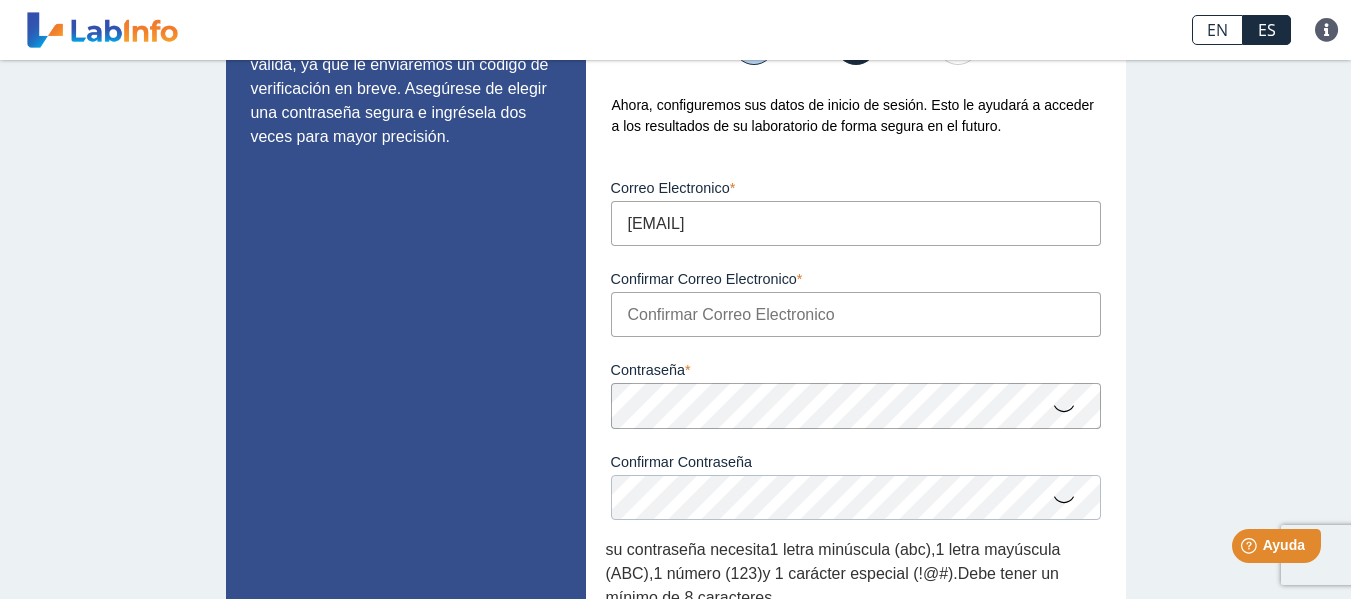 click on "Confirmar Correo Electronico" at bounding box center [856, 314] 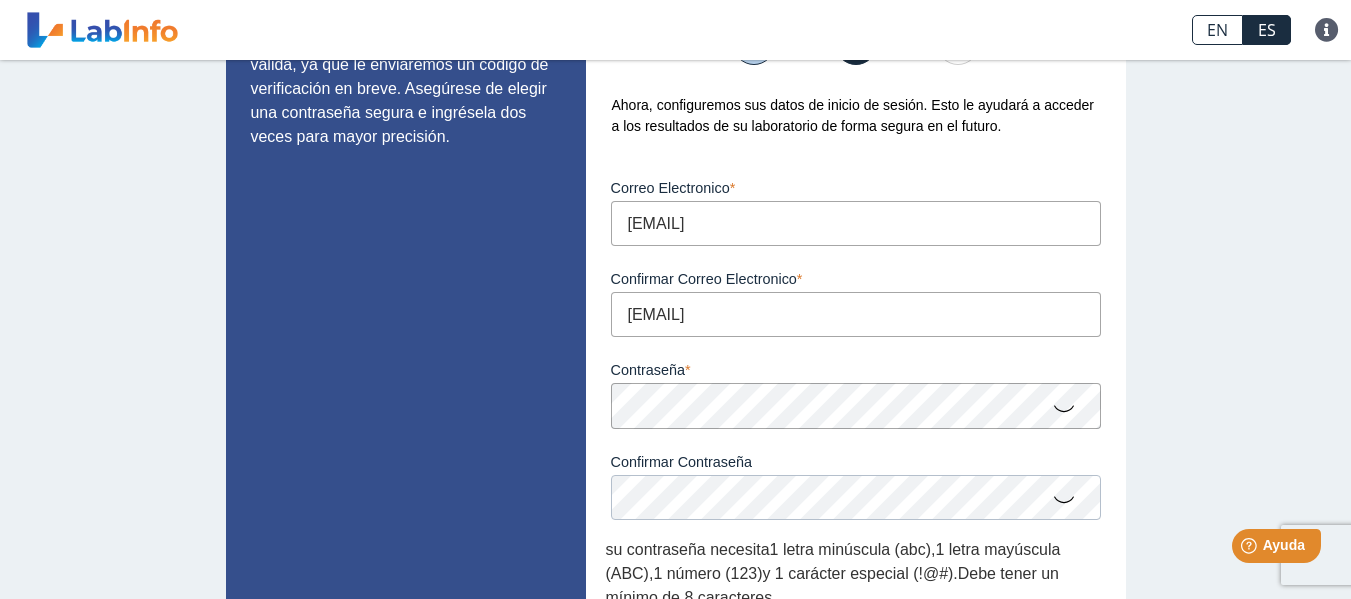 click on "Configure su cuenta Utilice una dirección de correo electrónico válida, ya que le enviaremos un código de verificación en breve. Asegúrese de elegir una contraseña segura e ingrésela dos veces para mayor precisión. Configuración de cuenta 1 2 3 Ahora, configuremos sus datos de inicio de sesión. Esto le ayudará a acceder a los resultados de su laboratorio de forma segura en el futuro. Correo Electronico jglaureano1898@gmail.com Por favor, ingresa un email válido Confirmar Correo Electronico jglaureano1898@gmail.com Por favor, ingresa un email válido Contraseña Una contraseña válida es requerida Confirmar Contraseña Por favor confirma su contraseña su contraseña necesita  1 letra minúscula (abc) ,  1 letra mayúscula (ABC) ,  1 número (123)  y 1 carácter especial (!@#) .  Debe tener un mínimo de 8 caracteres .
He leido y por lo tanto acepto los  Términos y Condiciones Atrás Próxima" 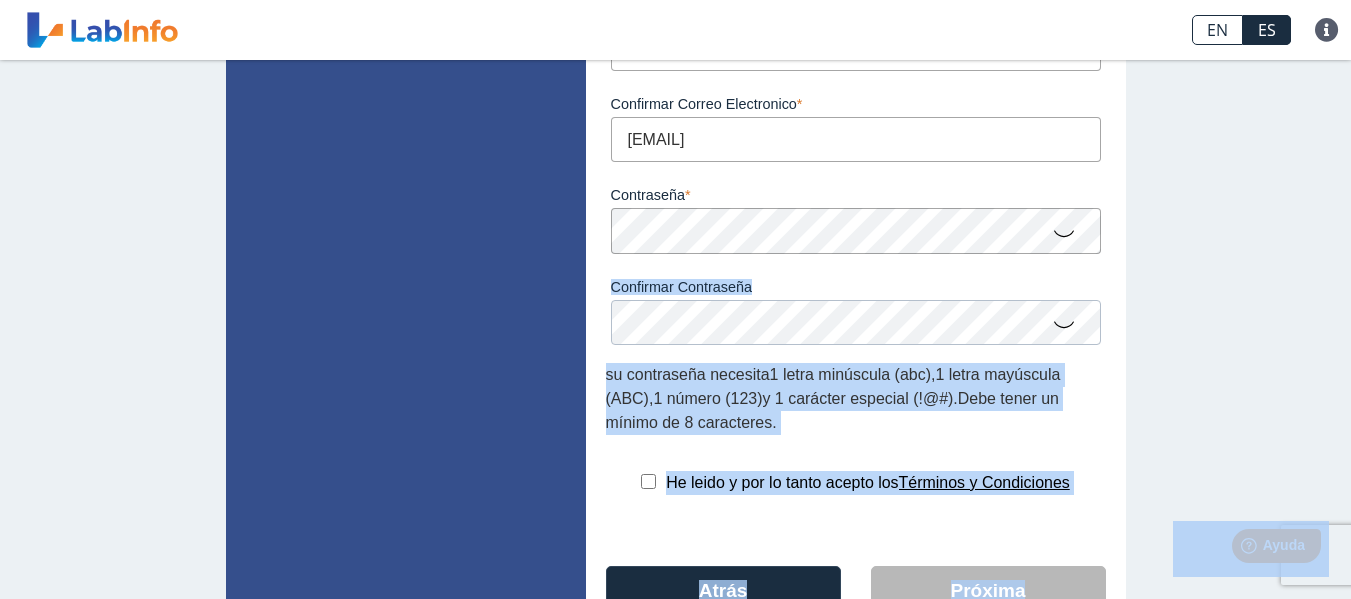 scroll, scrollTop: 417, scrollLeft: 0, axis: vertical 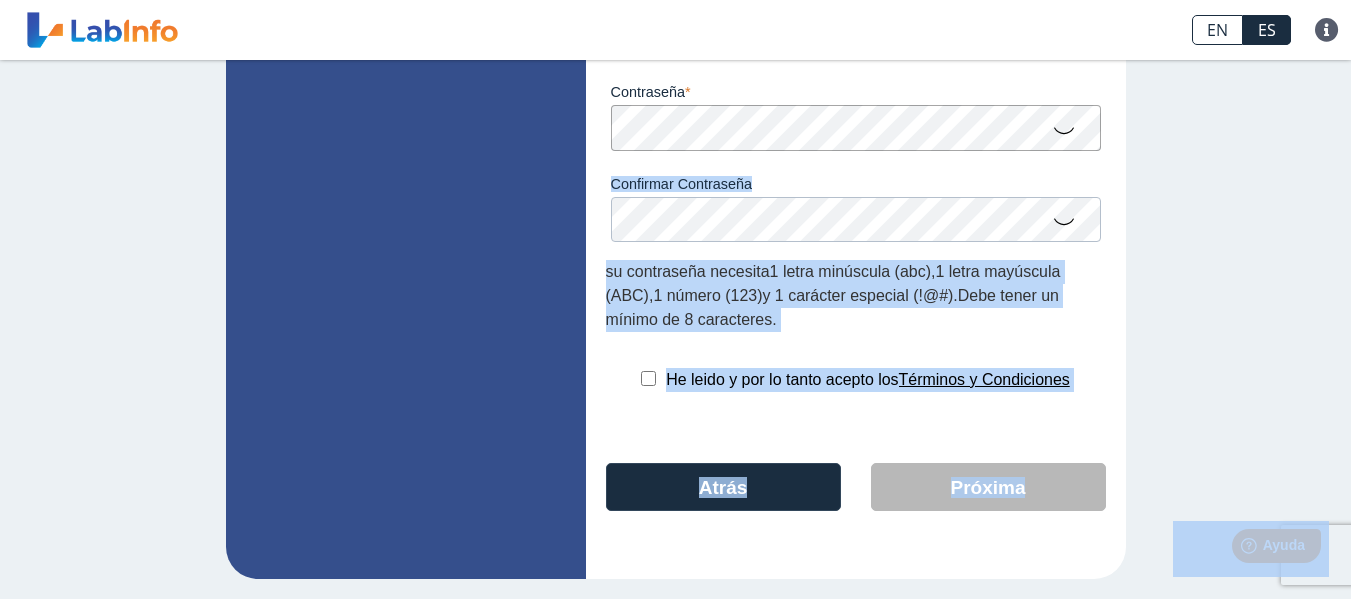 drag, startPoint x: 1269, startPoint y: 421, endPoint x: 1273, endPoint y: 440, distance: 19.416489 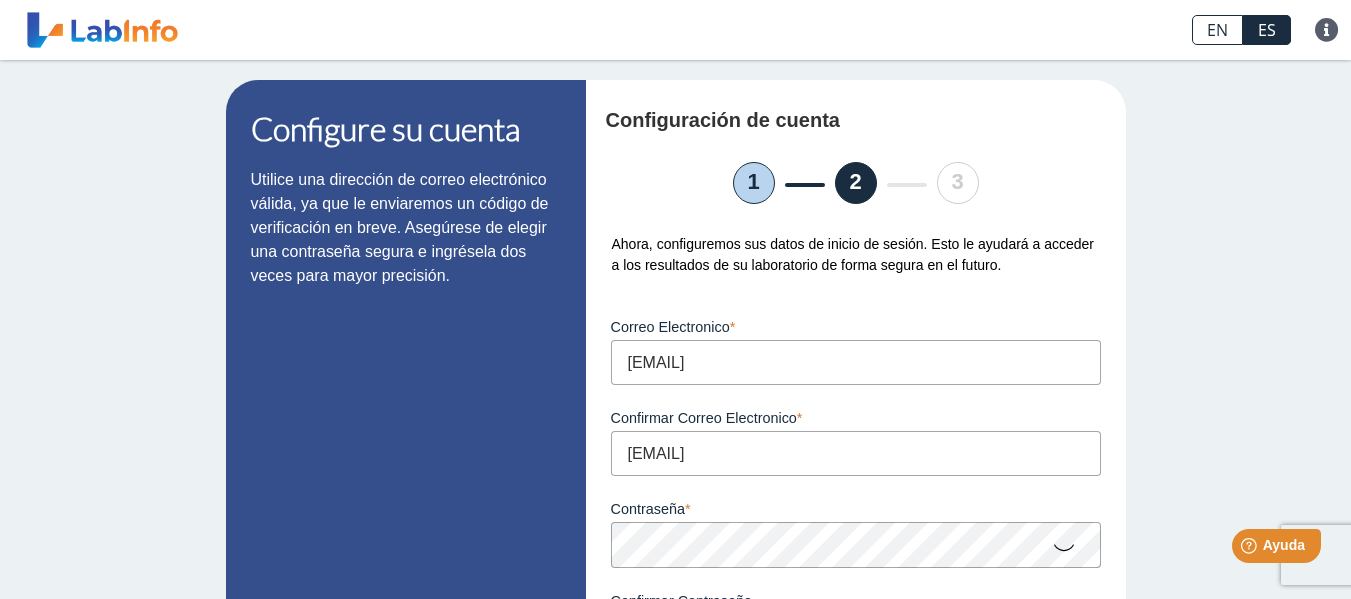scroll, scrollTop: 417, scrollLeft: 0, axis: vertical 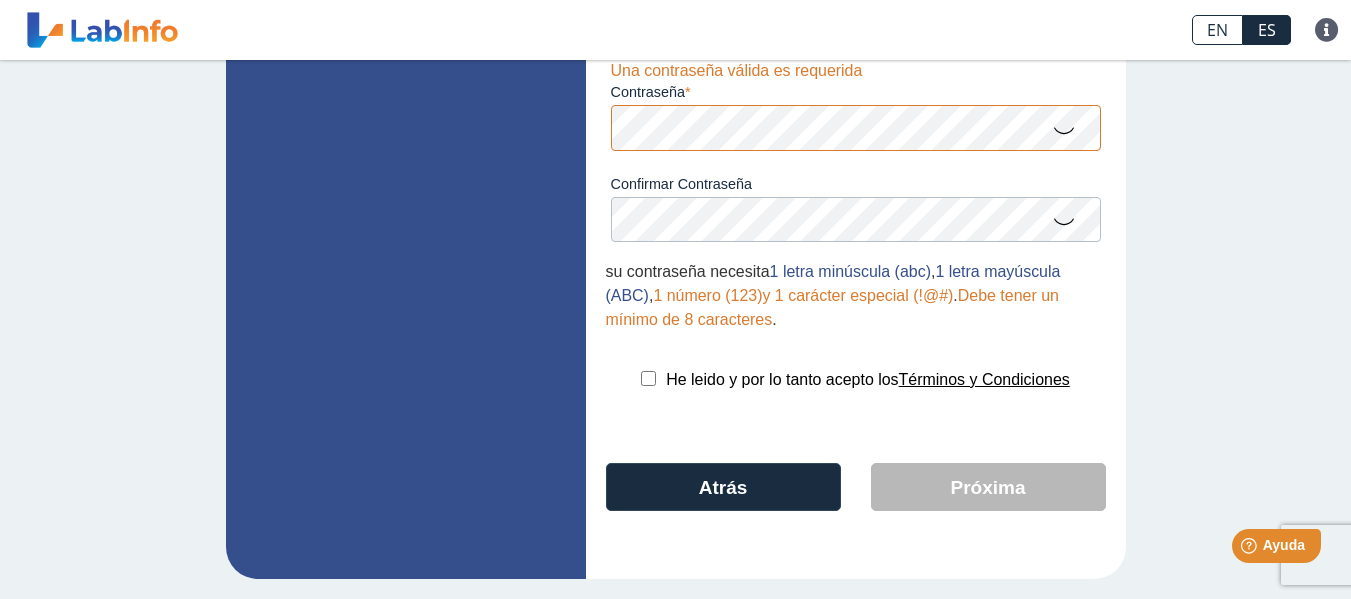 click 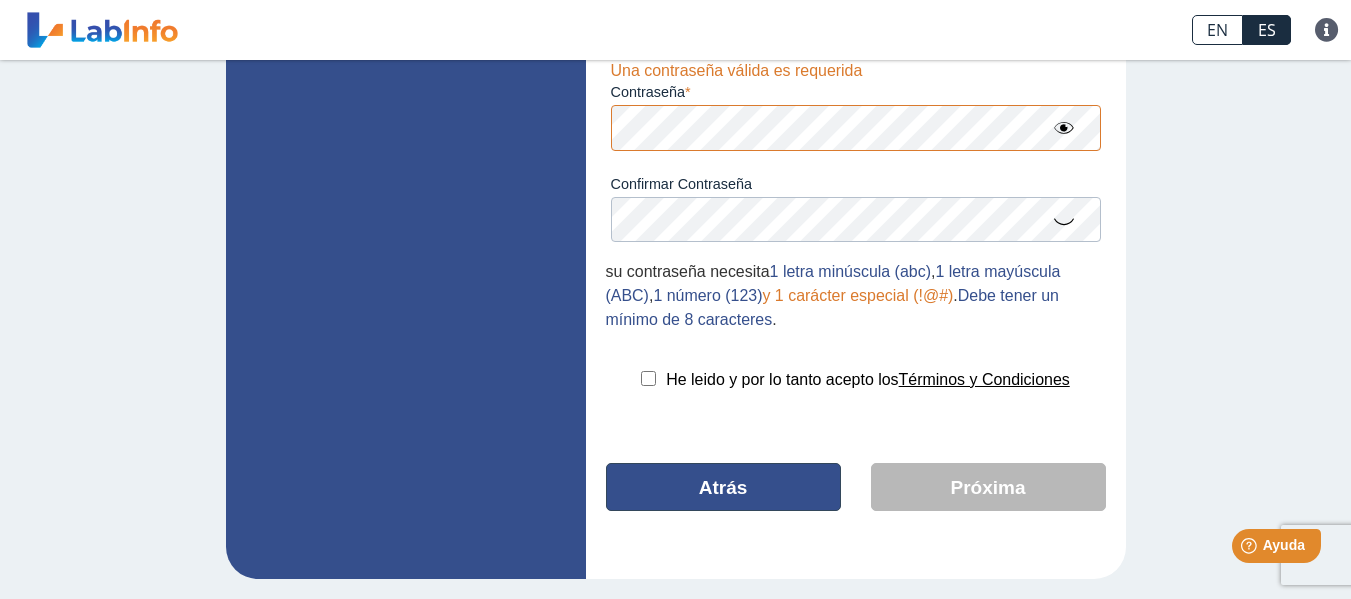 click on "Atrás" 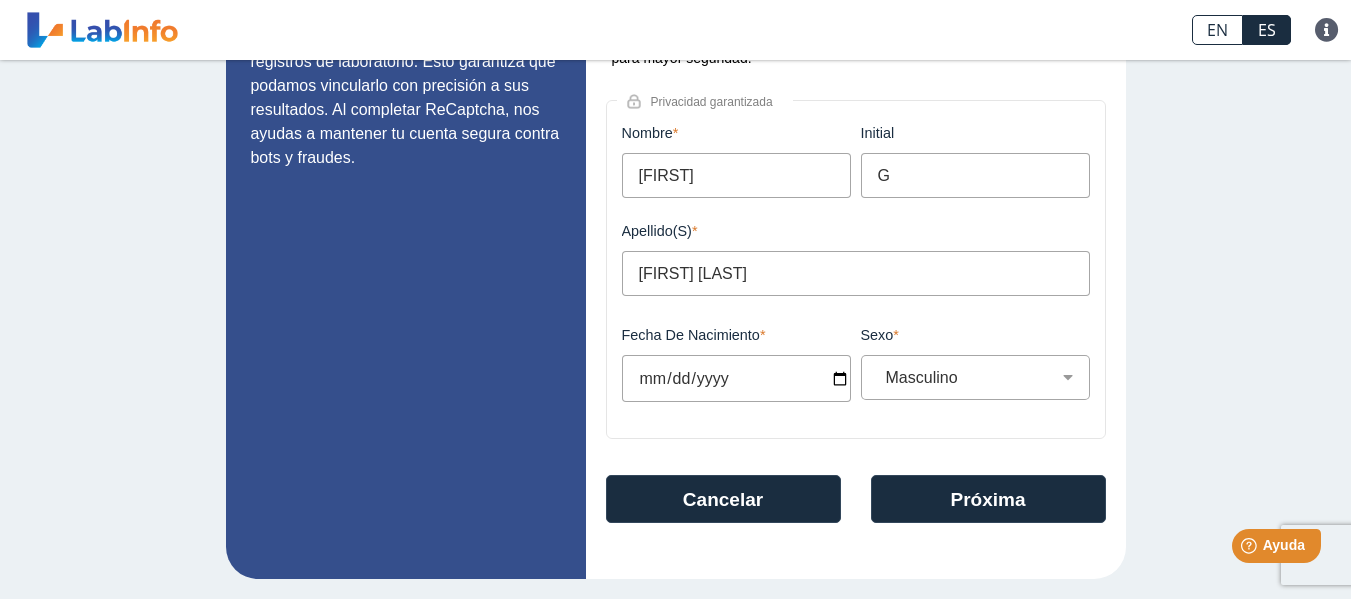 scroll, scrollTop: 228, scrollLeft: 0, axis: vertical 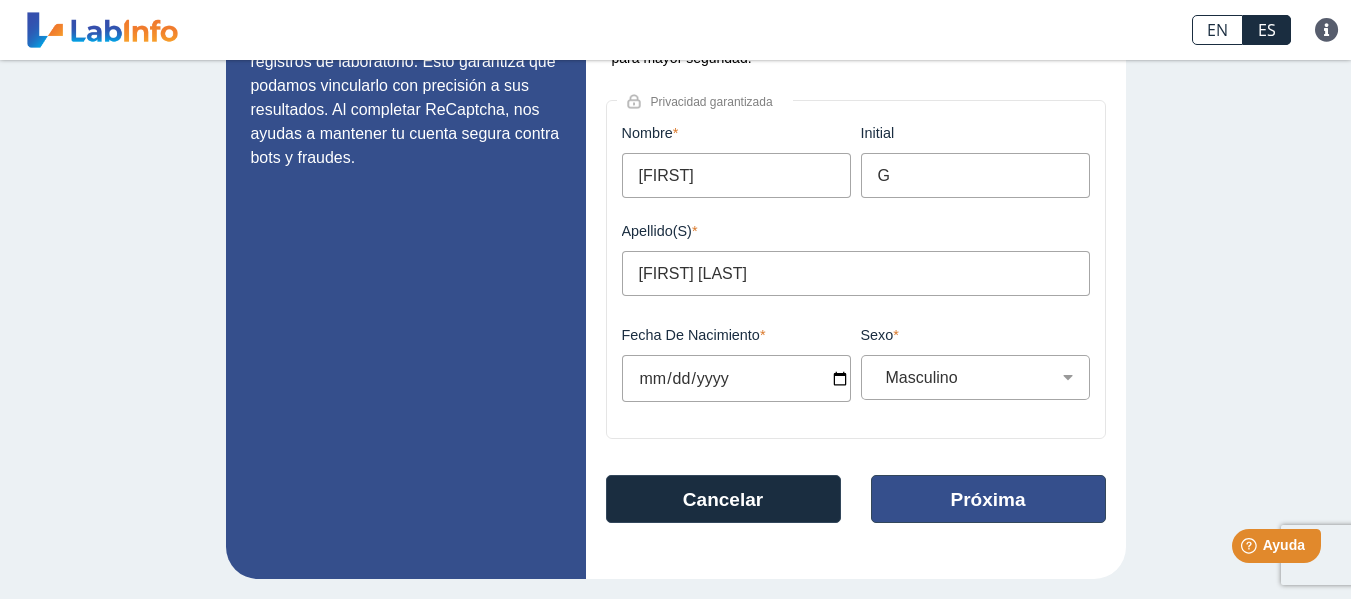 click on "Próxima" 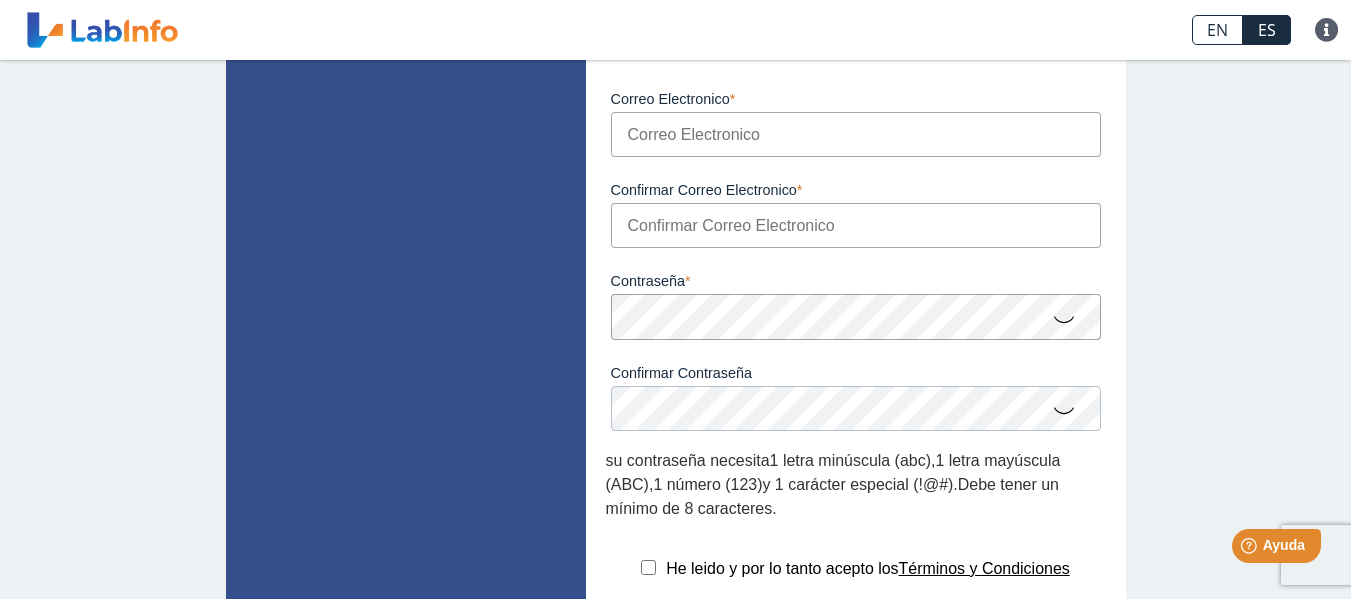 scroll, scrollTop: 189, scrollLeft: 0, axis: vertical 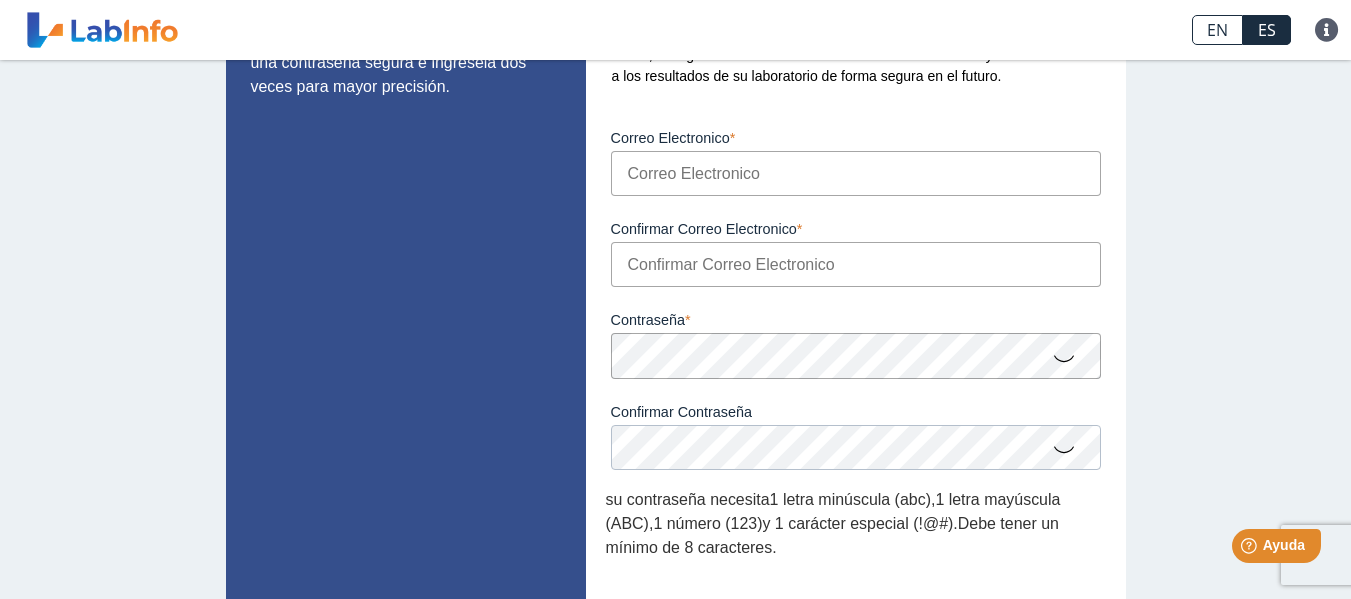 click on "Correo Electronico" at bounding box center (856, 173) 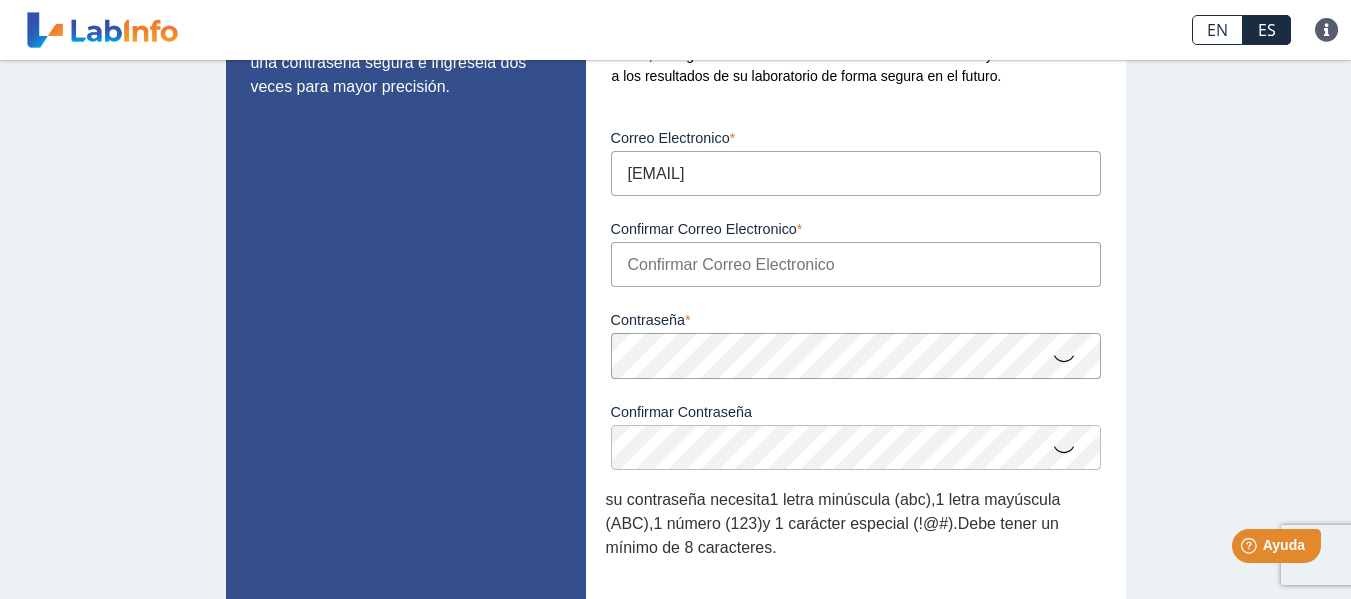 click on "Confirmar Correo Electronico" at bounding box center [856, 264] 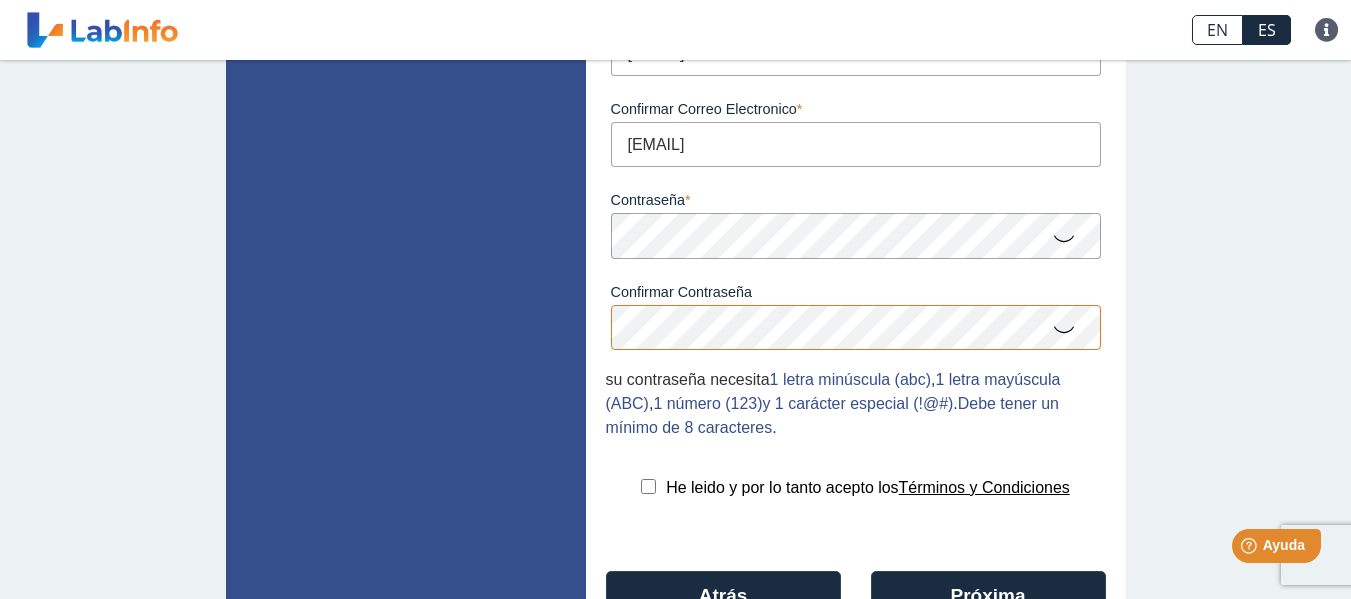 scroll, scrollTop: 349, scrollLeft: 0, axis: vertical 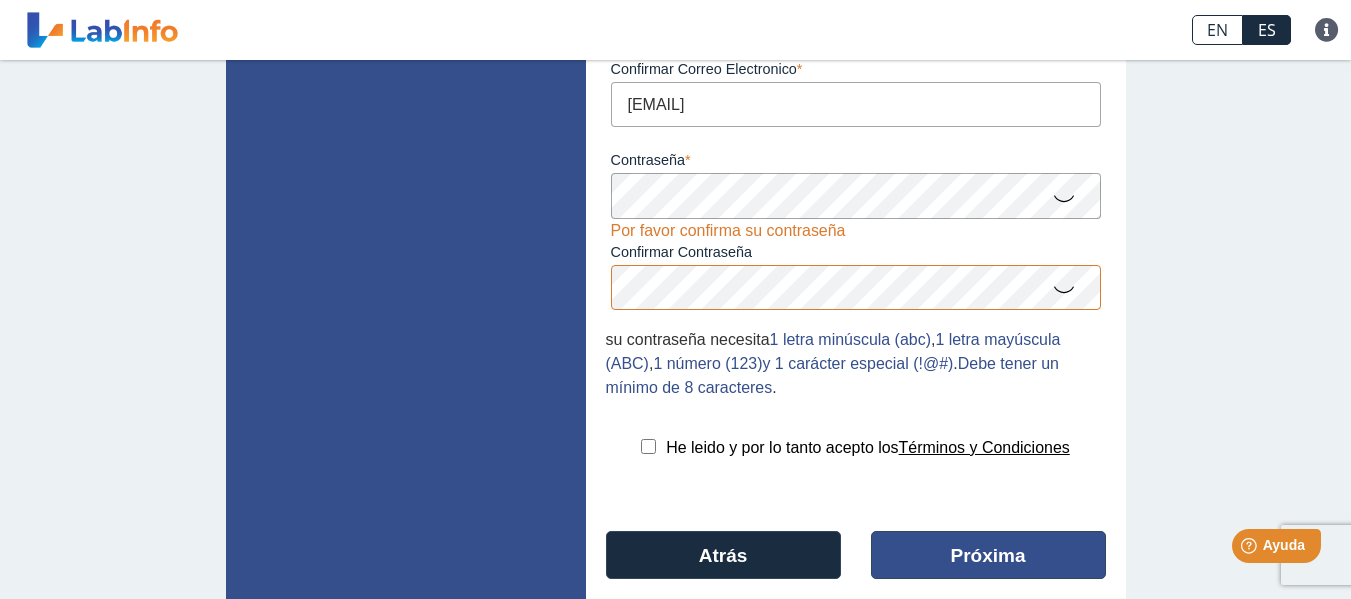 click on "Próxima" 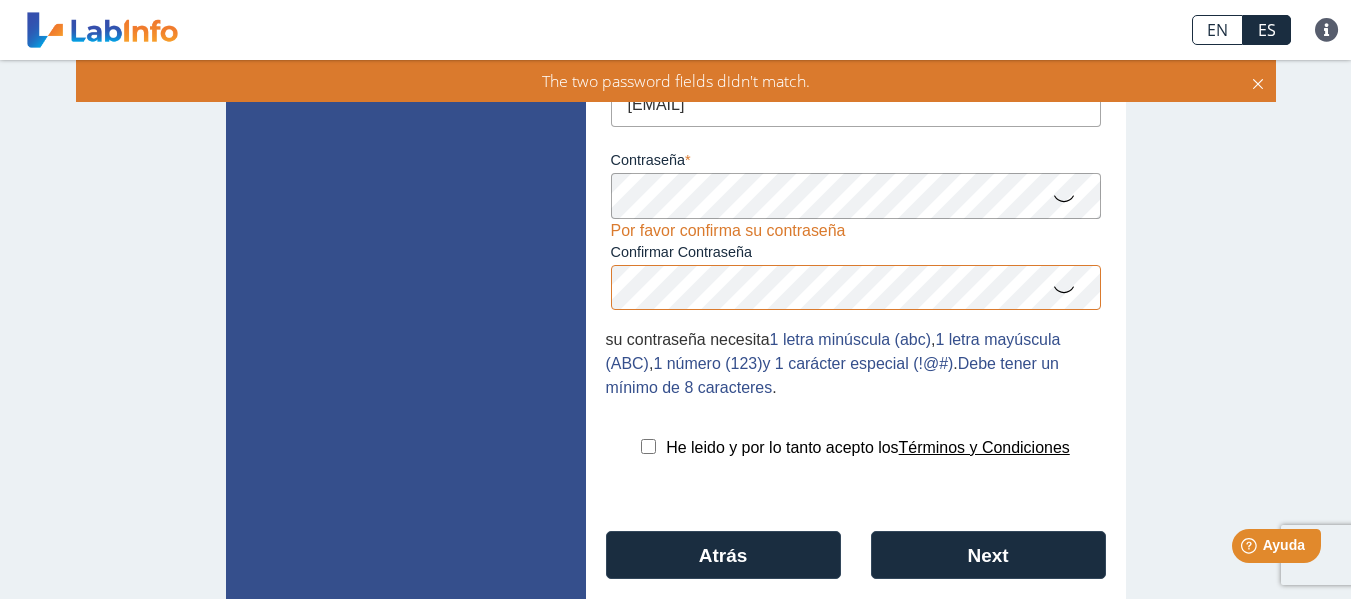 click 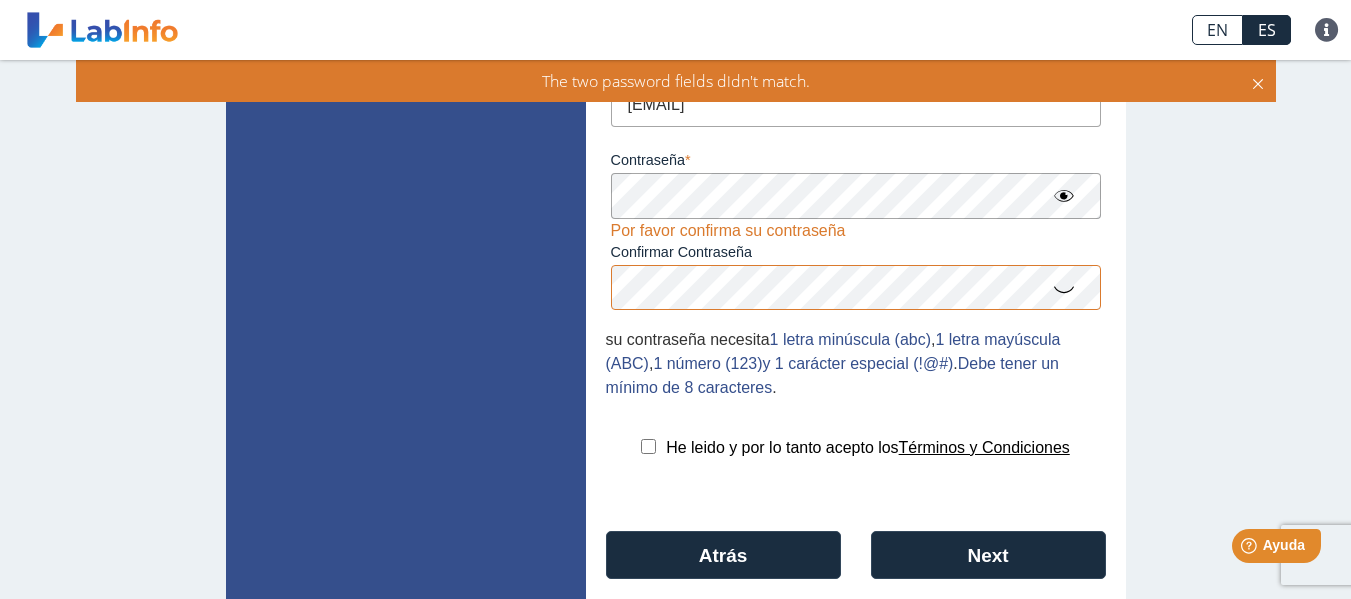 click 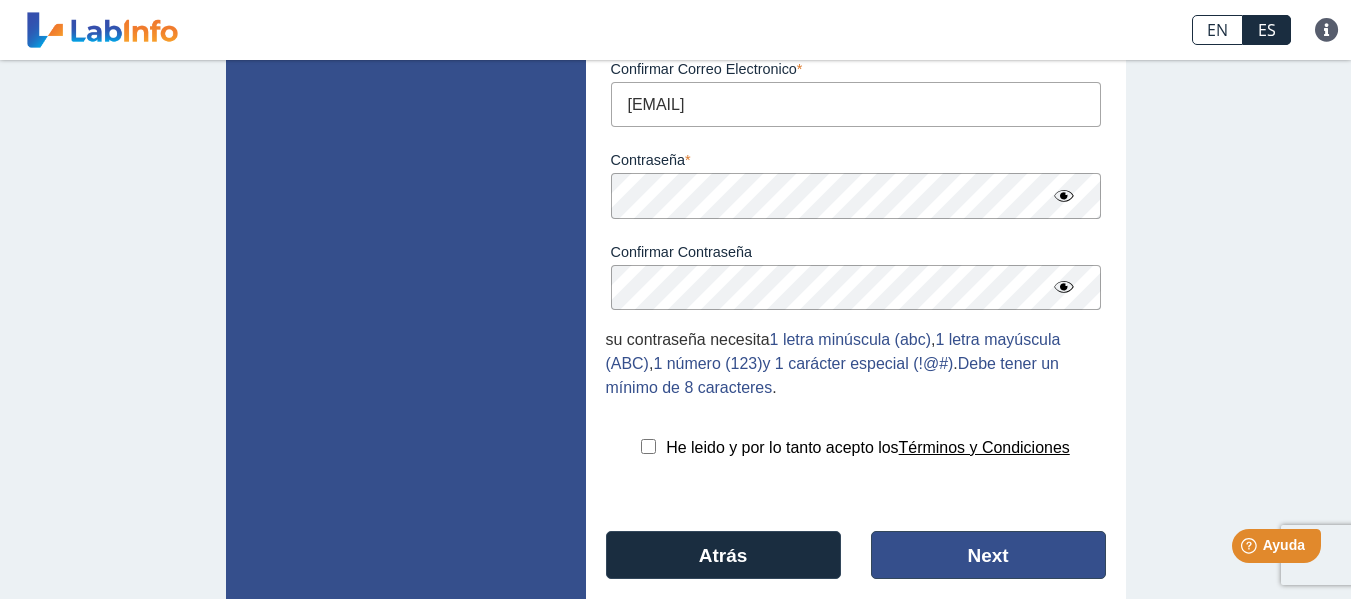 click on "Next" 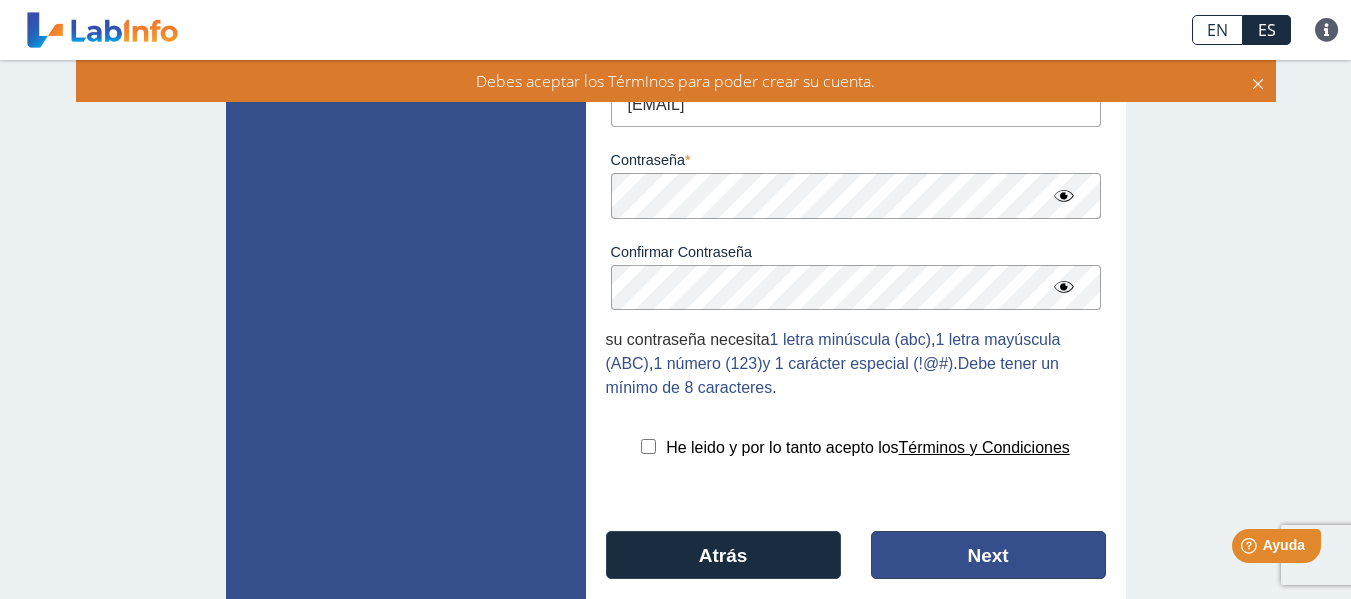 click on "Next" 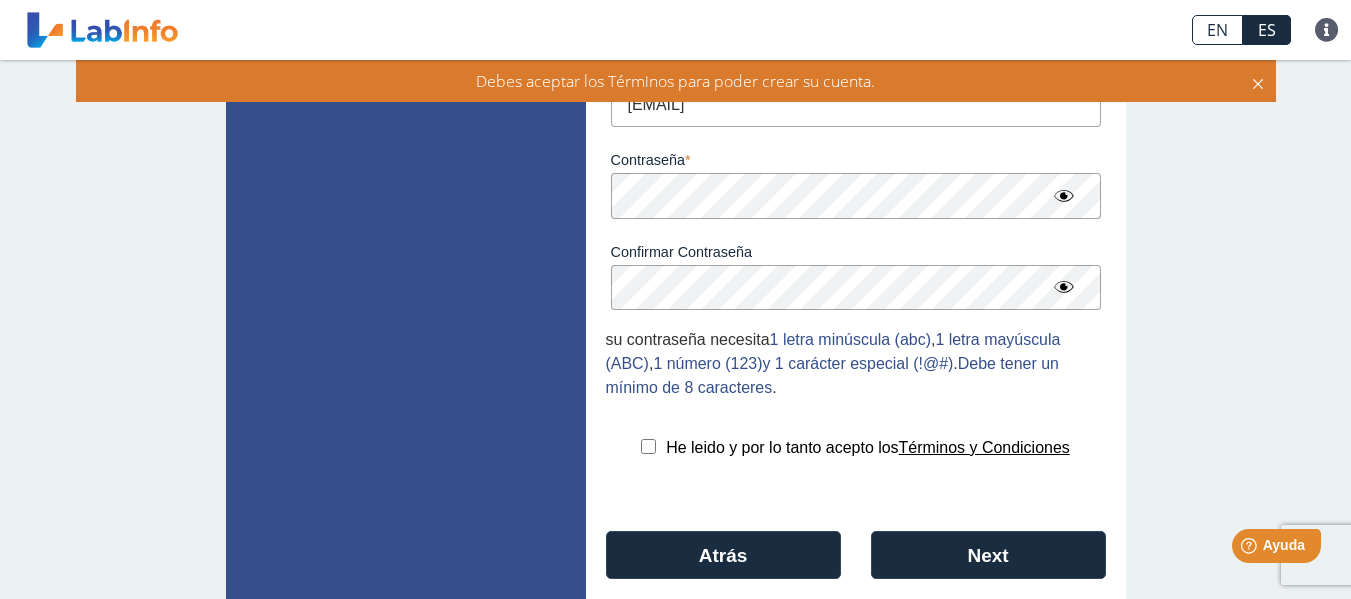 click at bounding box center [648, 446] 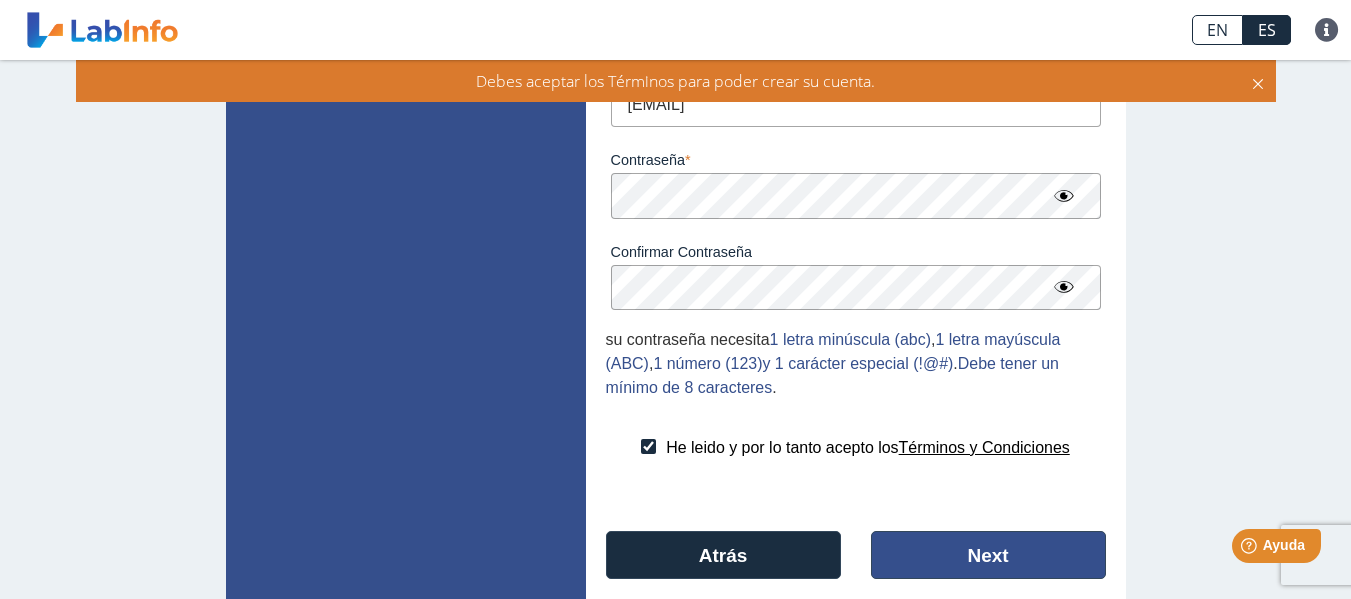 click on "Next" 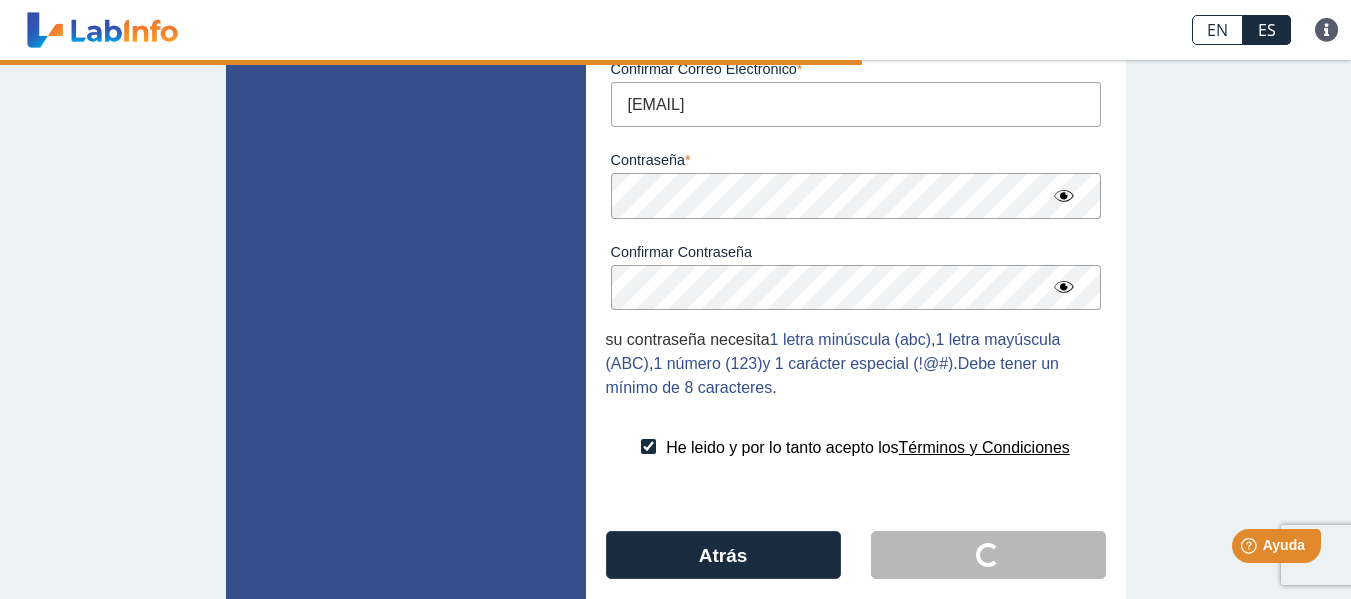 scroll, scrollTop: 38, scrollLeft: 0, axis: vertical 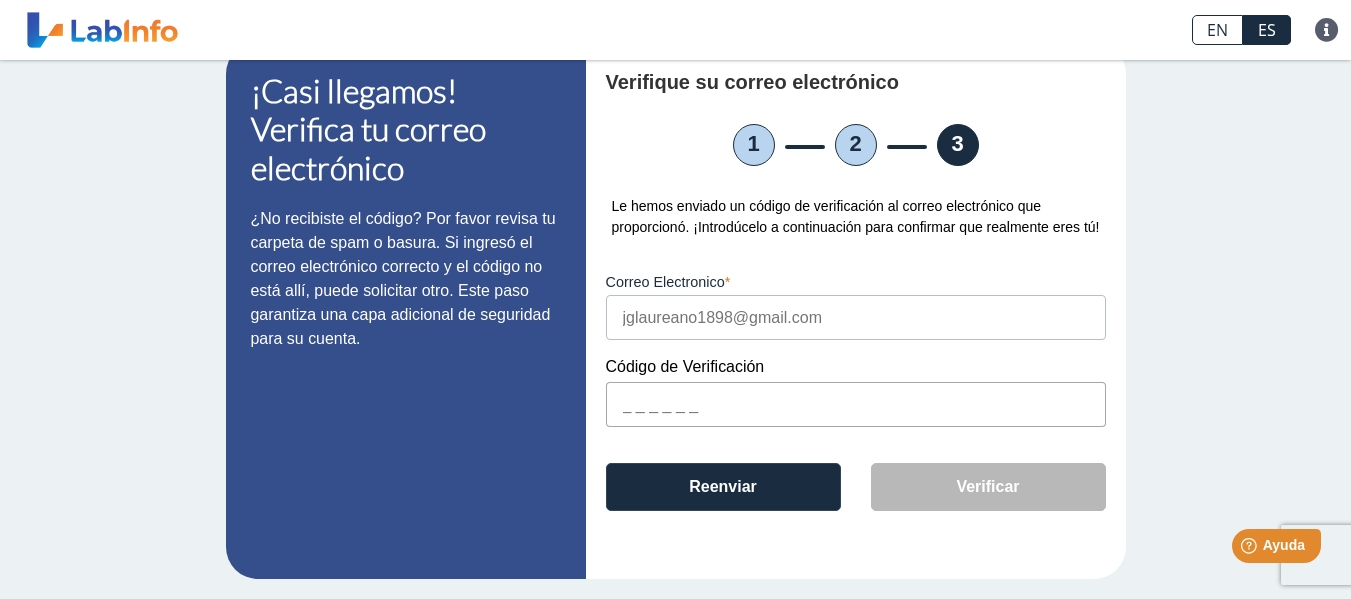 click at bounding box center [856, 404] 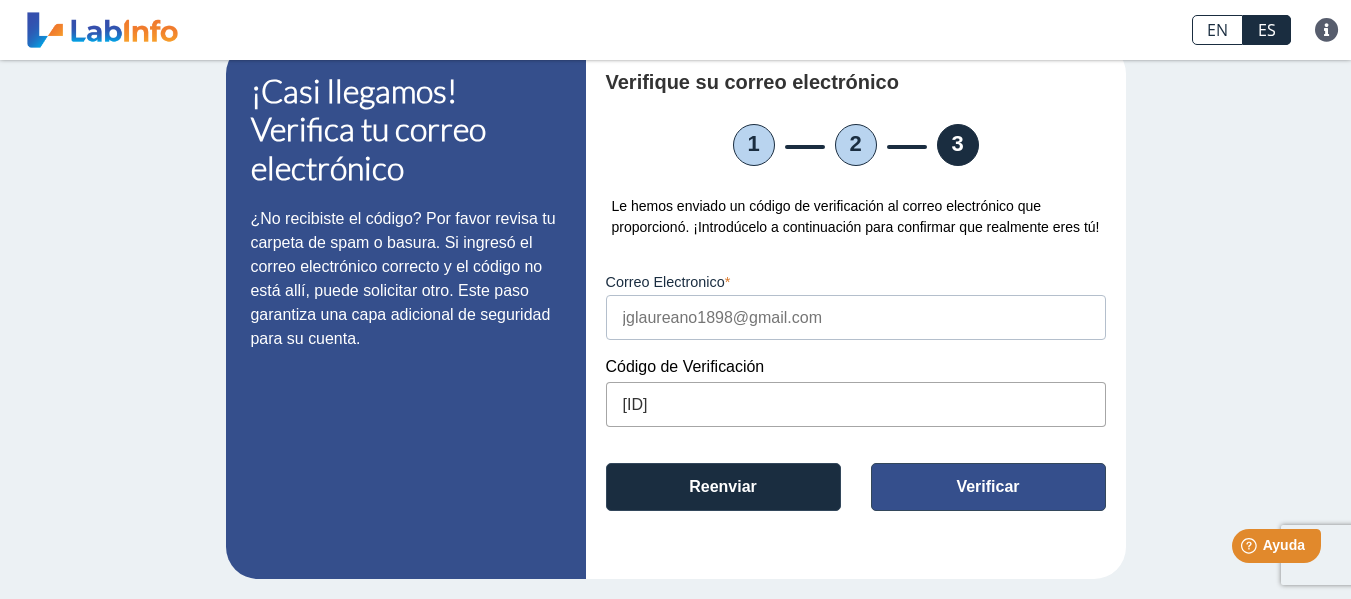 type on "7C0BD3" 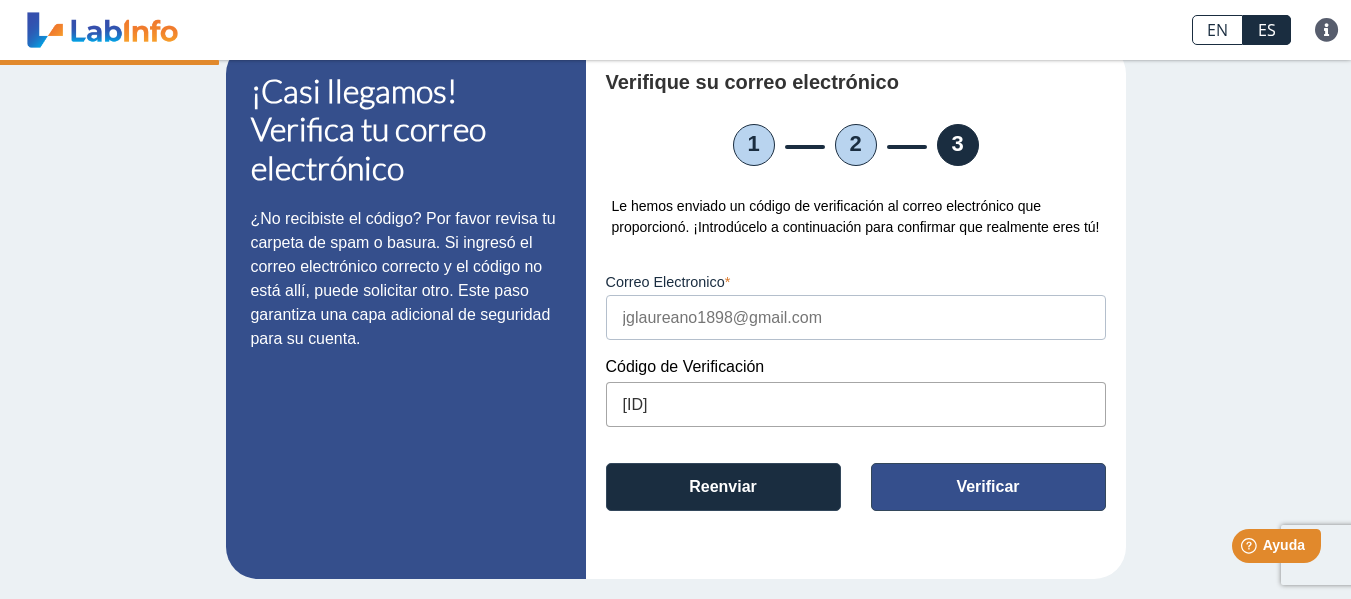 scroll, scrollTop: 0, scrollLeft: 0, axis: both 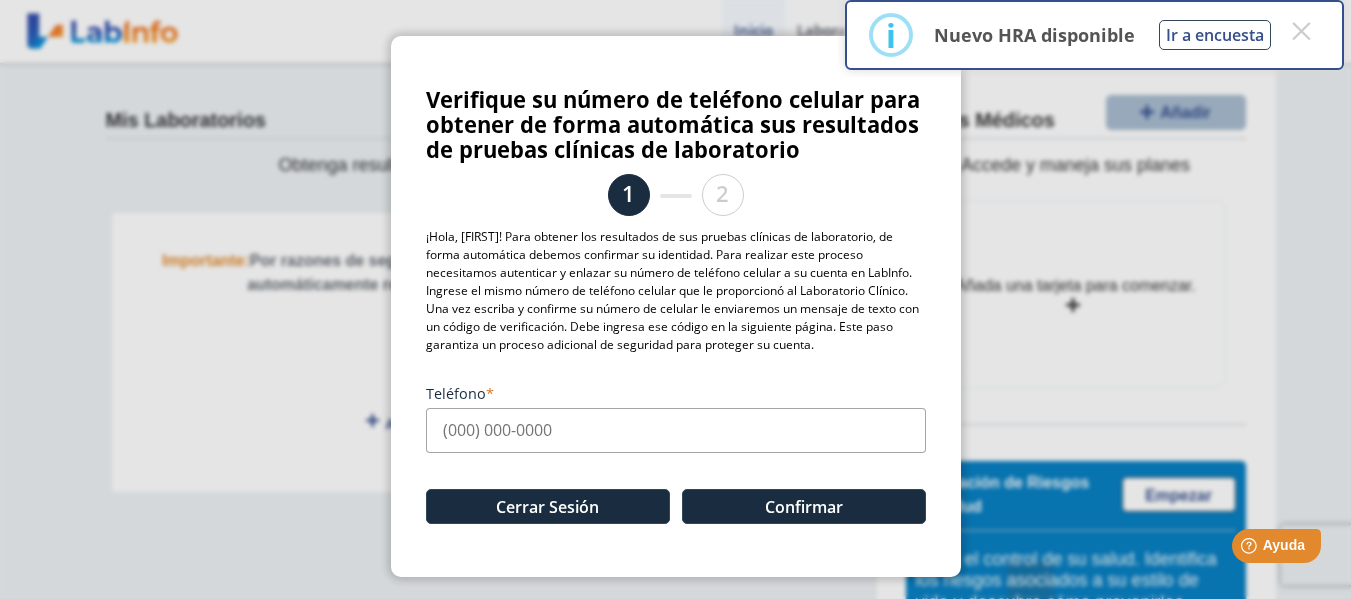 click on "Cerrar Sesión Confirmar" 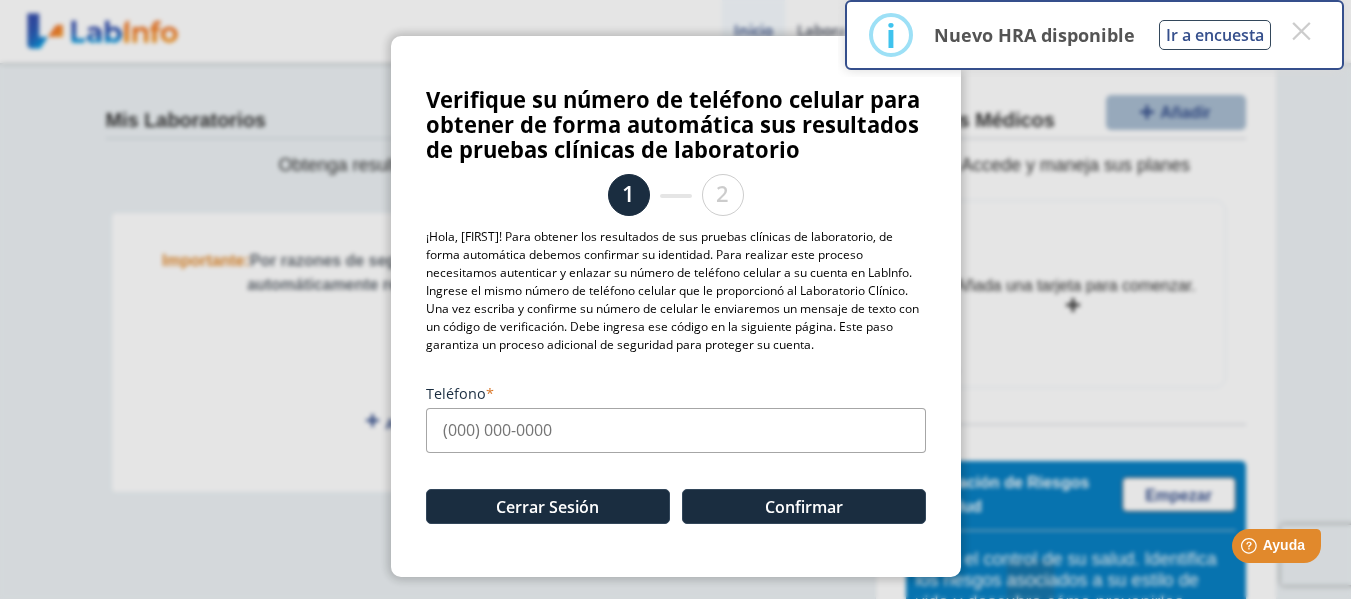type on "(787) 374-0564" 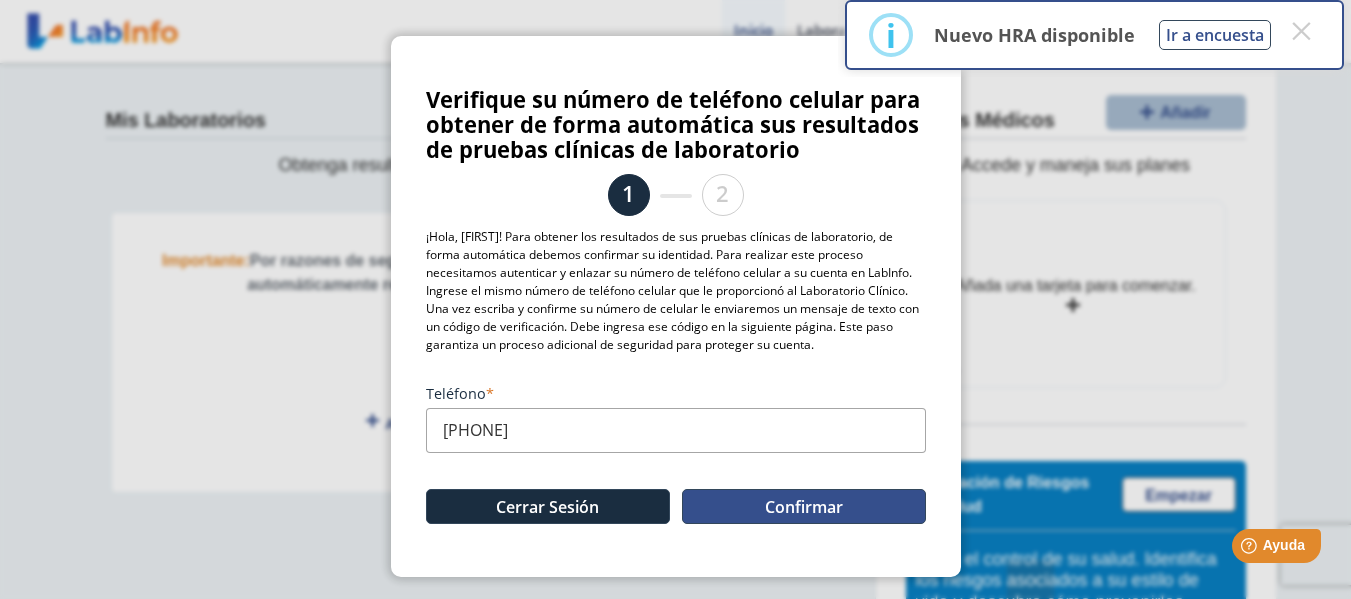 click on "Confirmar" 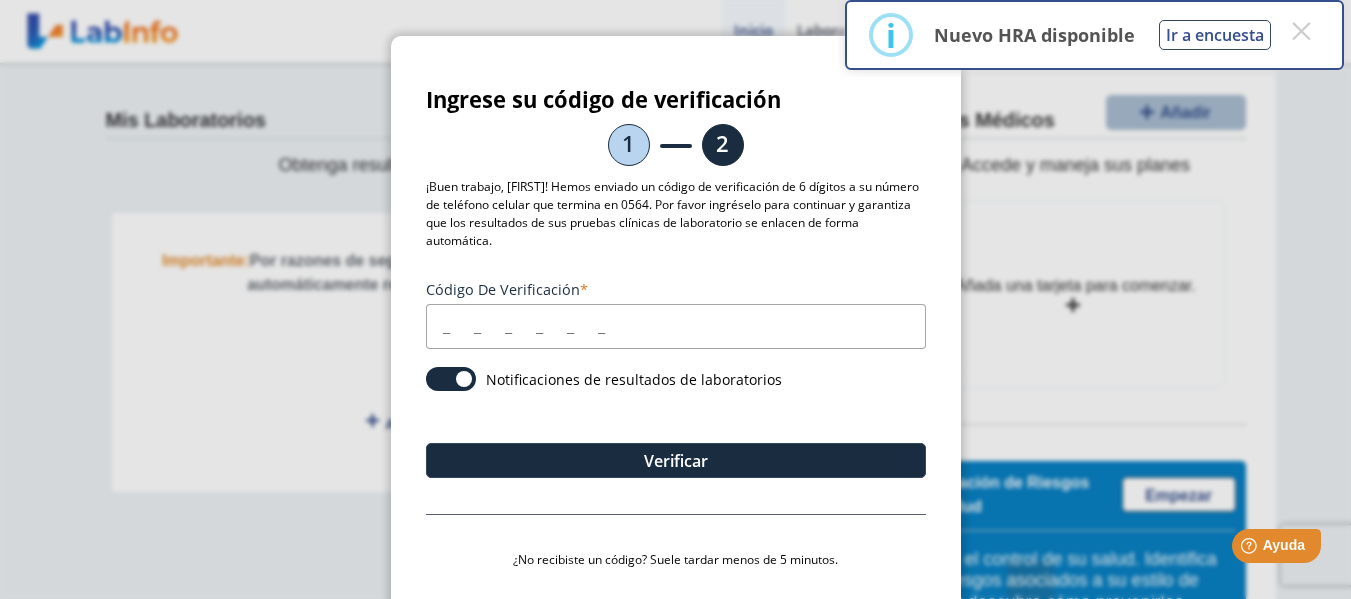 click on "Código de verificación" at bounding box center [676, 326] 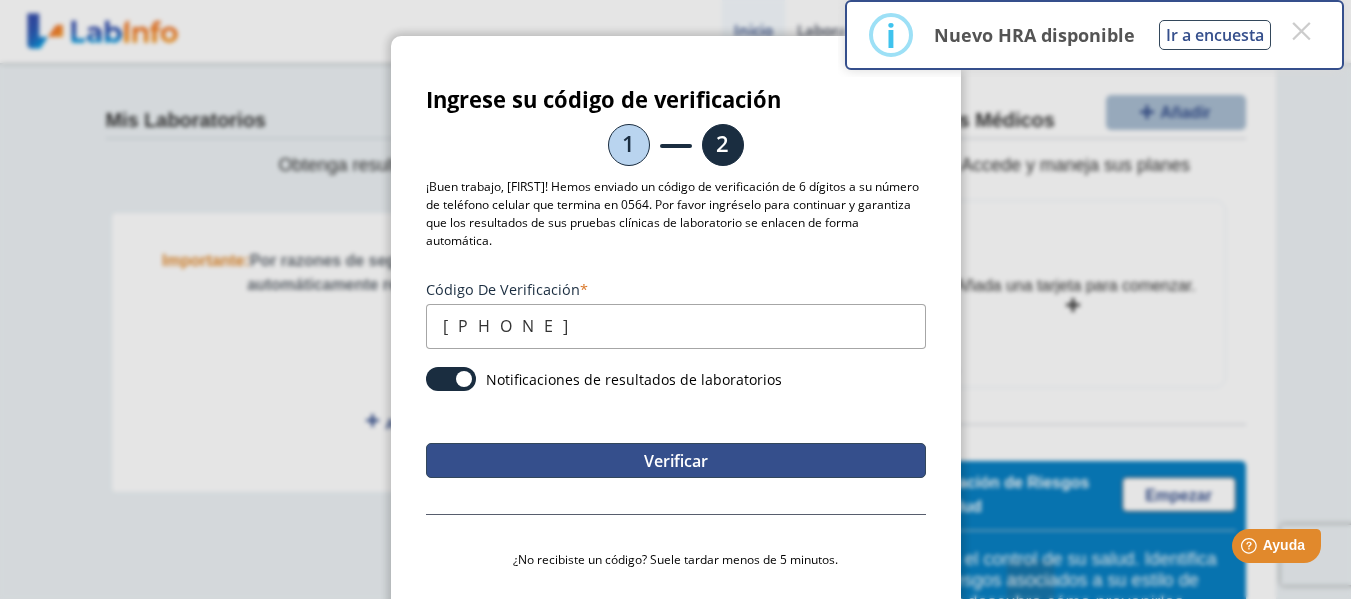 type on "127476" 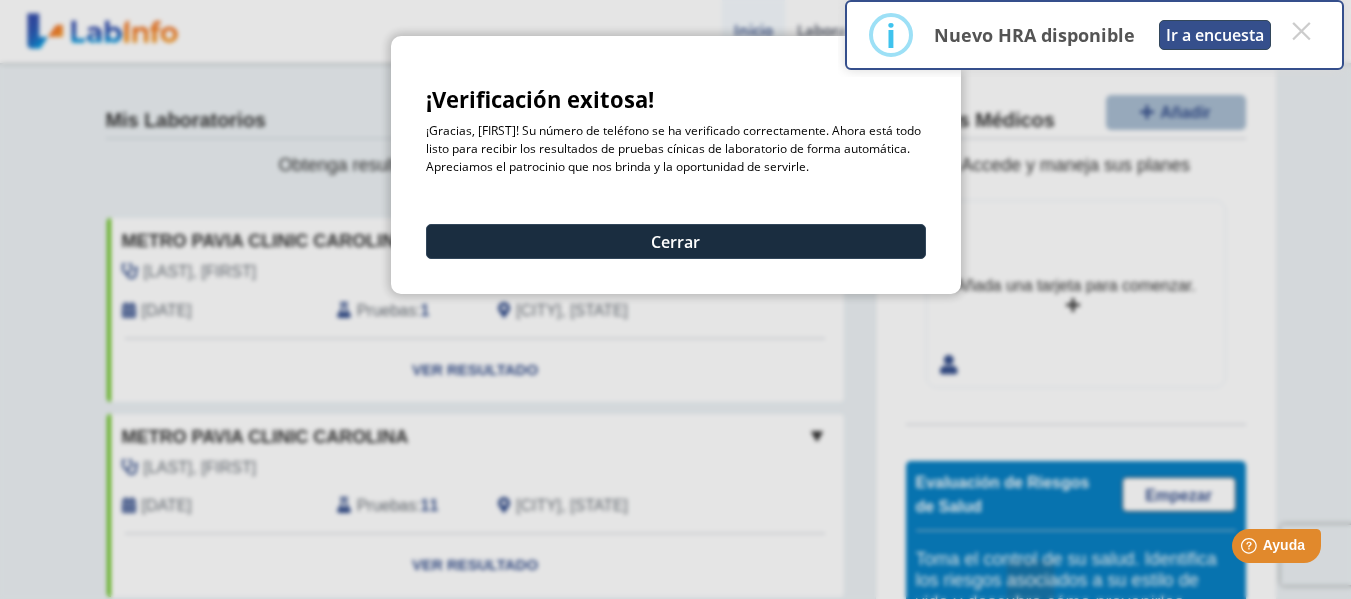 click on "Ir a encuesta" at bounding box center (1215, 35) 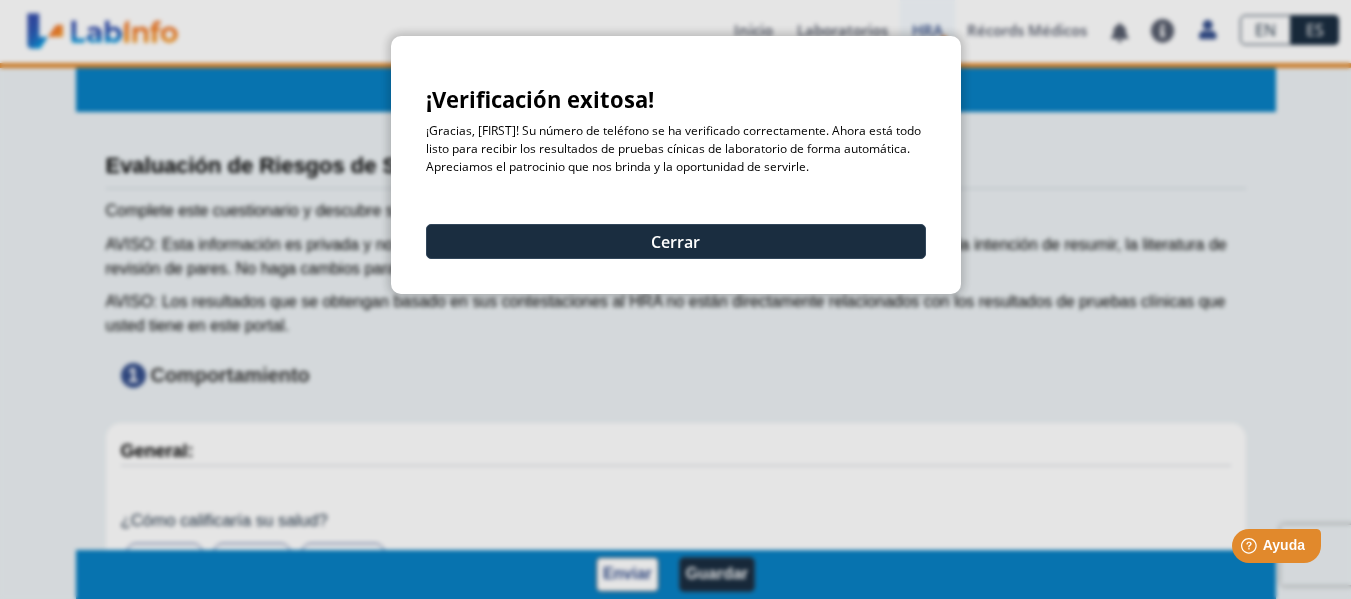 type on "Juan Laureano Lasanta" 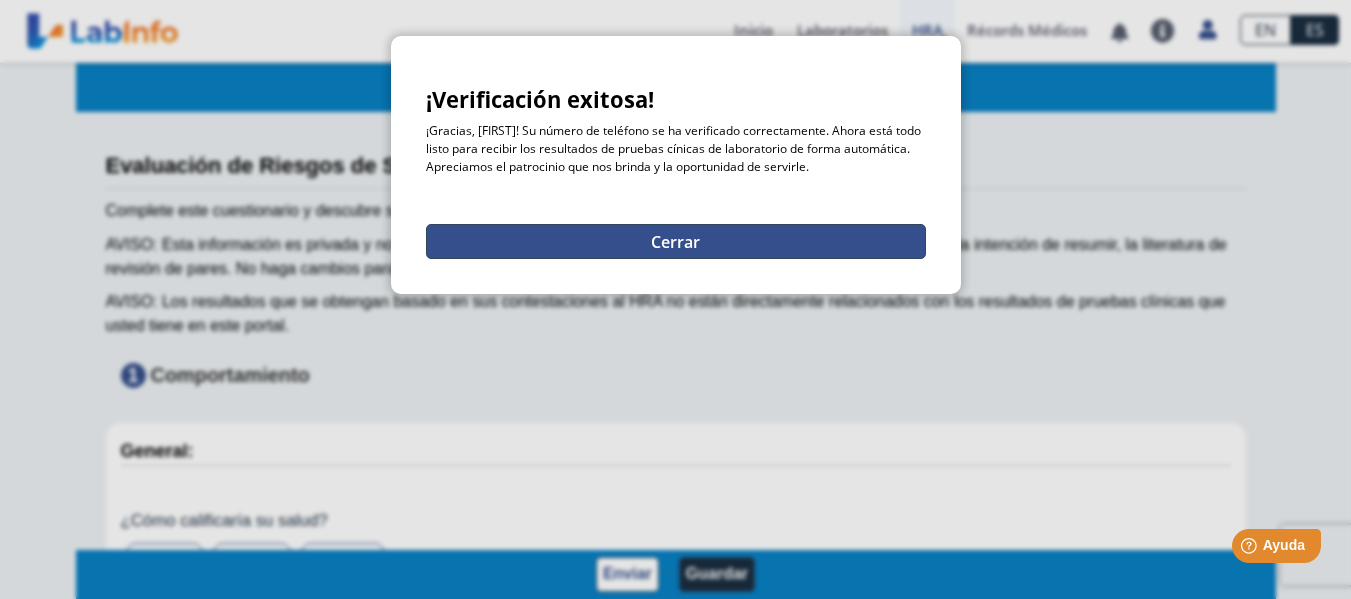 click on "Cerrar" 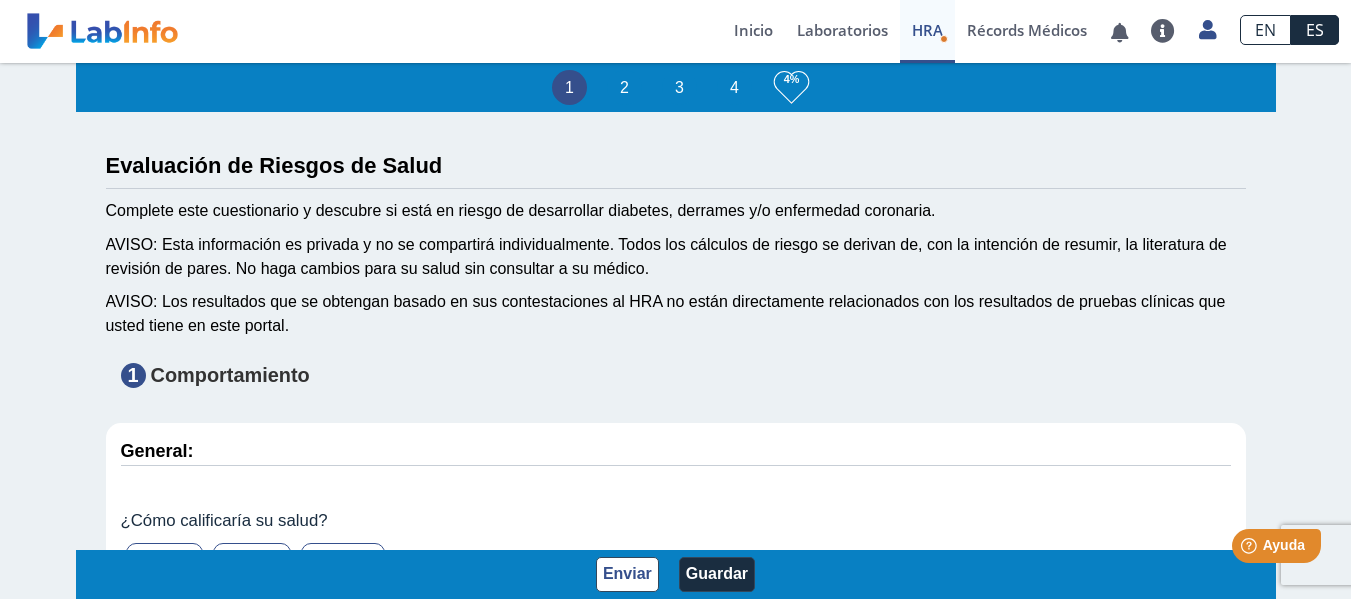 scroll, scrollTop: 3, scrollLeft: 0, axis: vertical 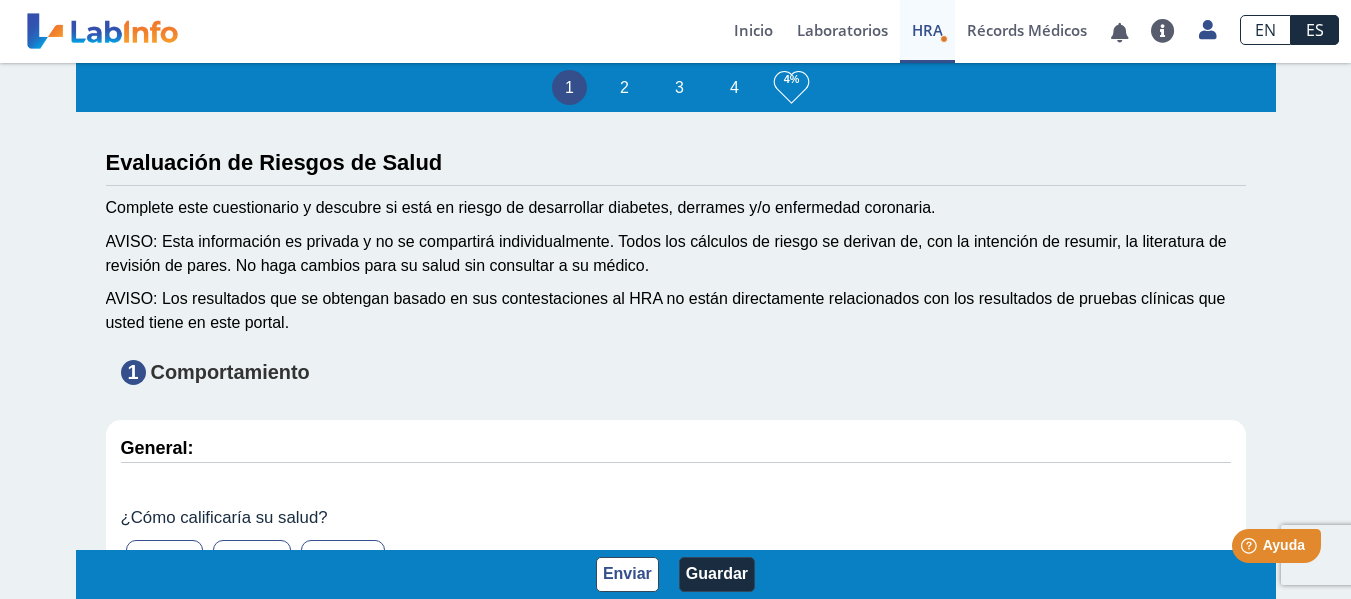 click on "Help Ayuda" at bounding box center (1251, 542) 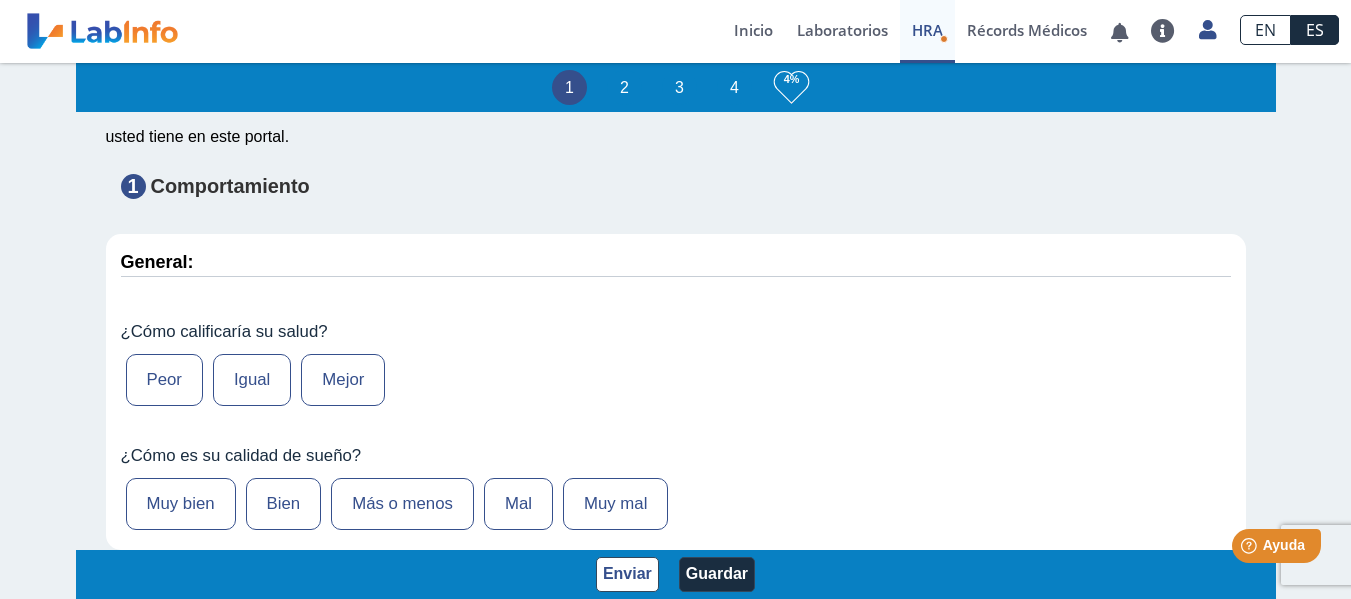 scroll, scrollTop: 257, scrollLeft: 0, axis: vertical 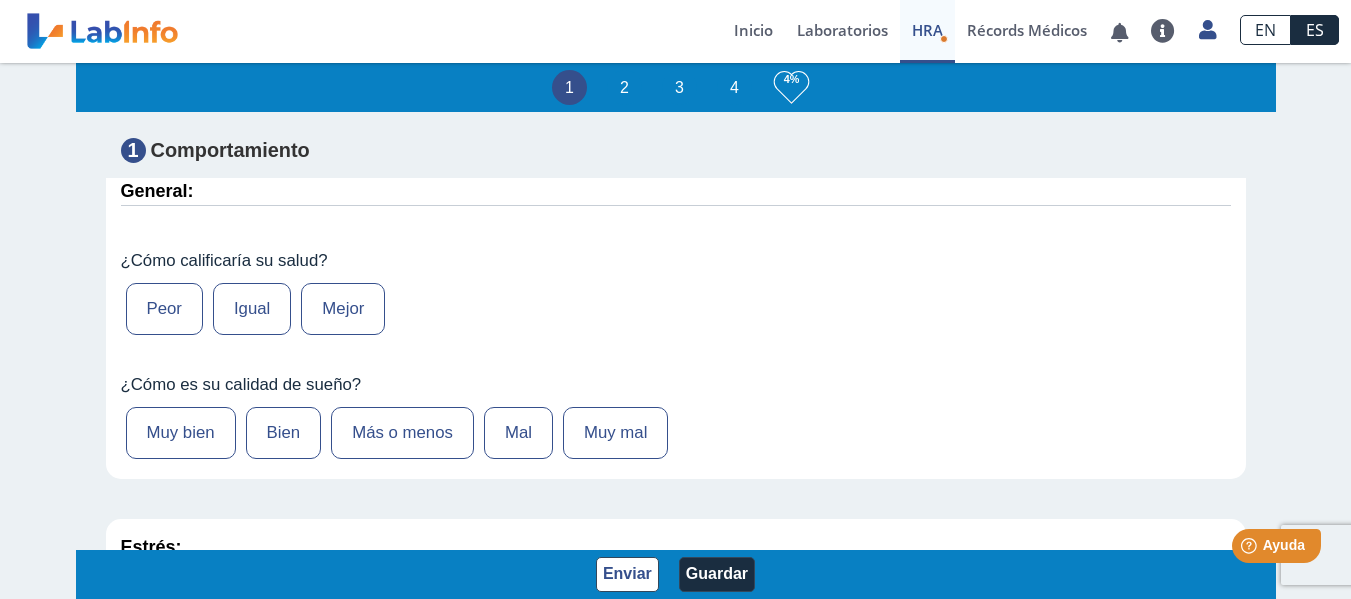 click on "Igual" at bounding box center [252, 309] 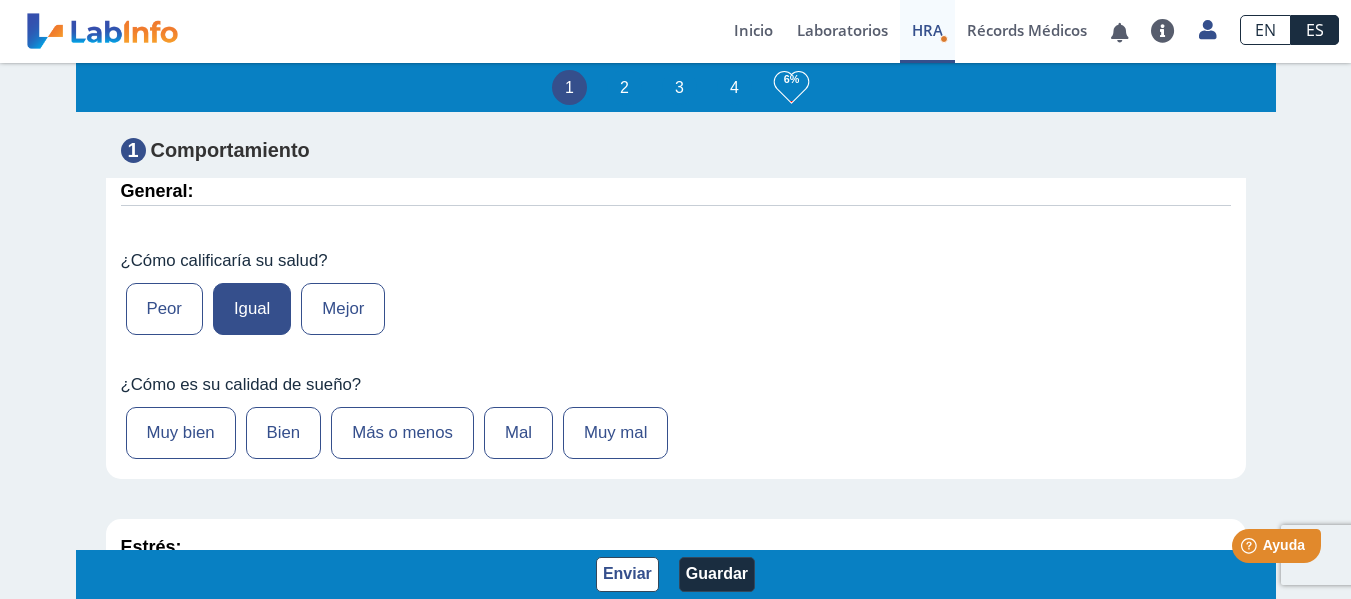 click on "Mal" at bounding box center (518, 433) 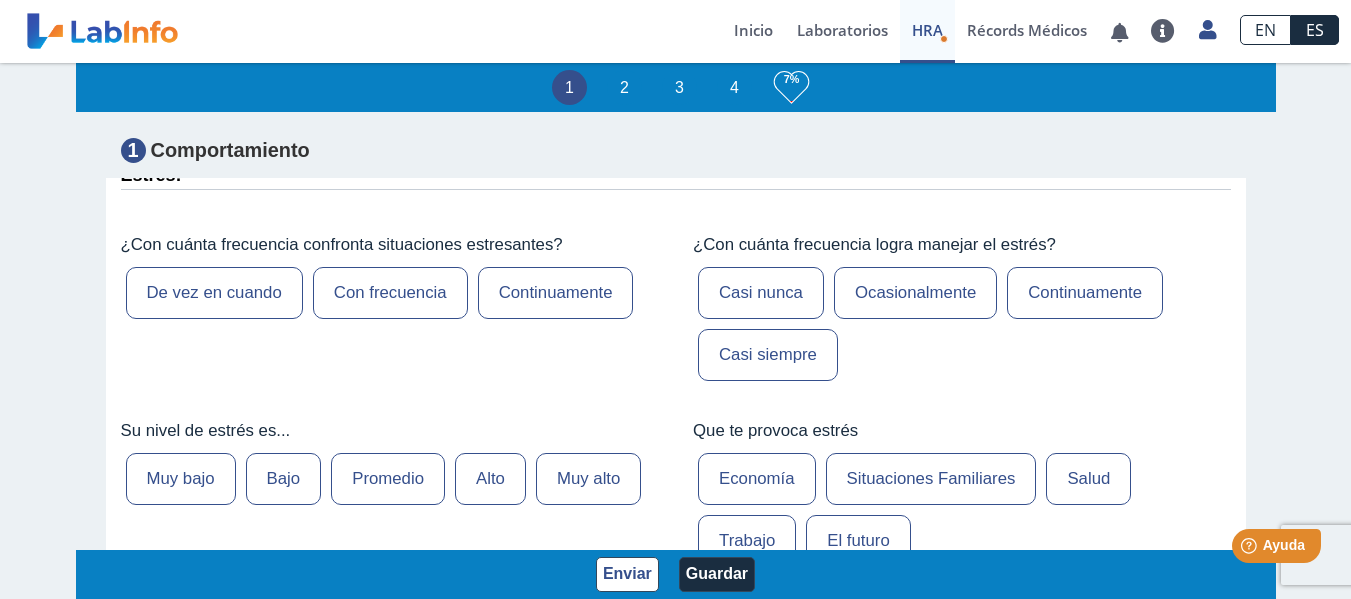 scroll, scrollTop: 652, scrollLeft: 0, axis: vertical 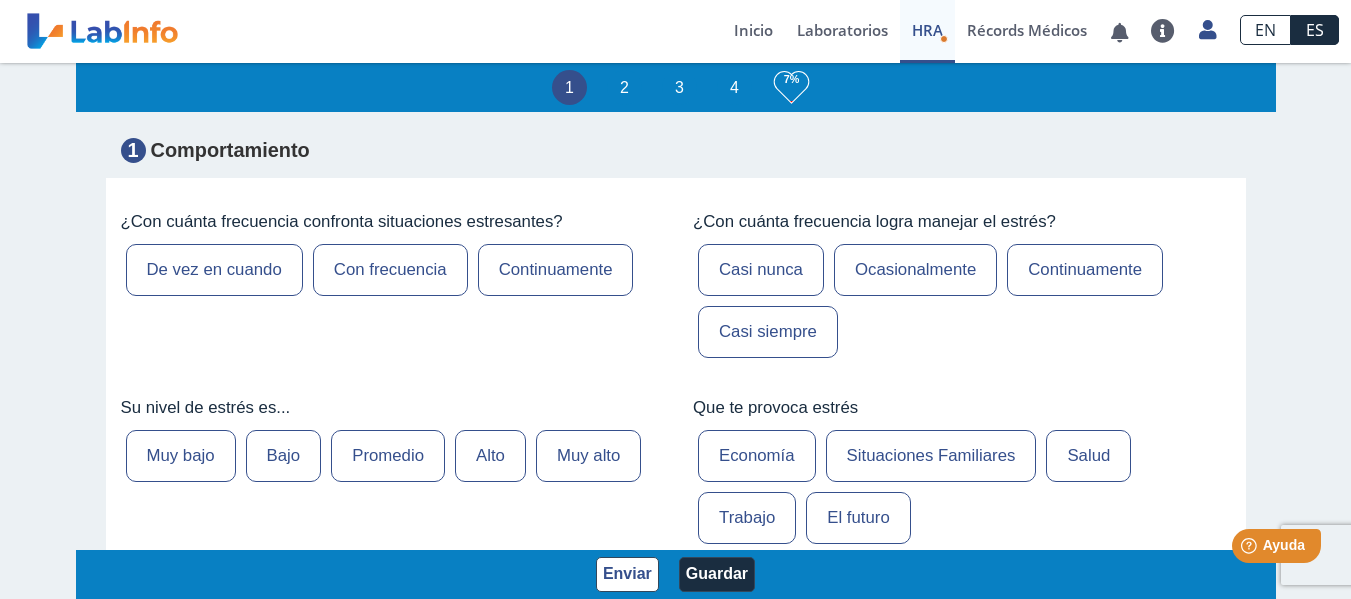 click on "De vez en cuando" at bounding box center (214, 270) 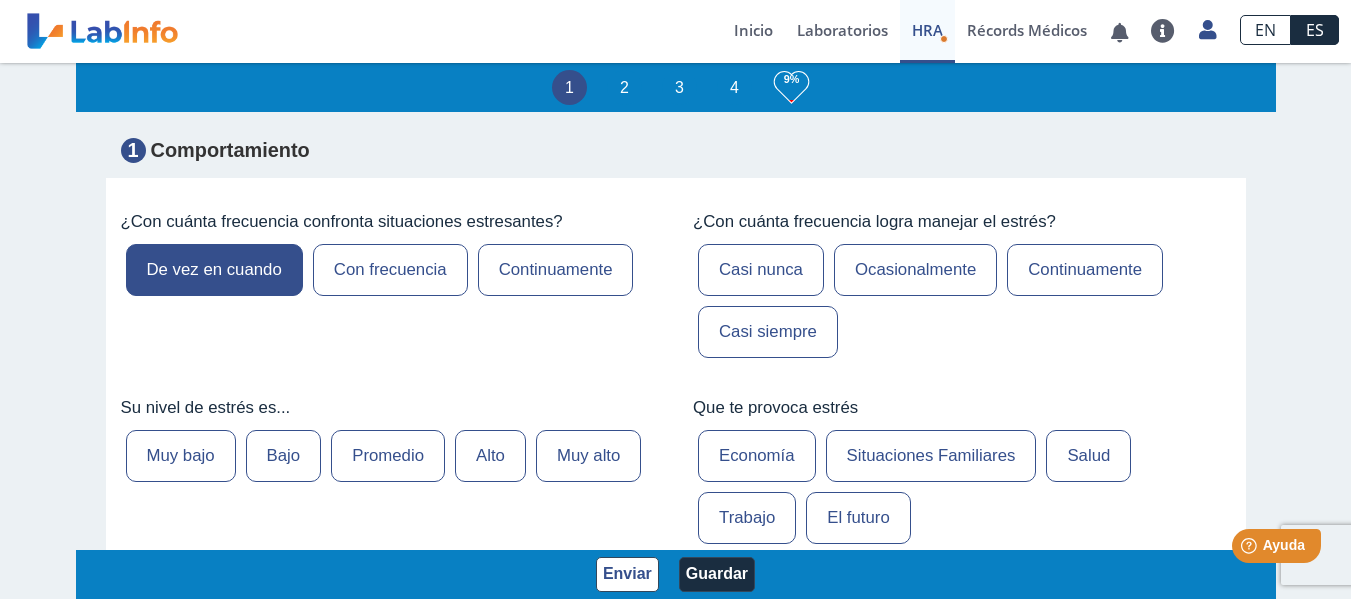 click on "Continuamente" at bounding box center [1085, 270] 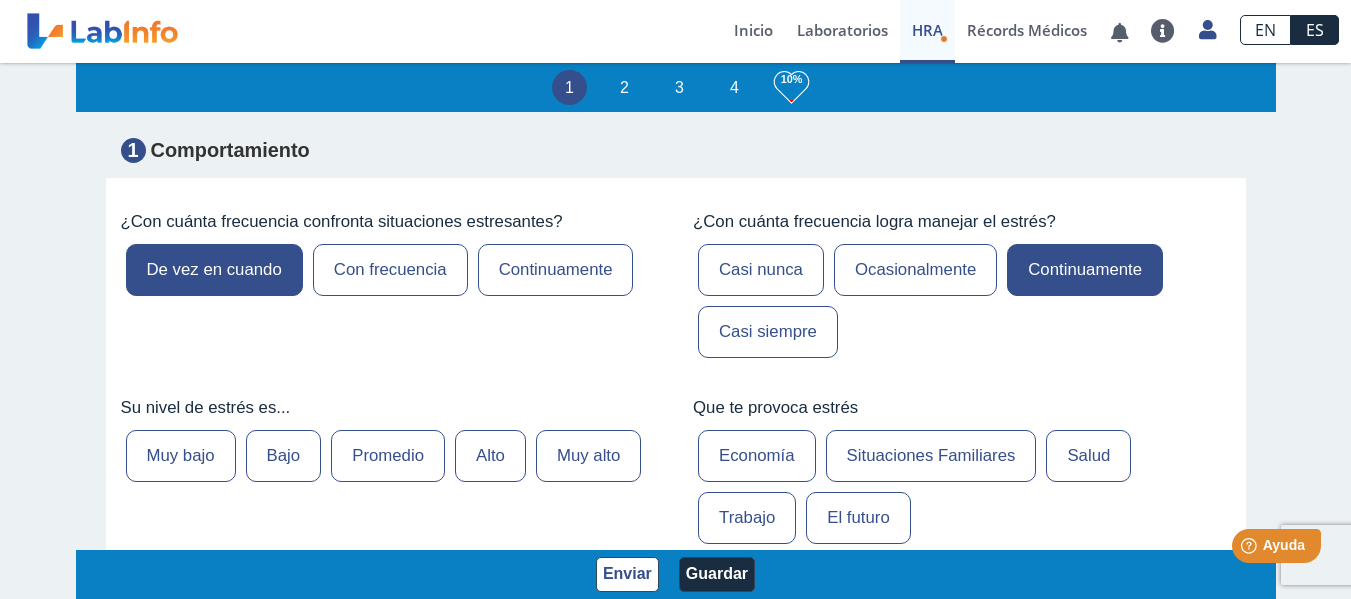 click on "Promedio" at bounding box center [388, 456] 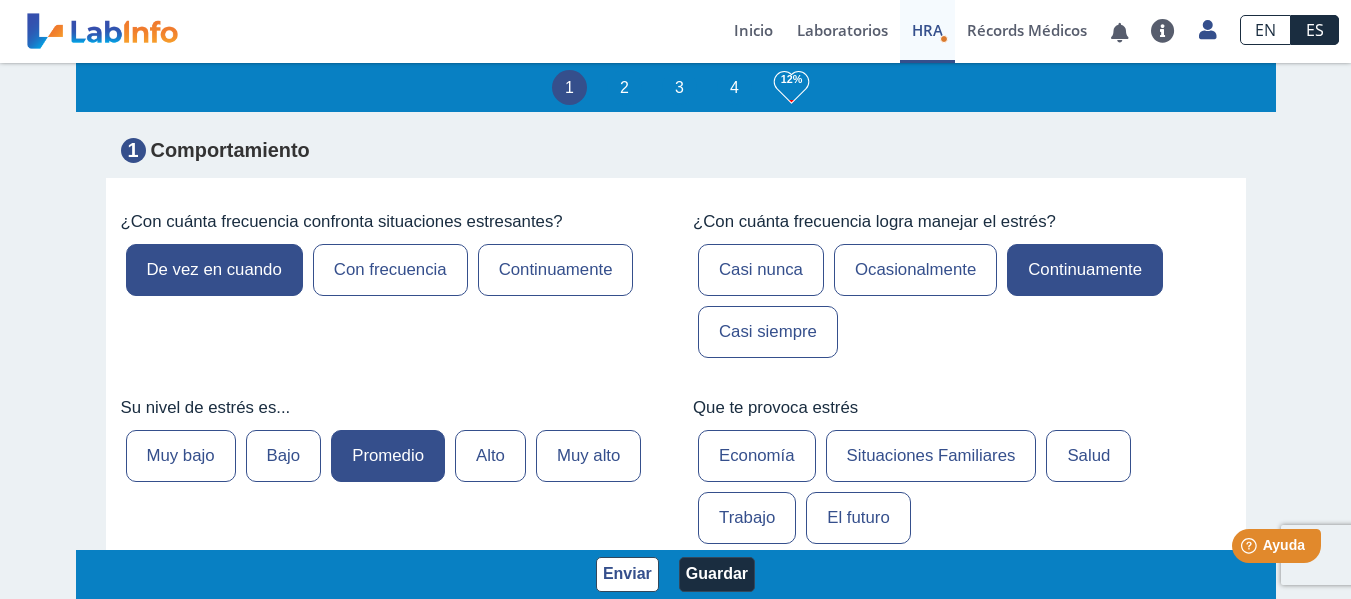 click on "Salud" at bounding box center (1088, 456) 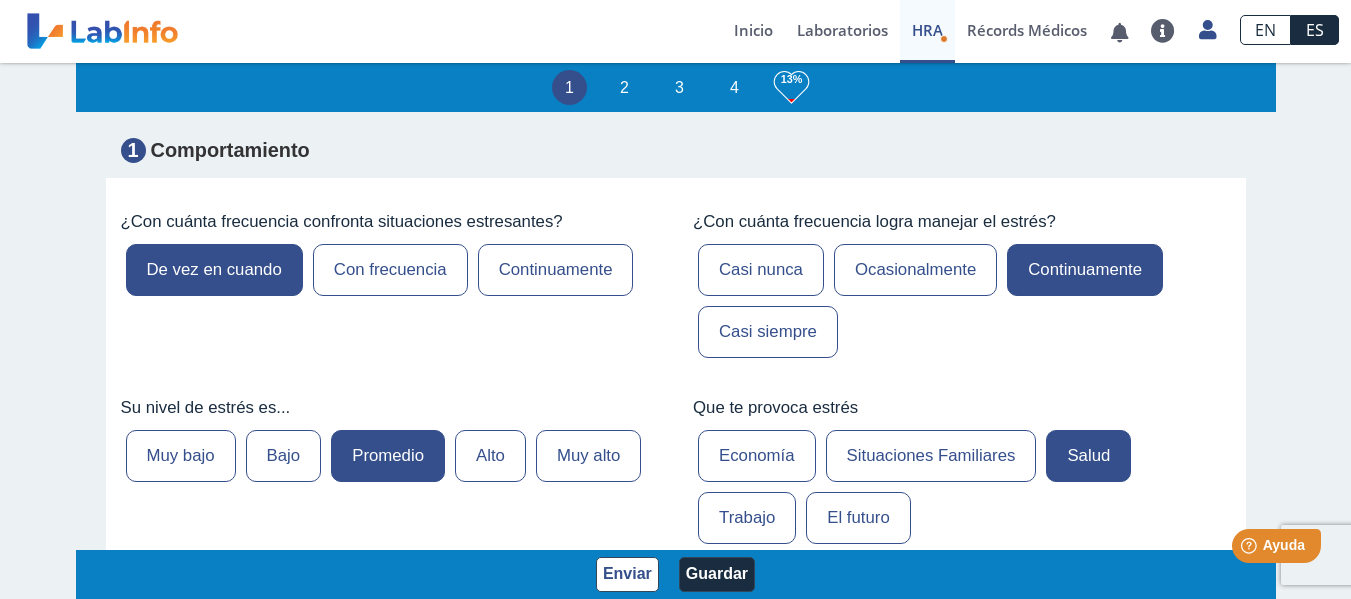 click on "Situaciones Familiares" at bounding box center (931, 456) 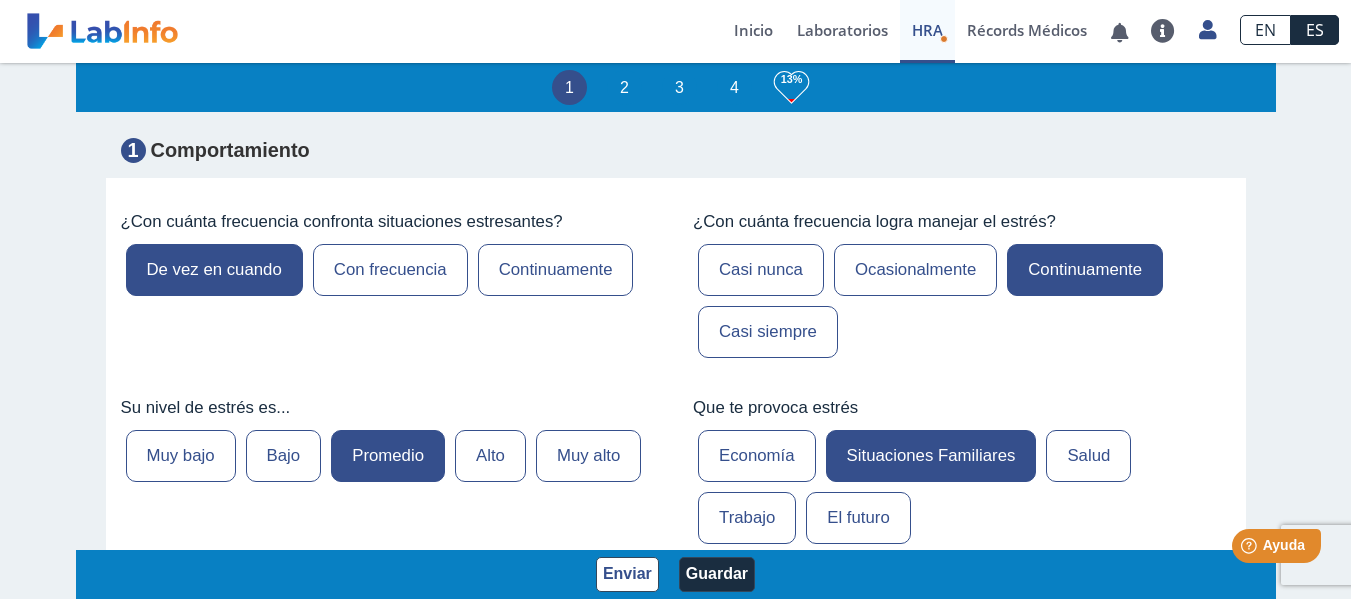 click on "Salud" at bounding box center (1088, 456) 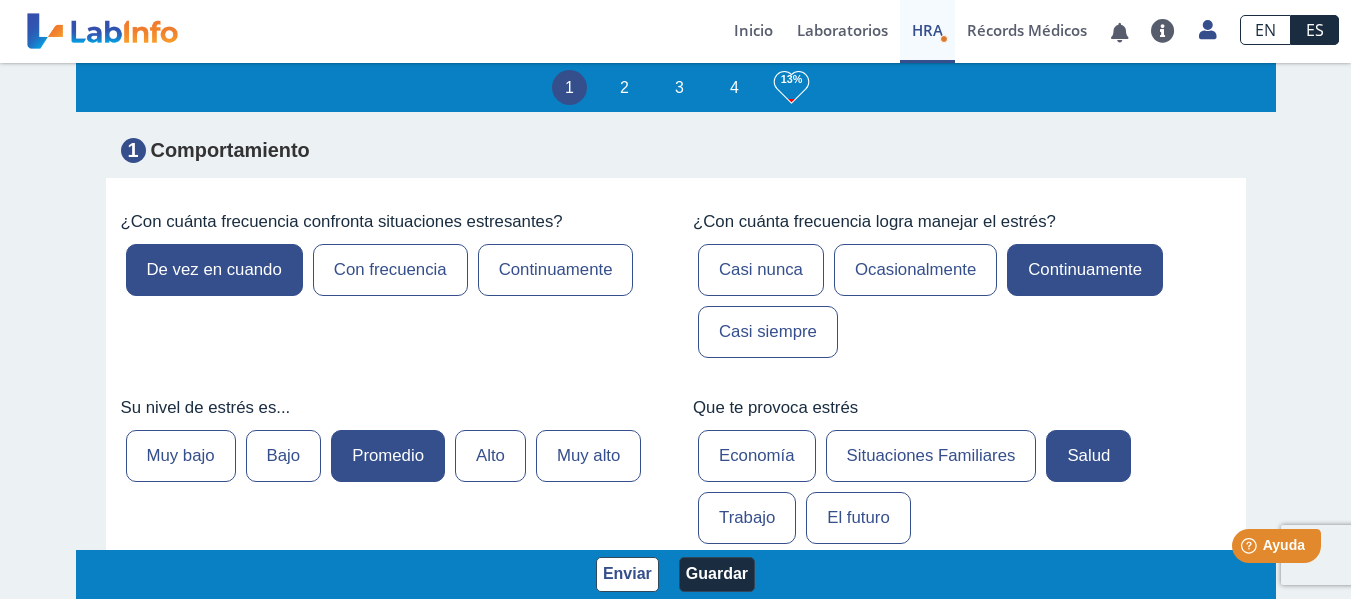 click on "Help Ayuda" at bounding box center [1251, 542] 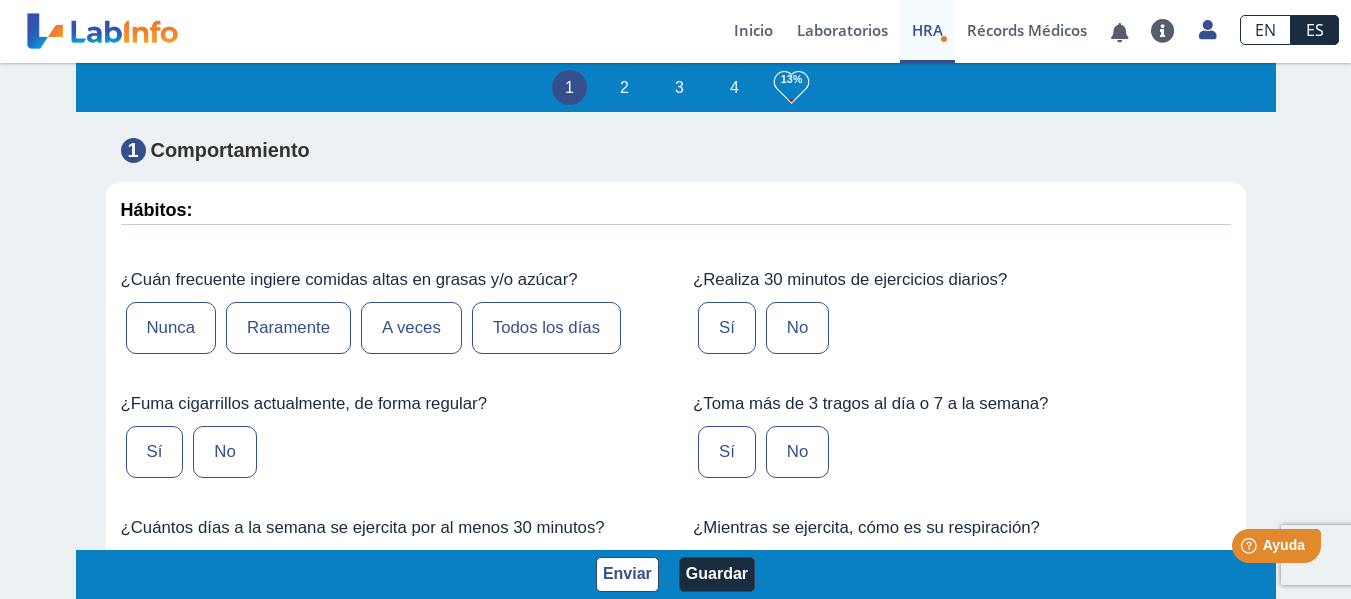 scroll, scrollTop: 1121, scrollLeft: 0, axis: vertical 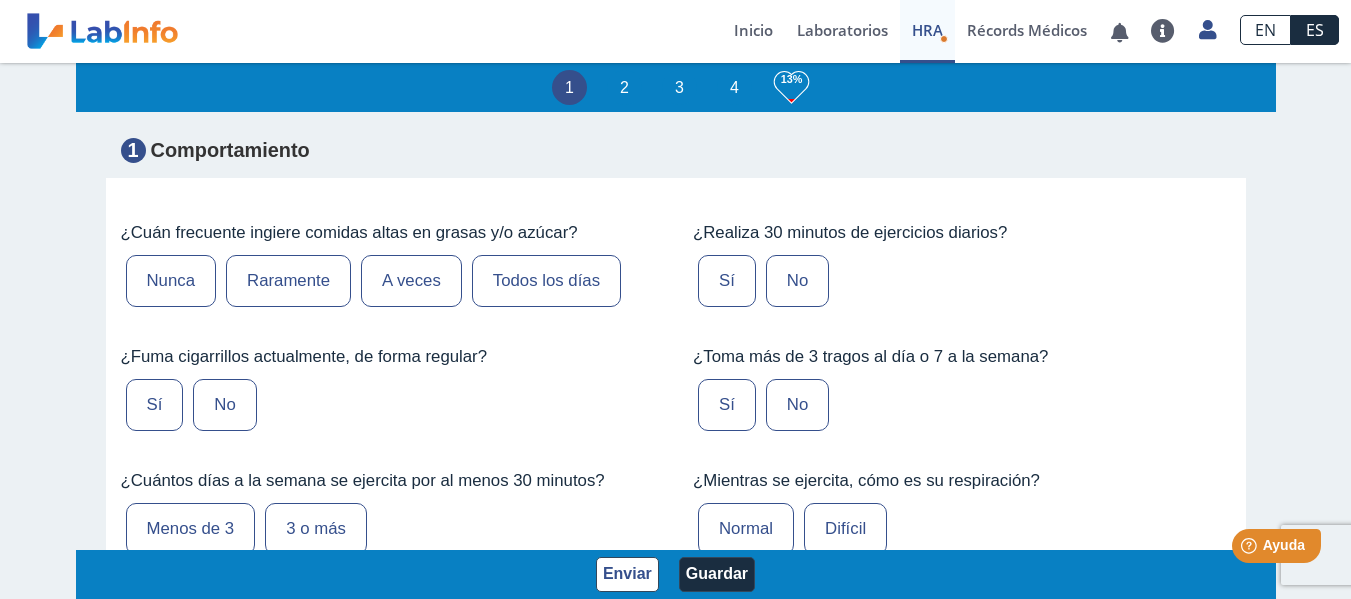 click on "A veces" at bounding box center [411, 281] 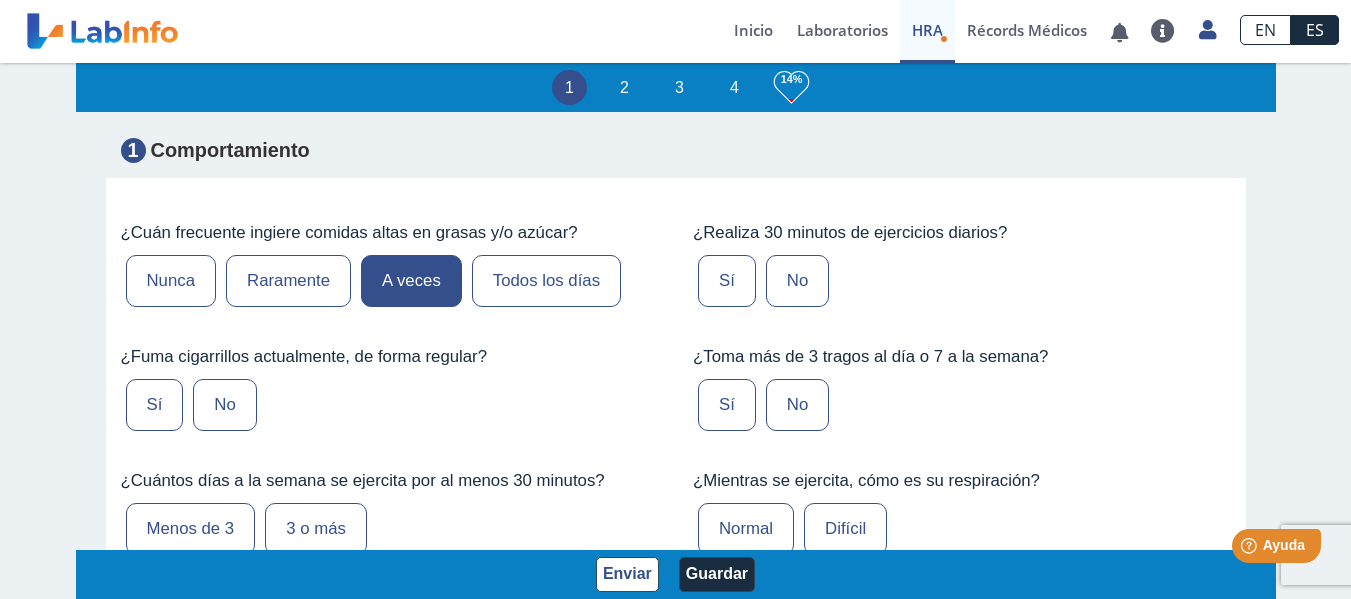 click on "Sí" at bounding box center (727, 281) 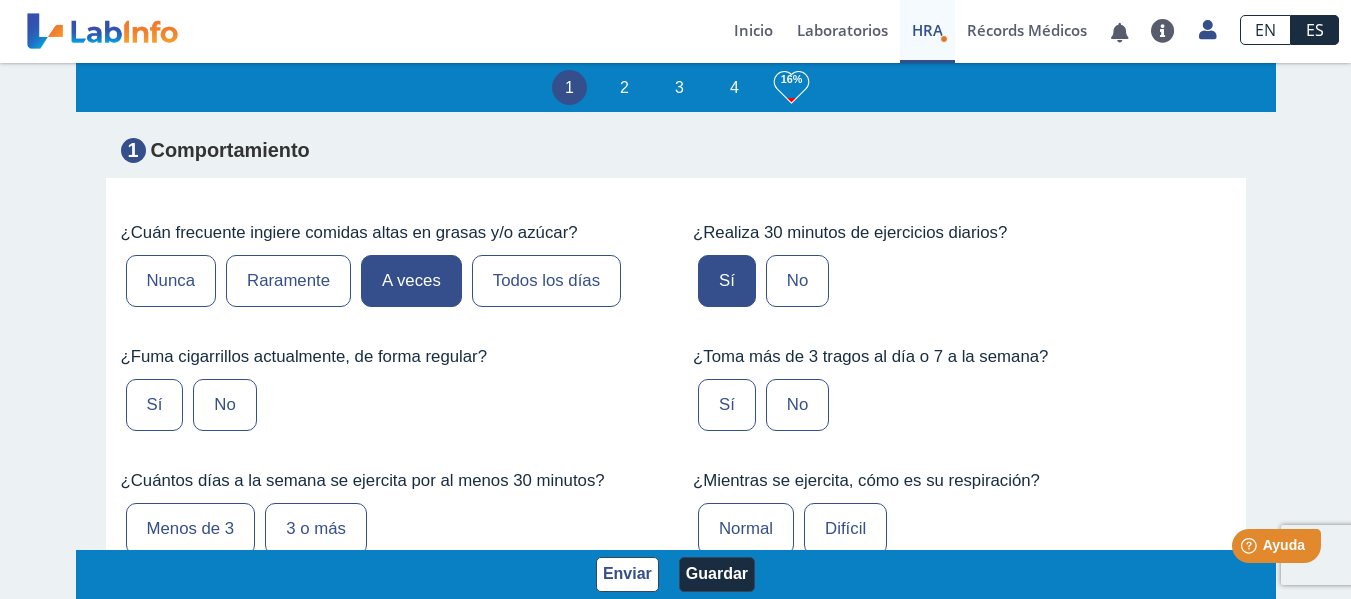 click on "No" at bounding box center (797, 281) 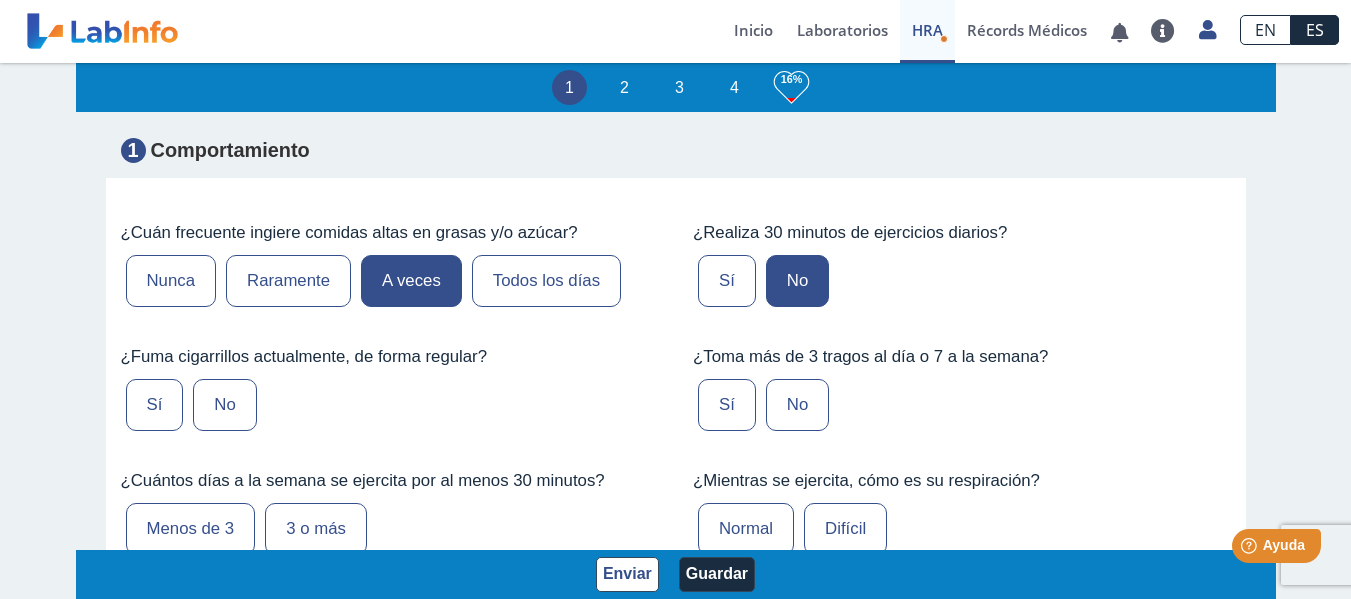click on "No" at bounding box center [224, 405] 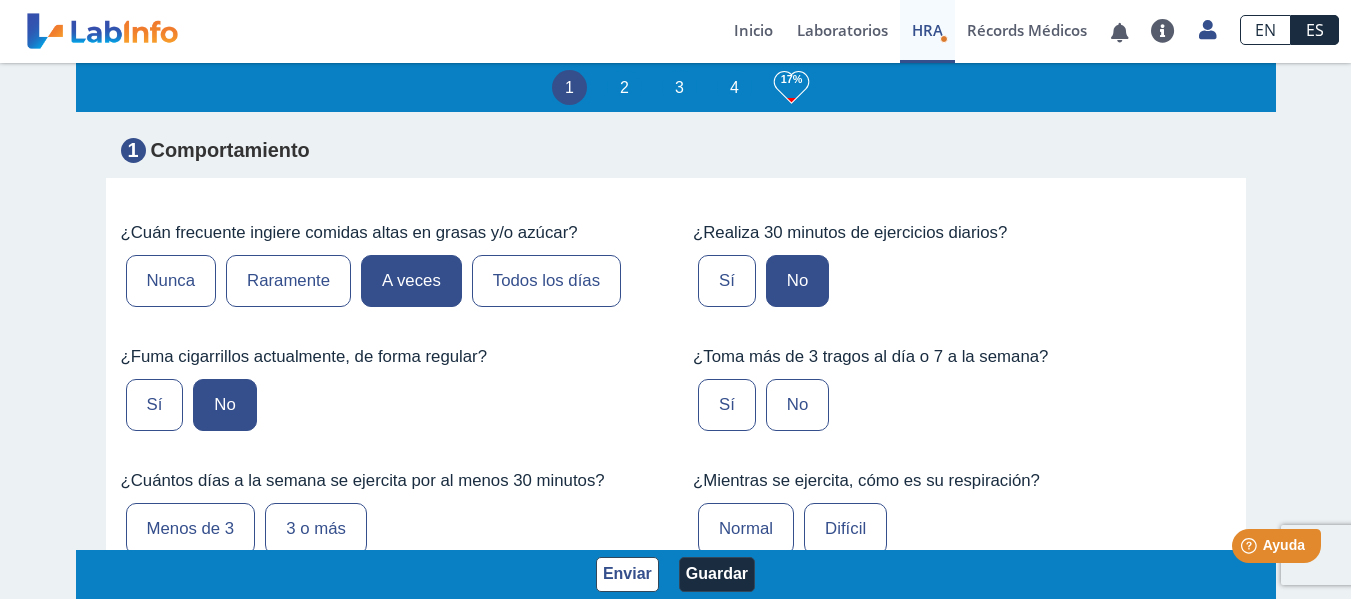 click on "No" at bounding box center [797, 405] 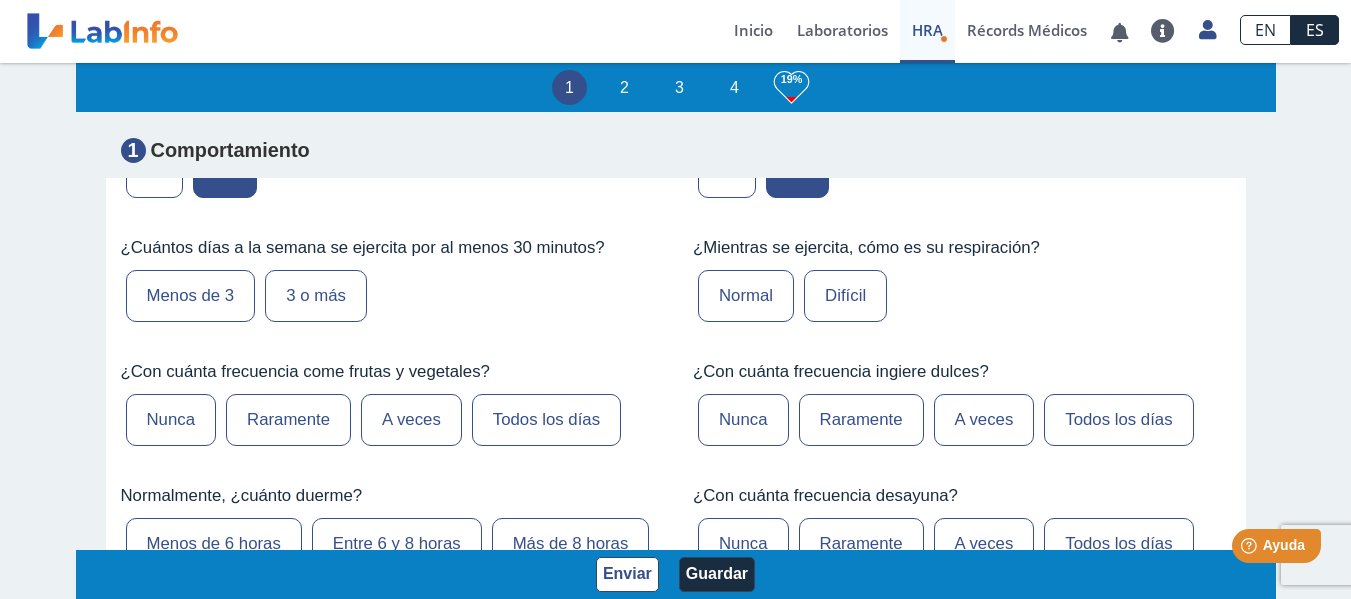 scroll, scrollTop: 1377, scrollLeft: 0, axis: vertical 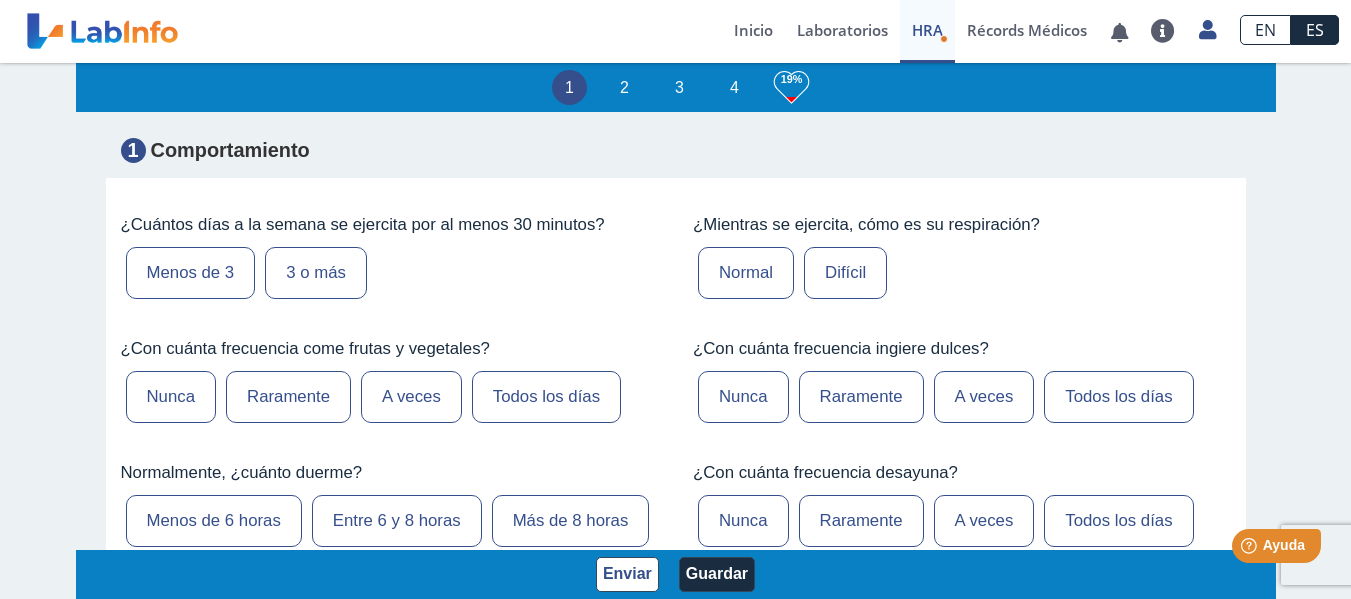 click on "3 o más" at bounding box center (316, 273) 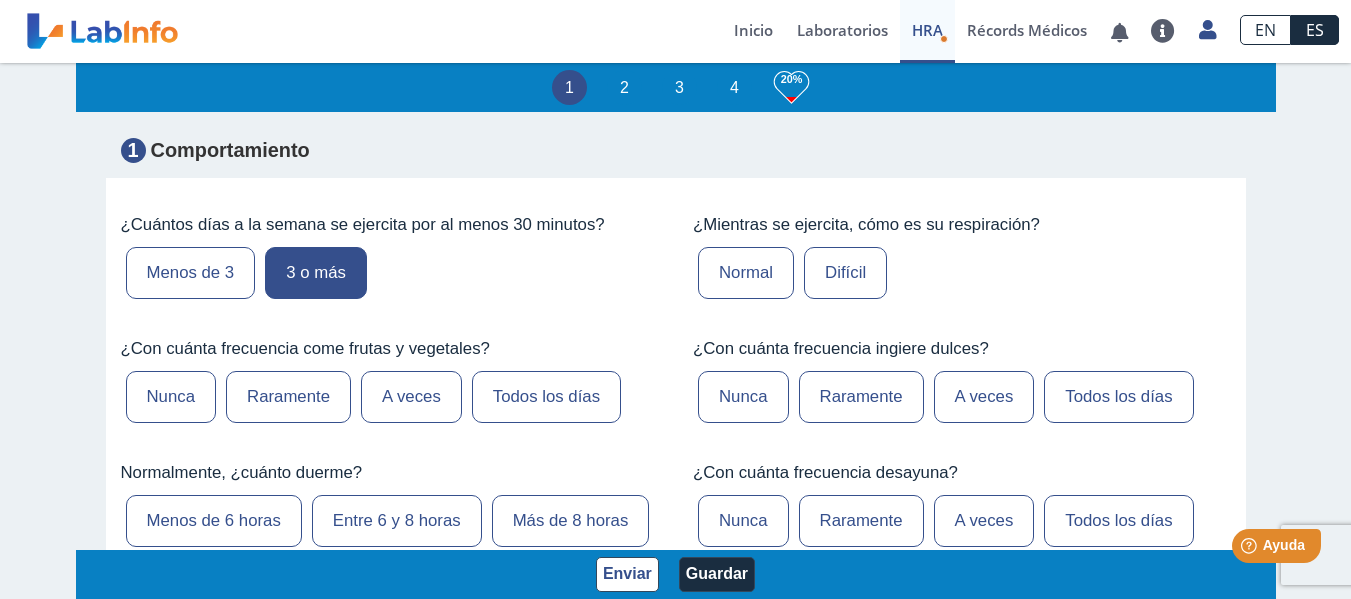 click on "Normal" at bounding box center [746, 273] 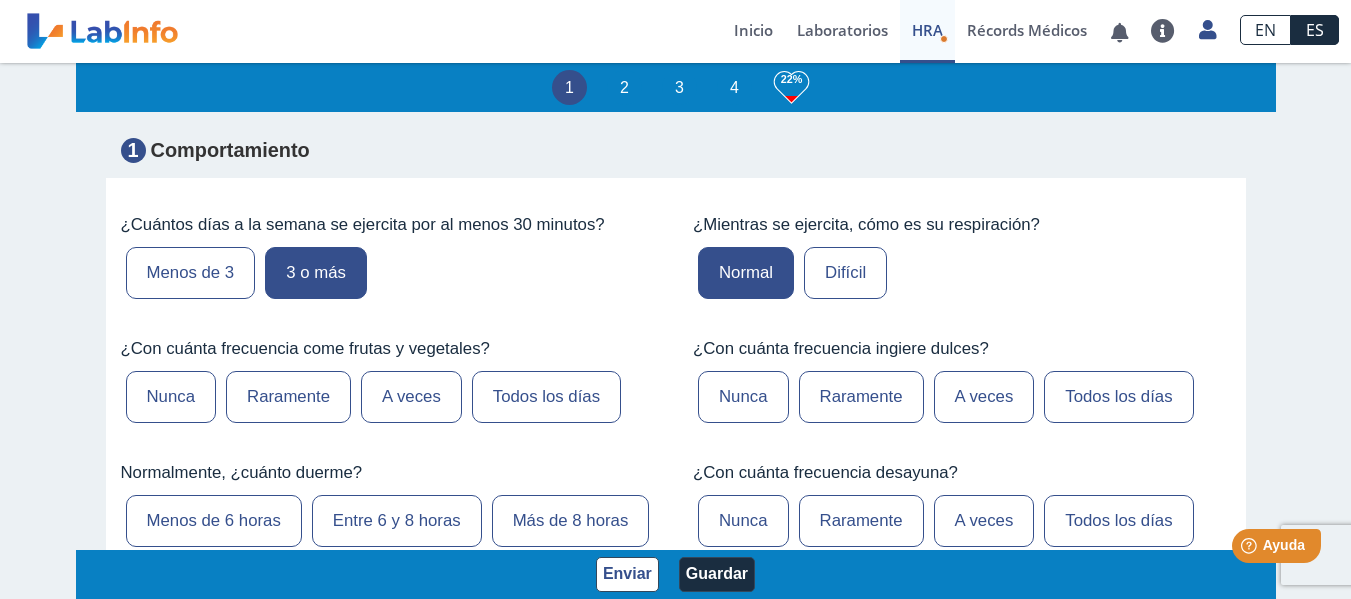 scroll, scrollTop: 1354, scrollLeft: 0, axis: vertical 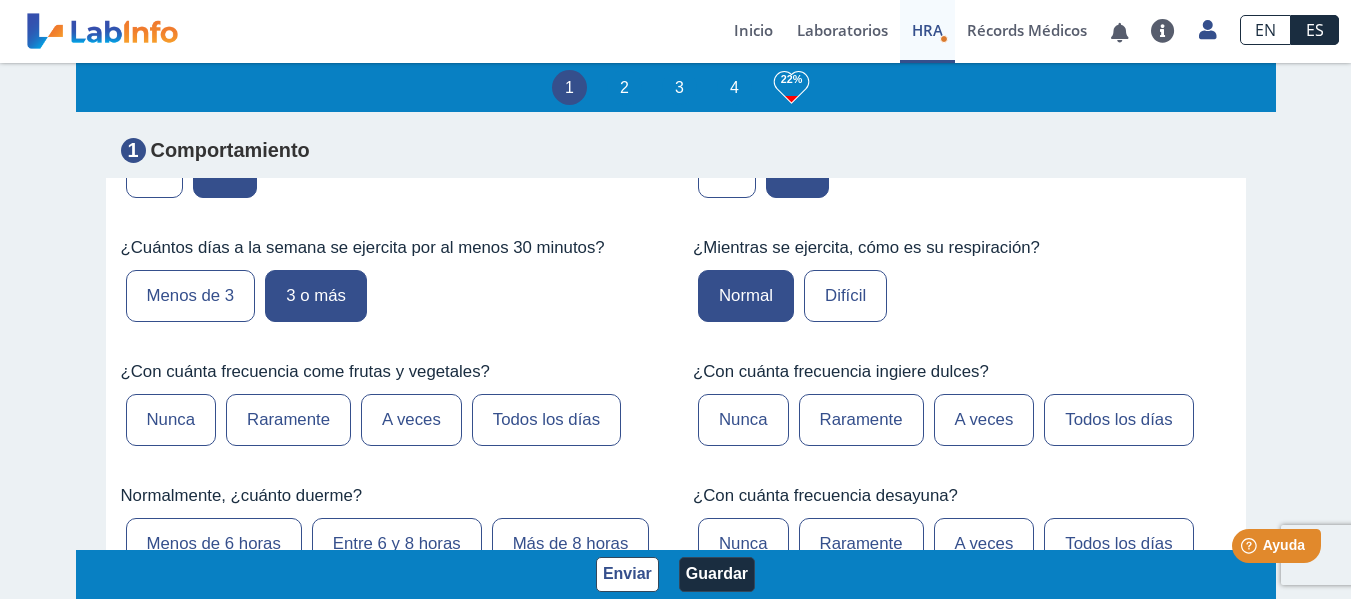 click on "A veces" at bounding box center [411, 420] 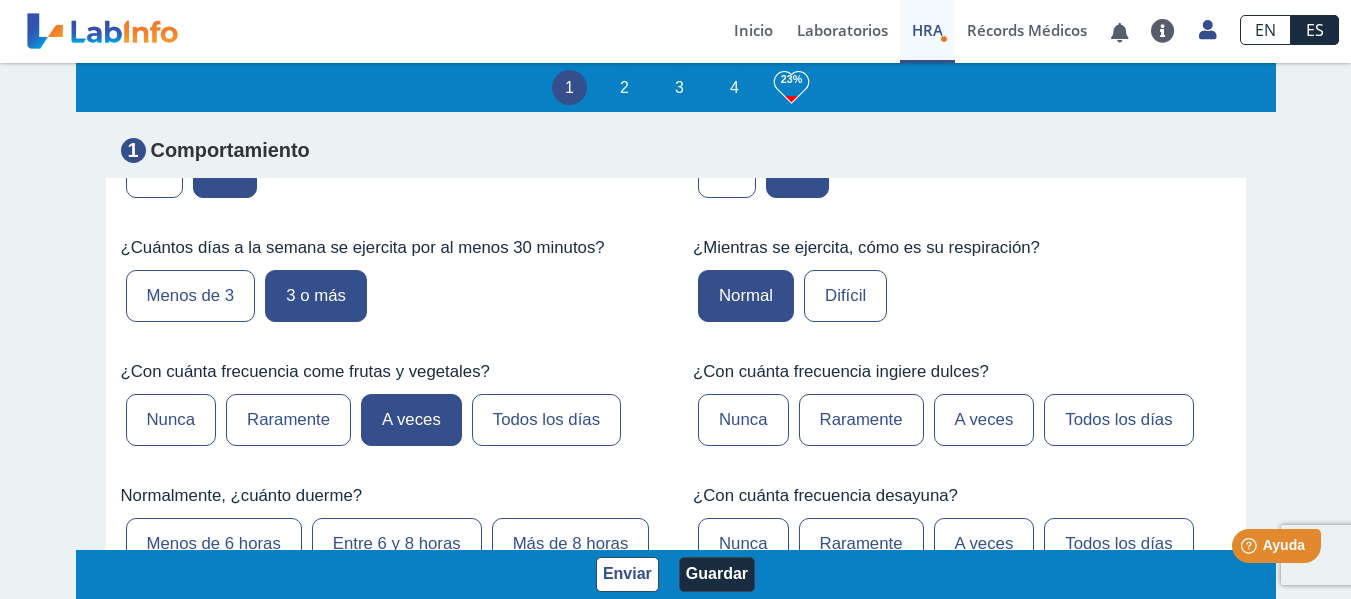 click on "Raramente" at bounding box center [861, 420] 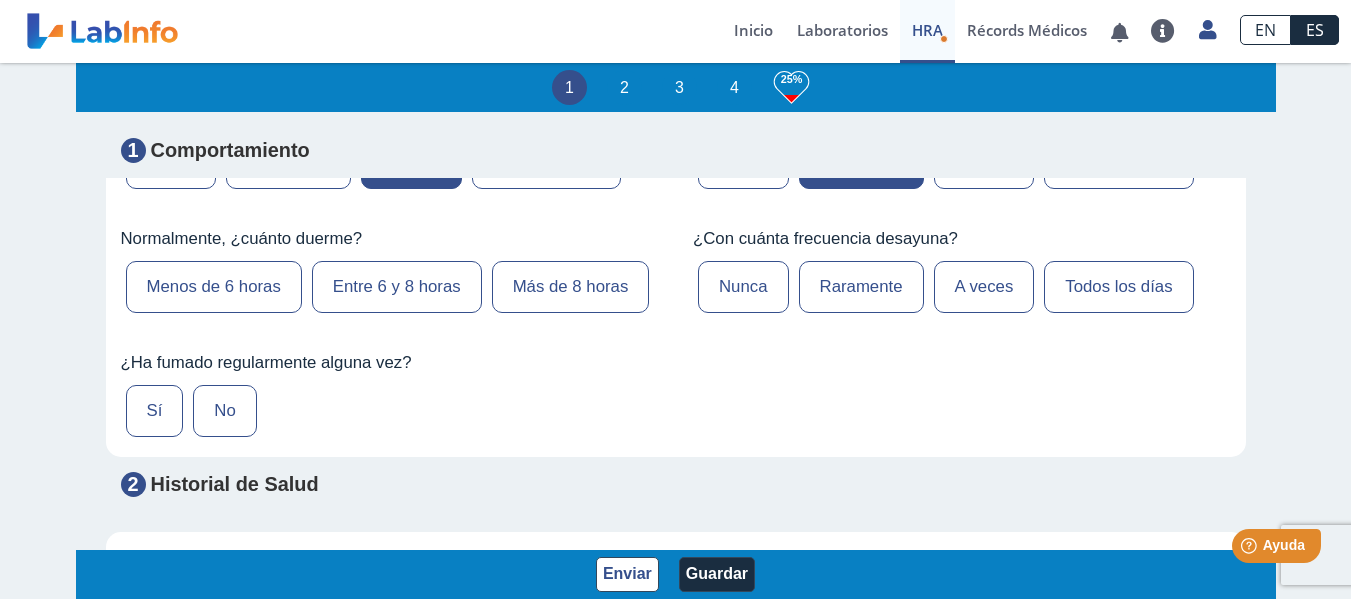 scroll, scrollTop: 1634, scrollLeft: 0, axis: vertical 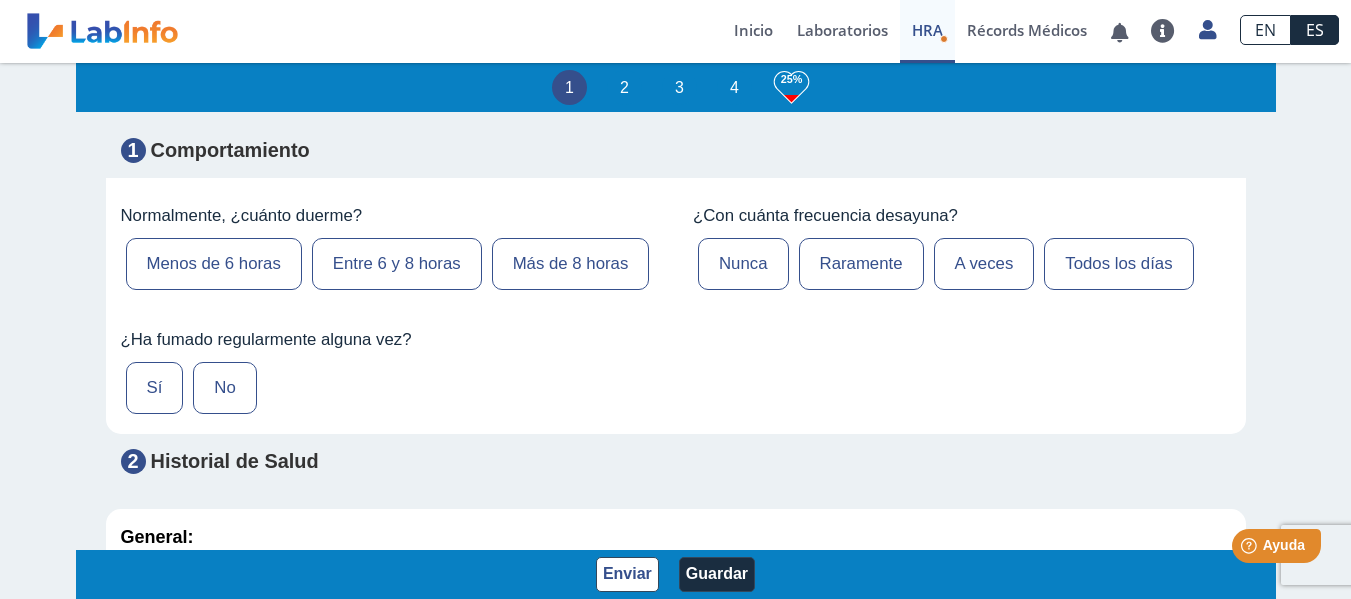 click on "Menos de 6 horas" at bounding box center [214, 264] 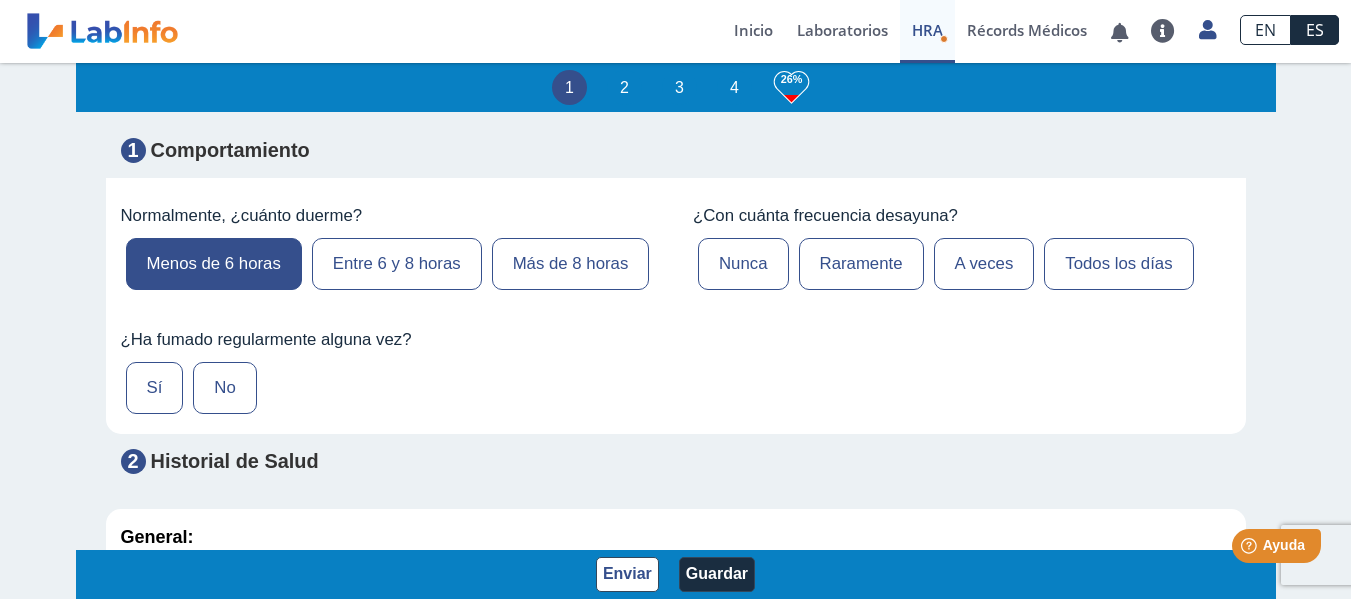 click on "Raramente" at bounding box center [861, 264] 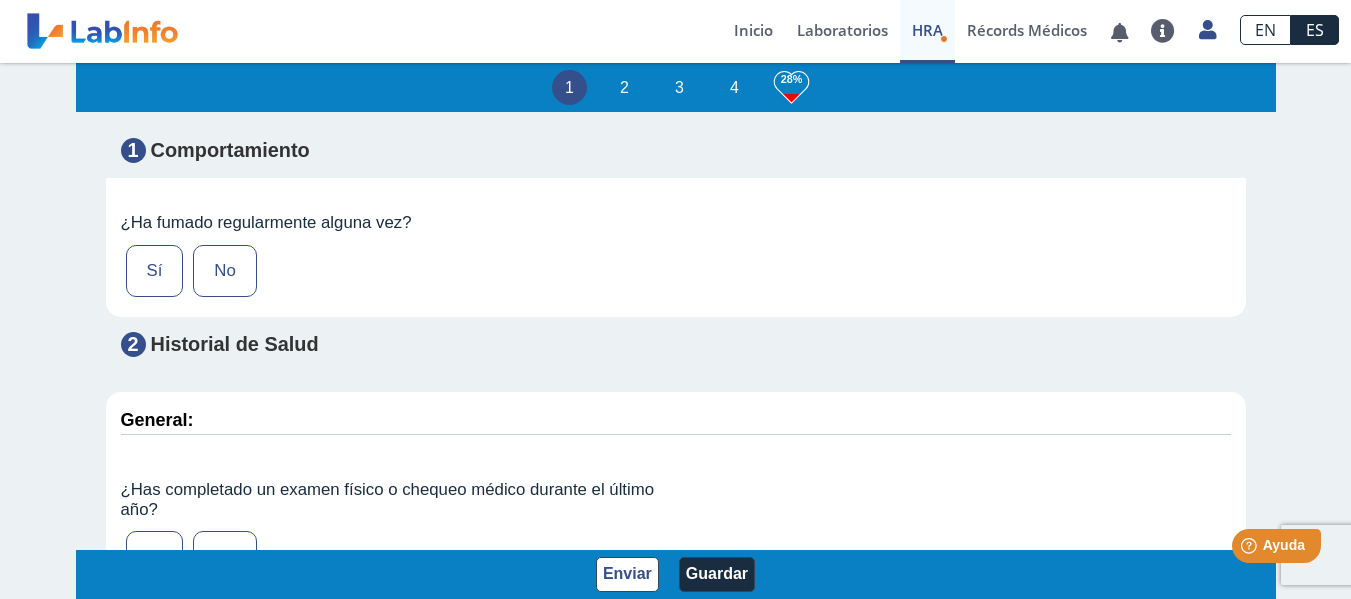 scroll, scrollTop: 1821, scrollLeft: 0, axis: vertical 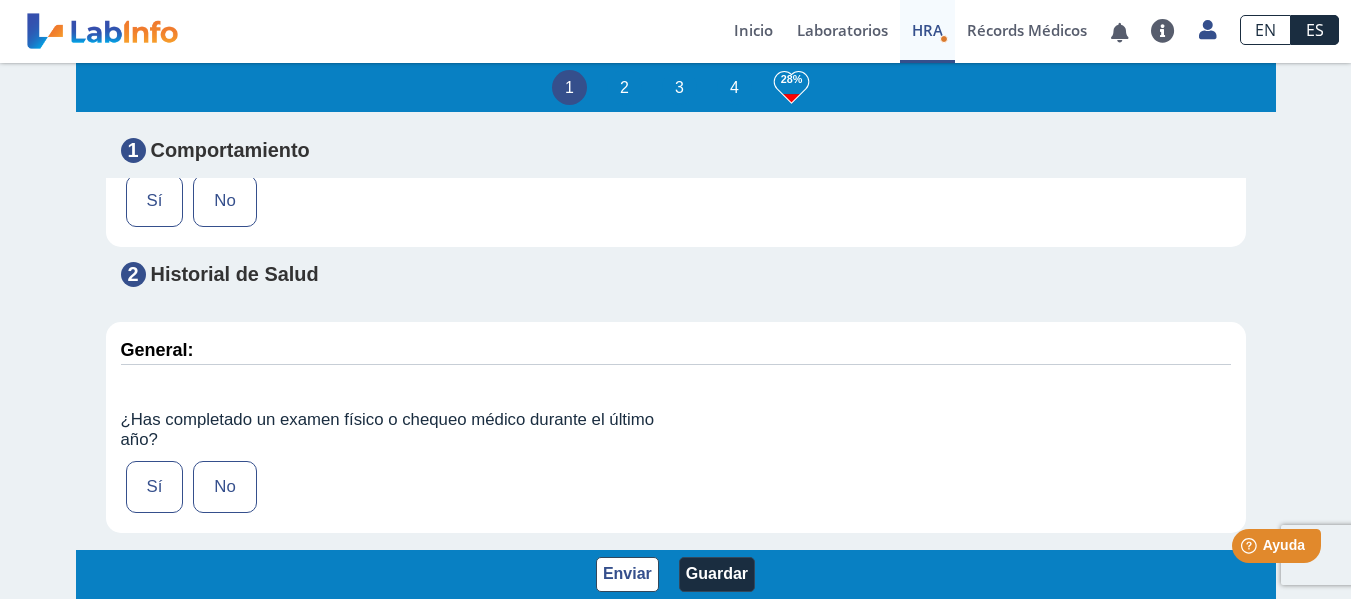 click on "No" at bounding box center (224, 201) 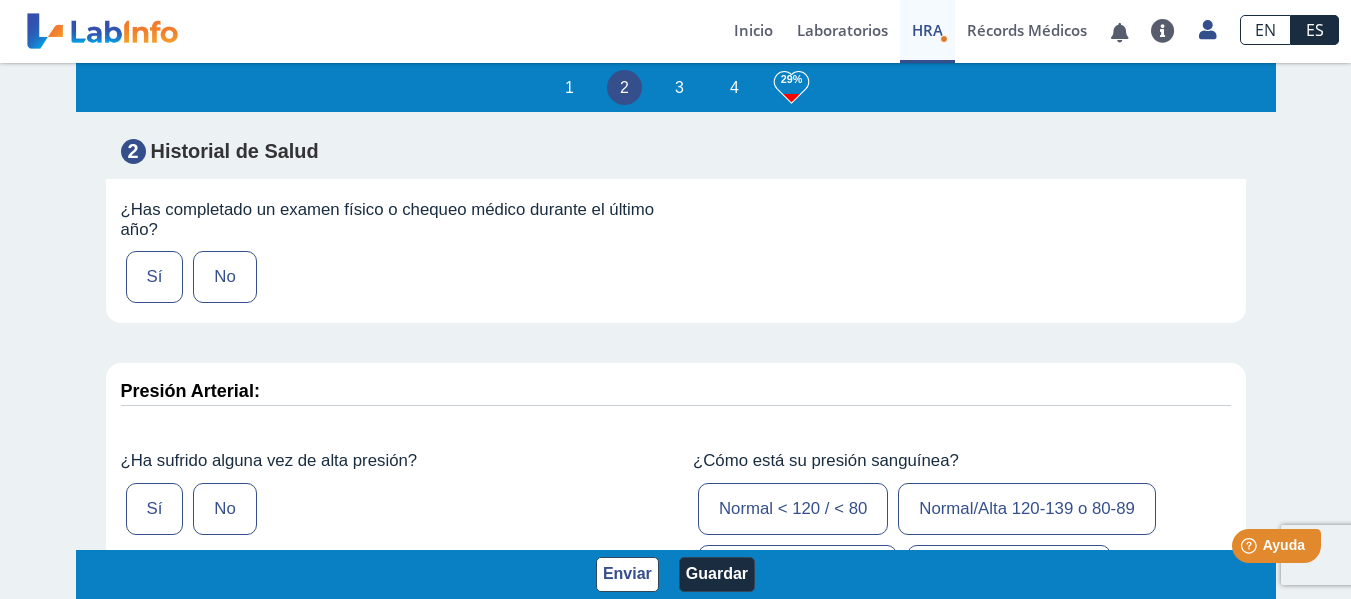 scroll, scrollTop: 2008, scrollLeft: 0, axis: vertical 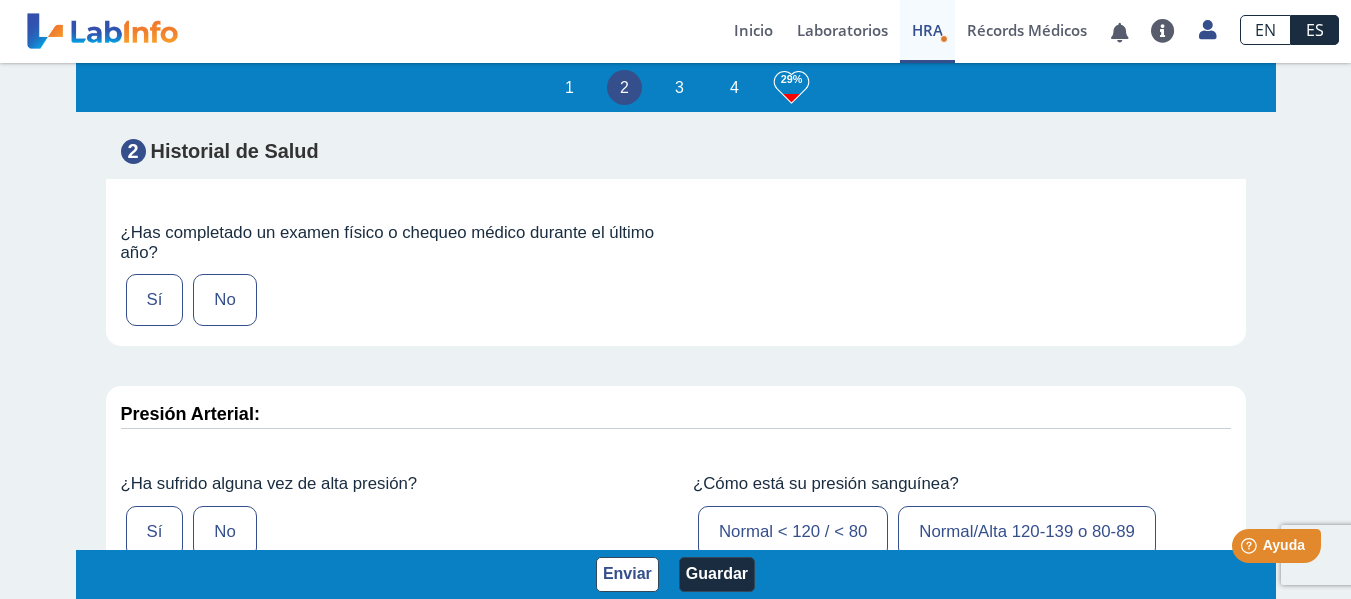 click on "Sí" at bounding box center [155, 300] 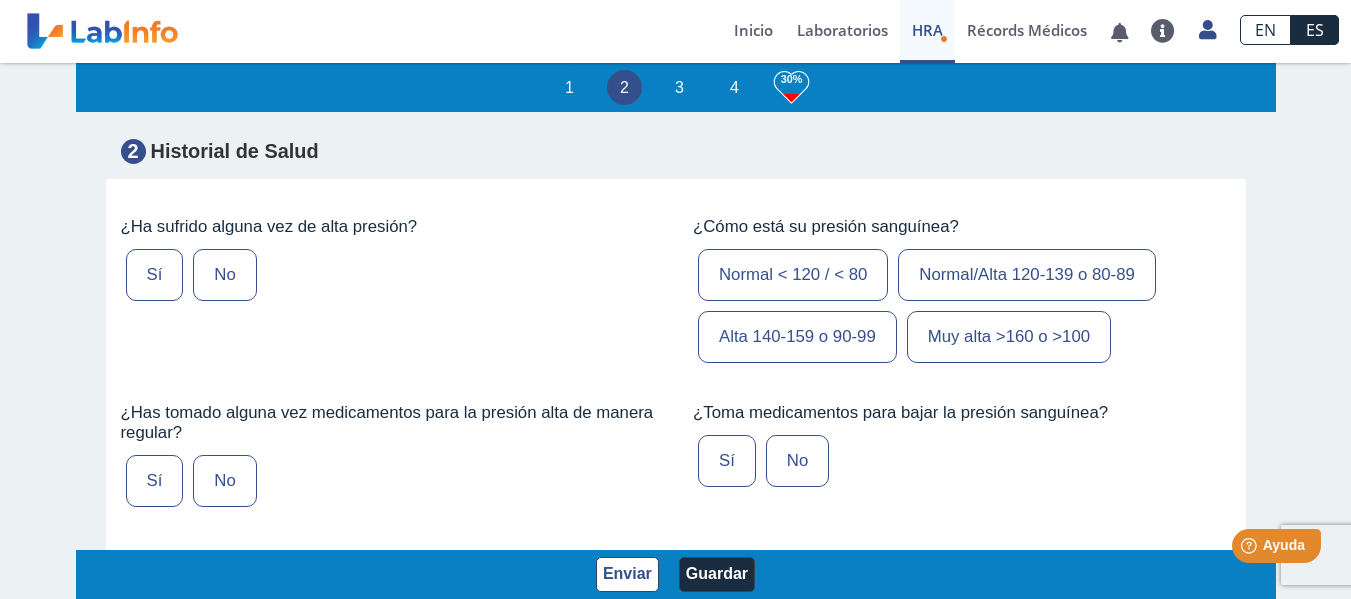scroll, scrollTop: 2218, scrollLeft: 0, axis: vertical 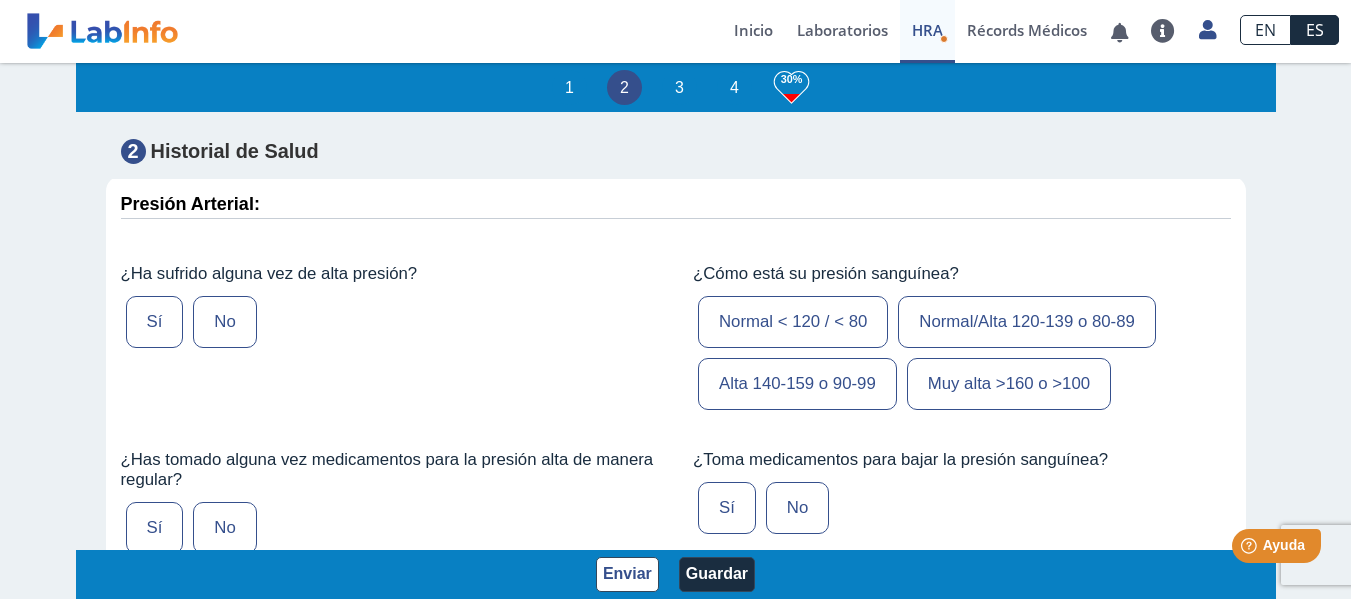 click on "Sí" at bounding box center [155, 322] 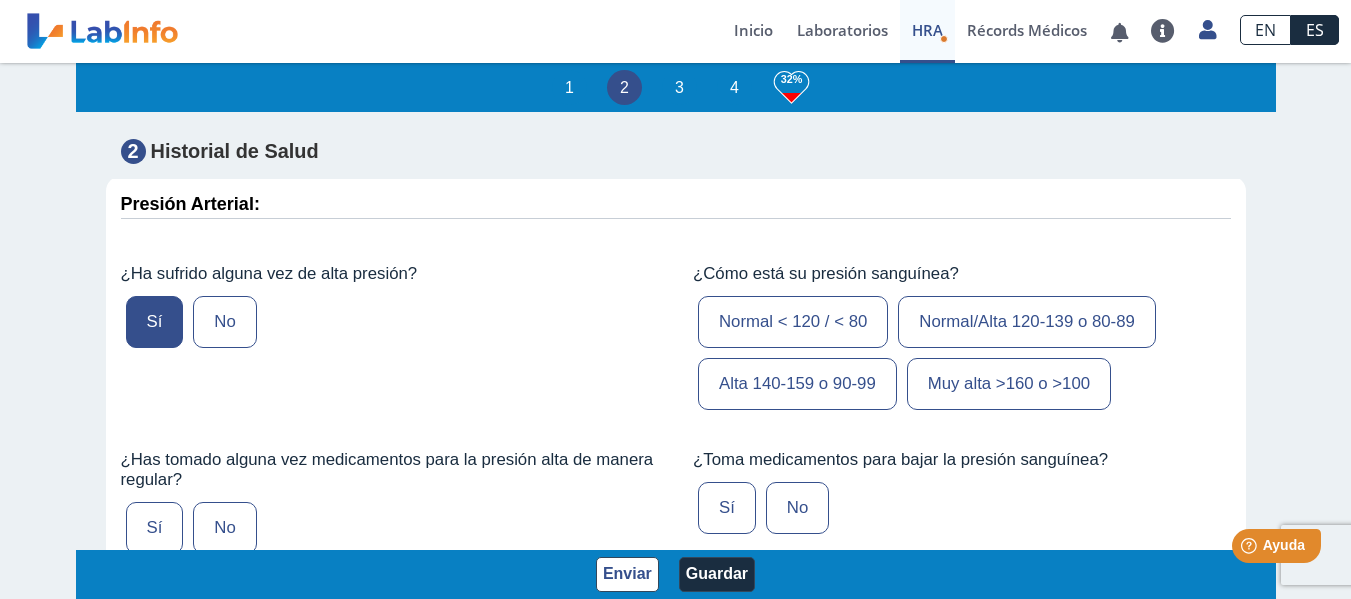 click on "Alta 140-159 o 90-99" at bounding box center [797, 384] 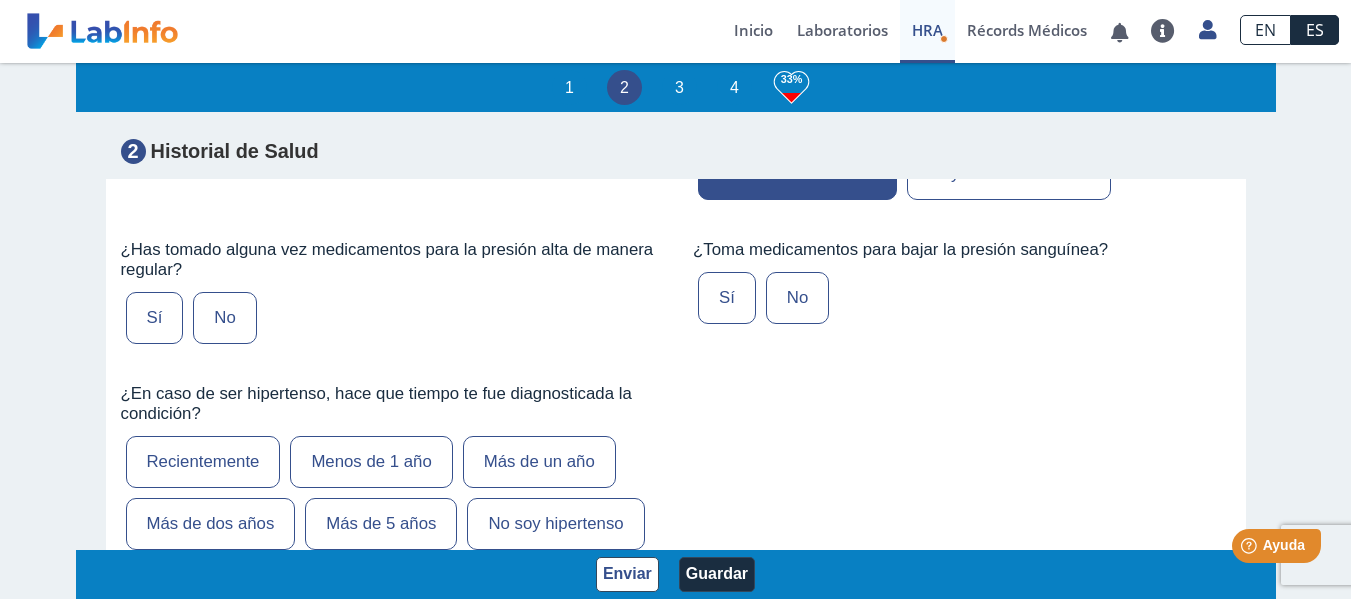 scroll, scrollTop: 2381, scrollLeft: 0, axis: vertical 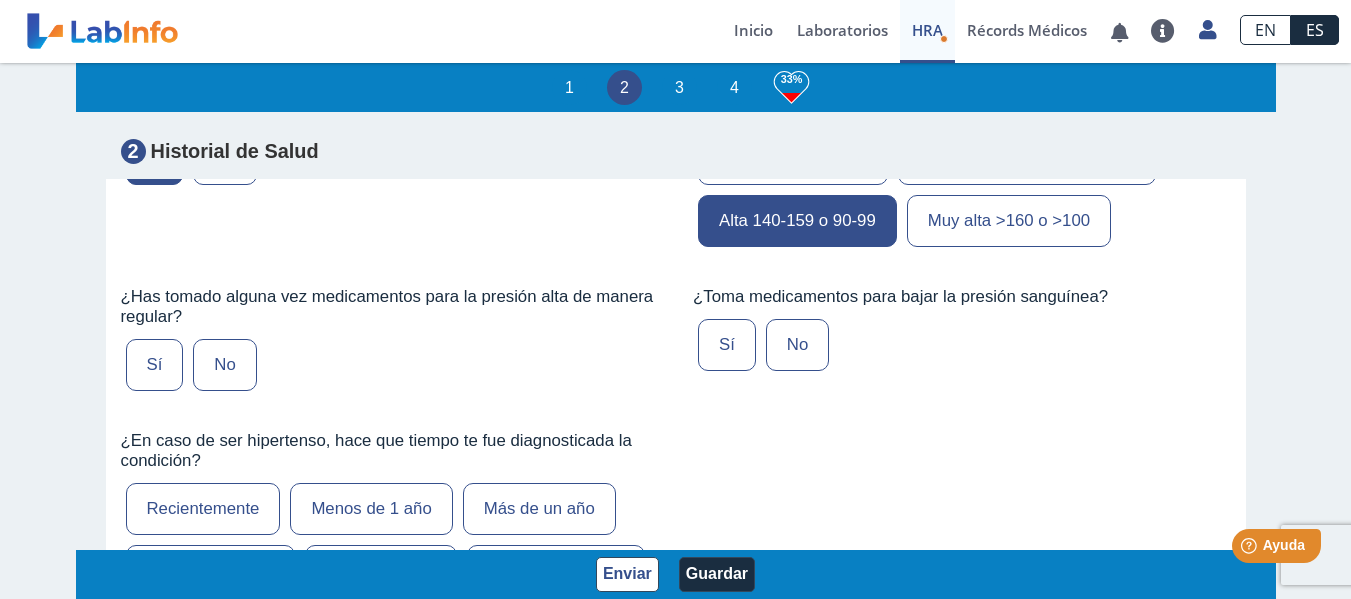 click on "Sí" at bounding box center [155, 365] 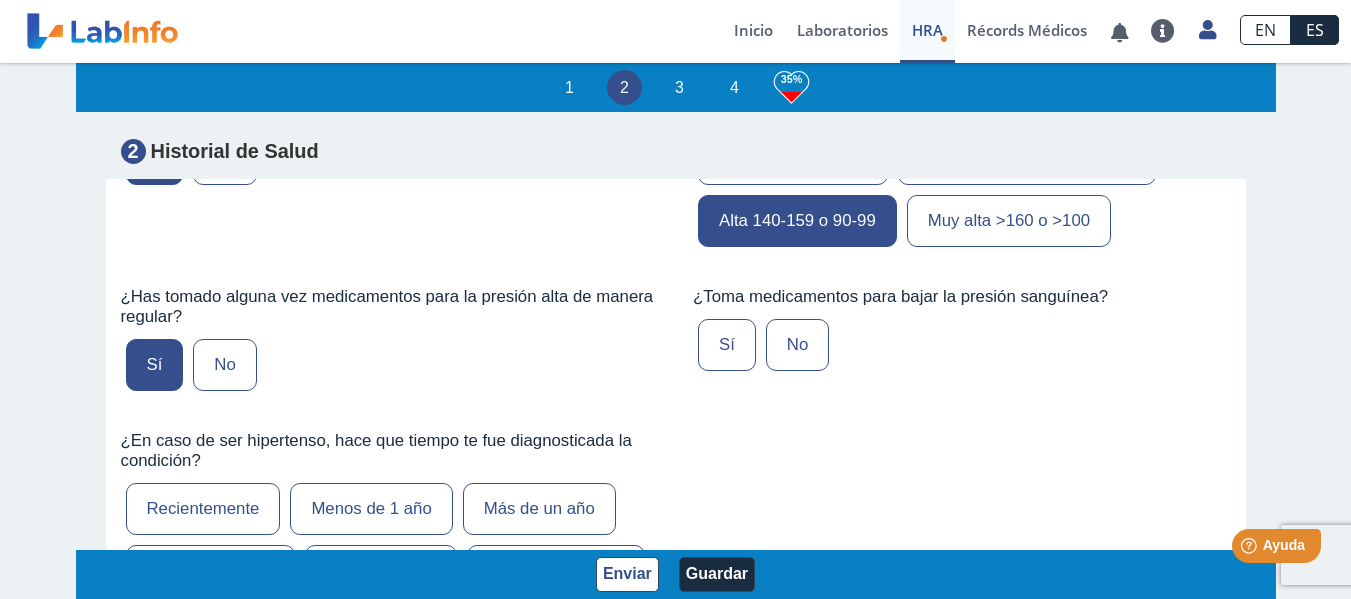 click on "Sí" at bounding box center [727, 345] 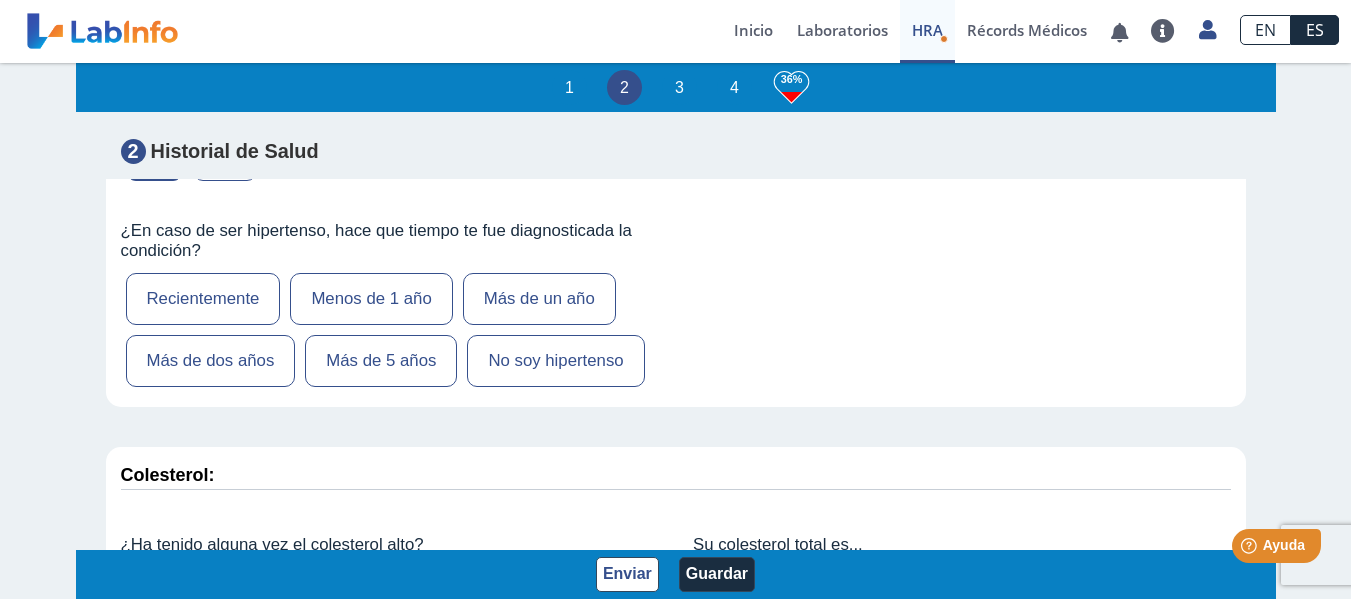 scroll, scrollTop: 2662, scrollLeft: 0, axis: vertical 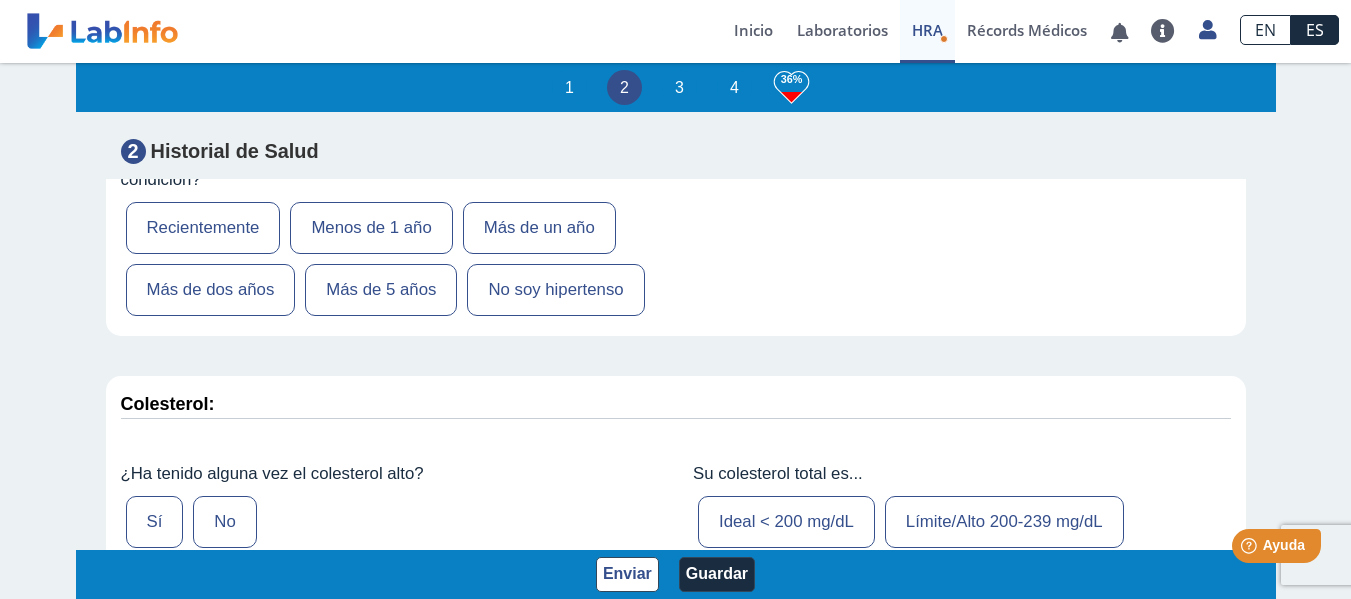 click on "Más de un año" at bounding box center [539, 228] 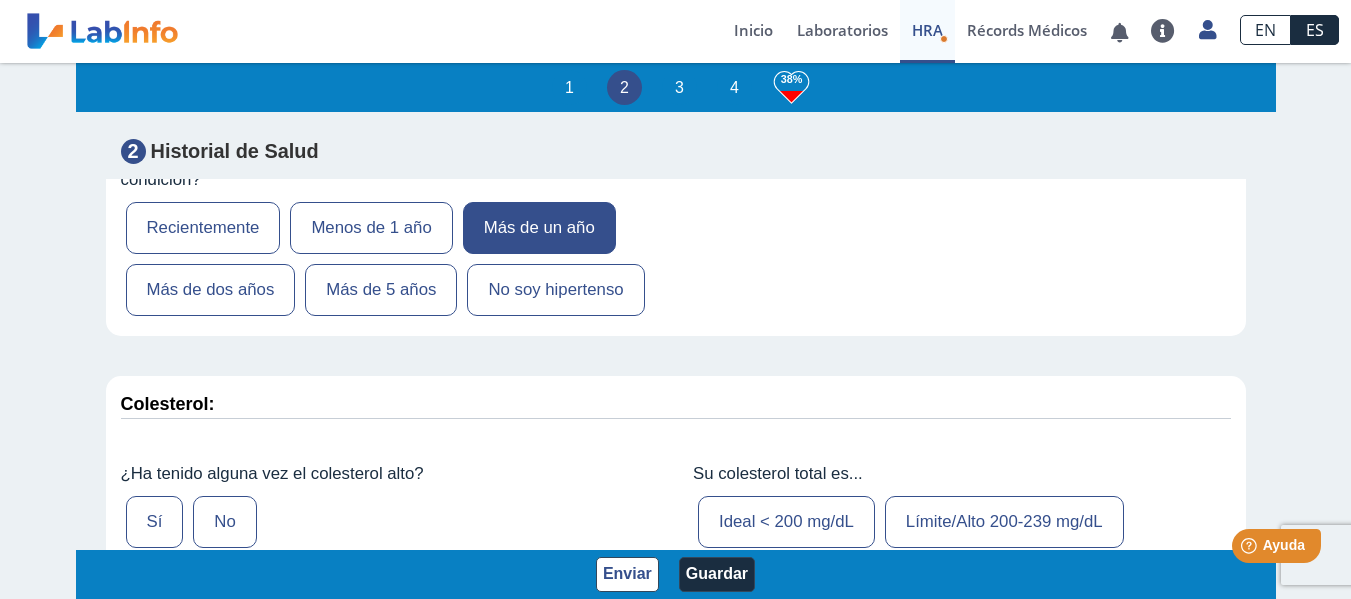 scroll, scrollTop: 2918, scrollLeft: 0, axis: vertical 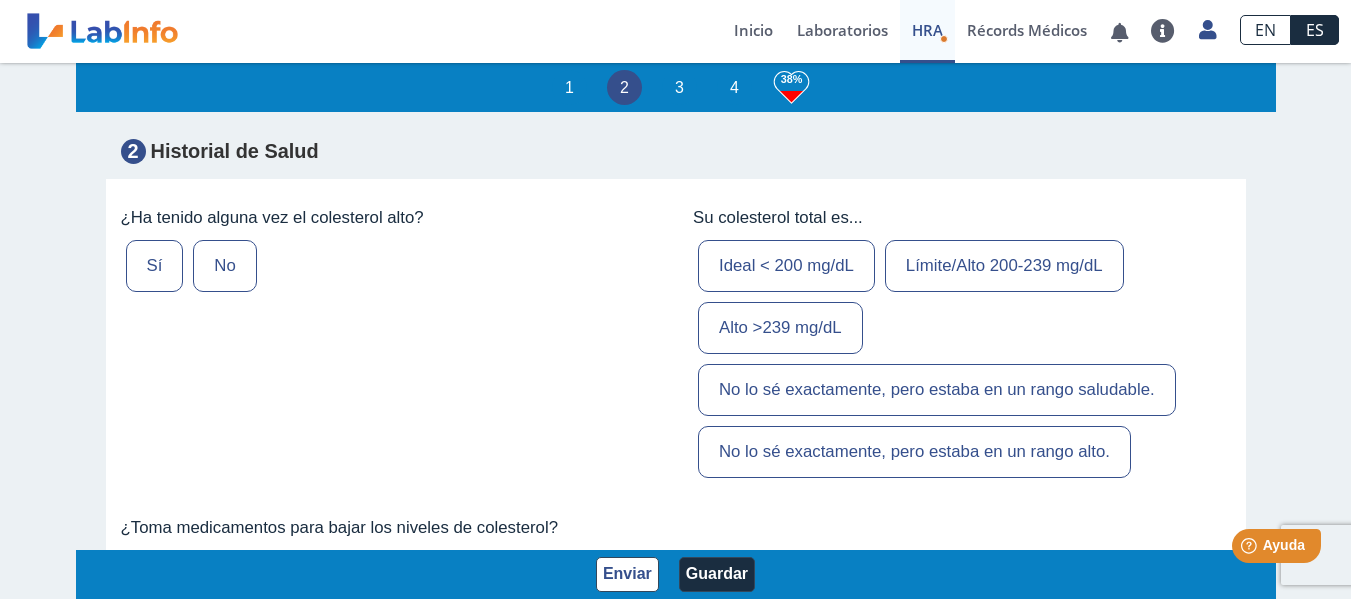 click on "Sí" at bounding box center [155, 266] 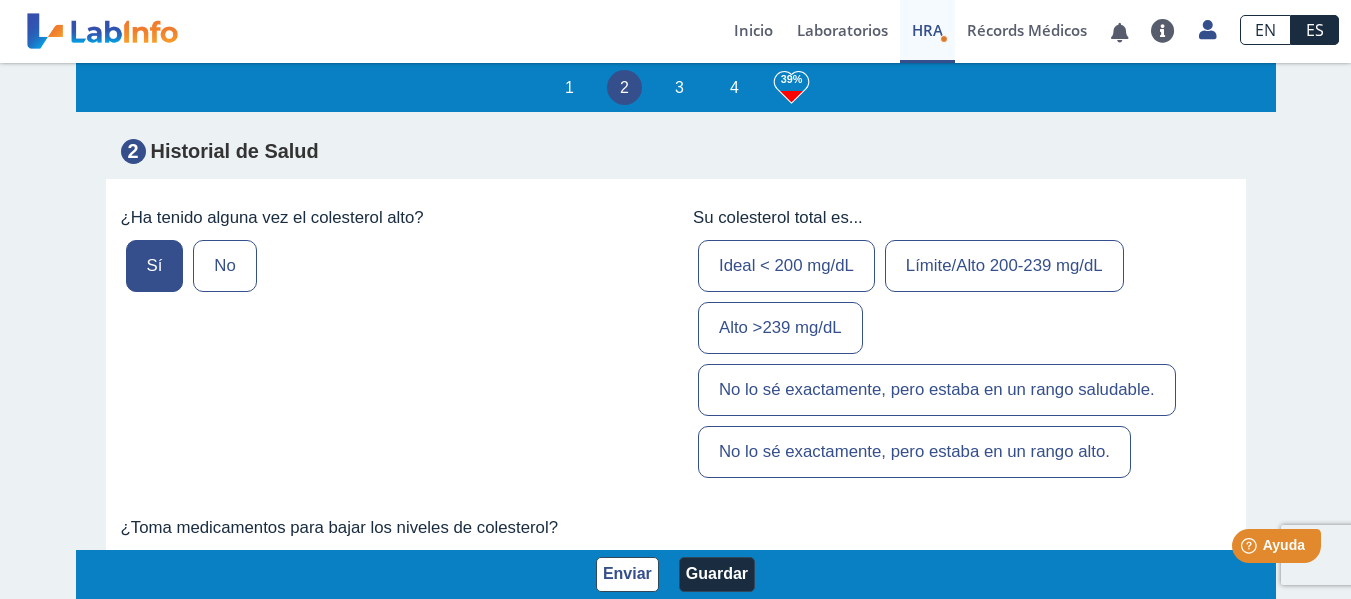click on "Límite/Alto 200-239 mg/dL" at bounding box center (1004, 266) 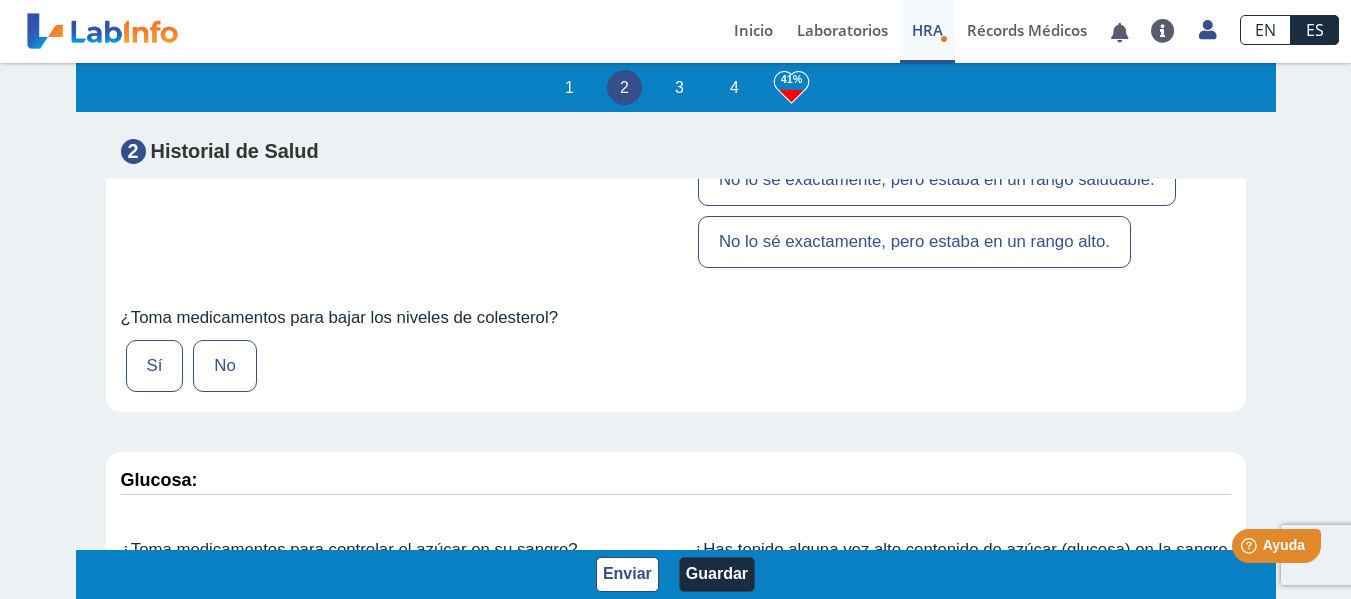 scroll, scrollTop: 3152, scrollLeft: 0, axis: vertical 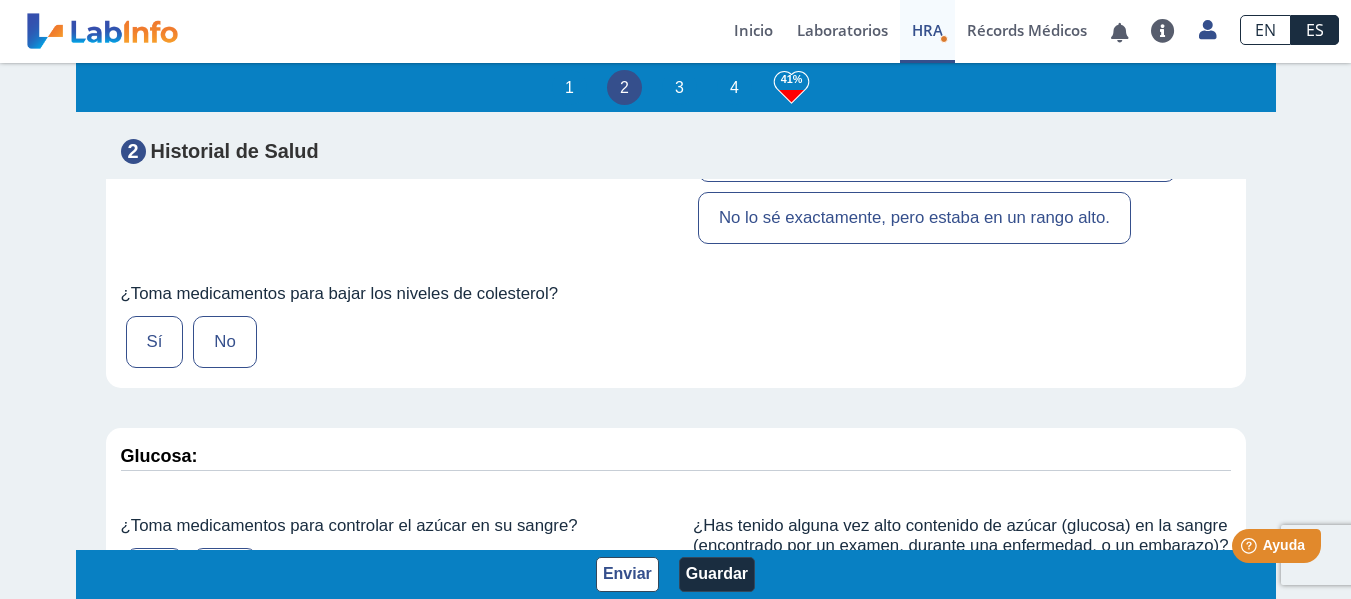 click on "No" at bounding box center (224, 342) 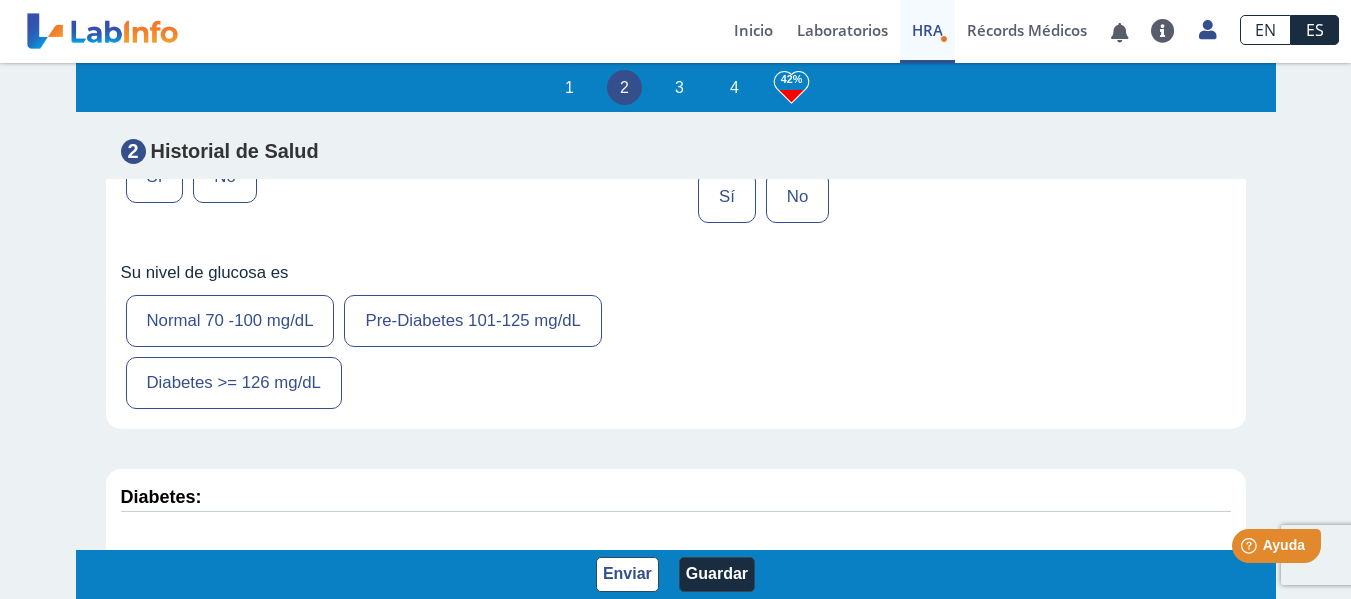 scroll, scrollTop: 3502, scrollLeft: 0, axis: vertical 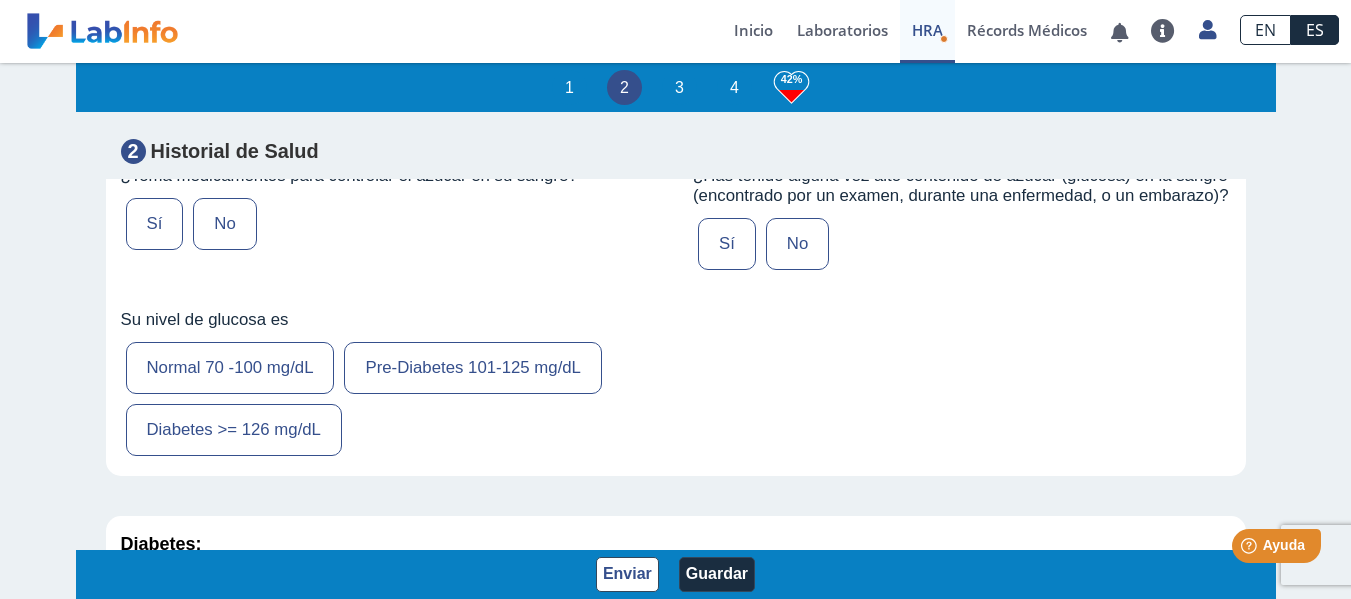 click on "No" at bounding box center (224, 224) 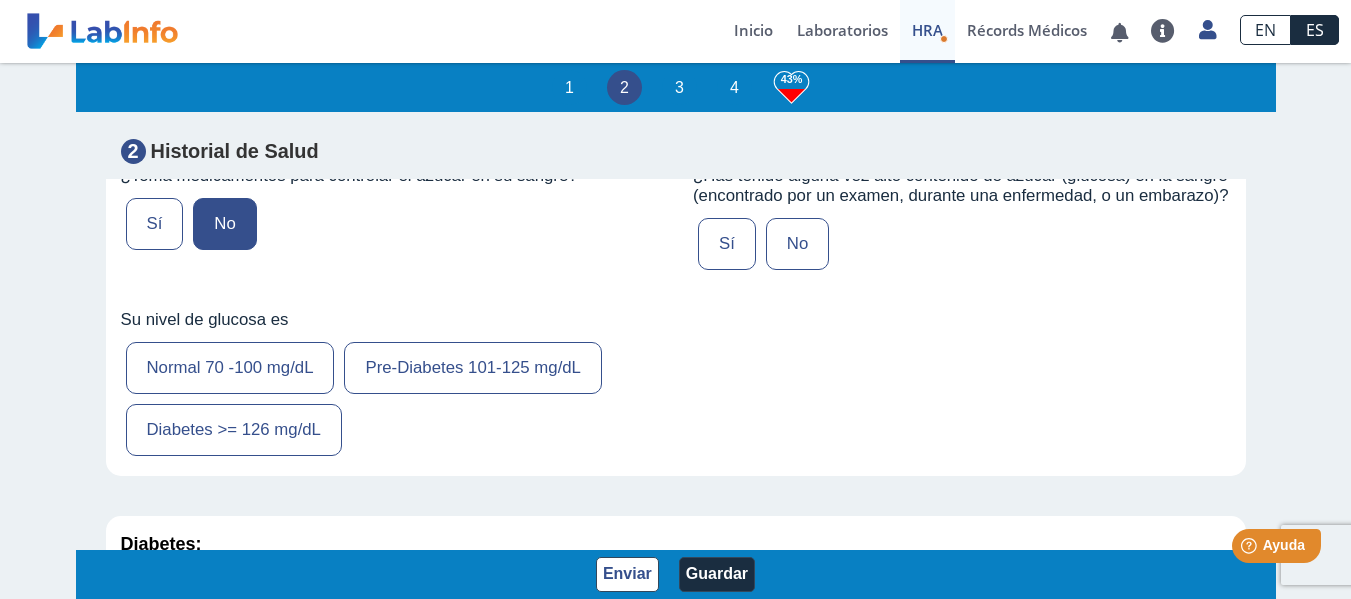 click on "No" at bounding box center [797, 244] 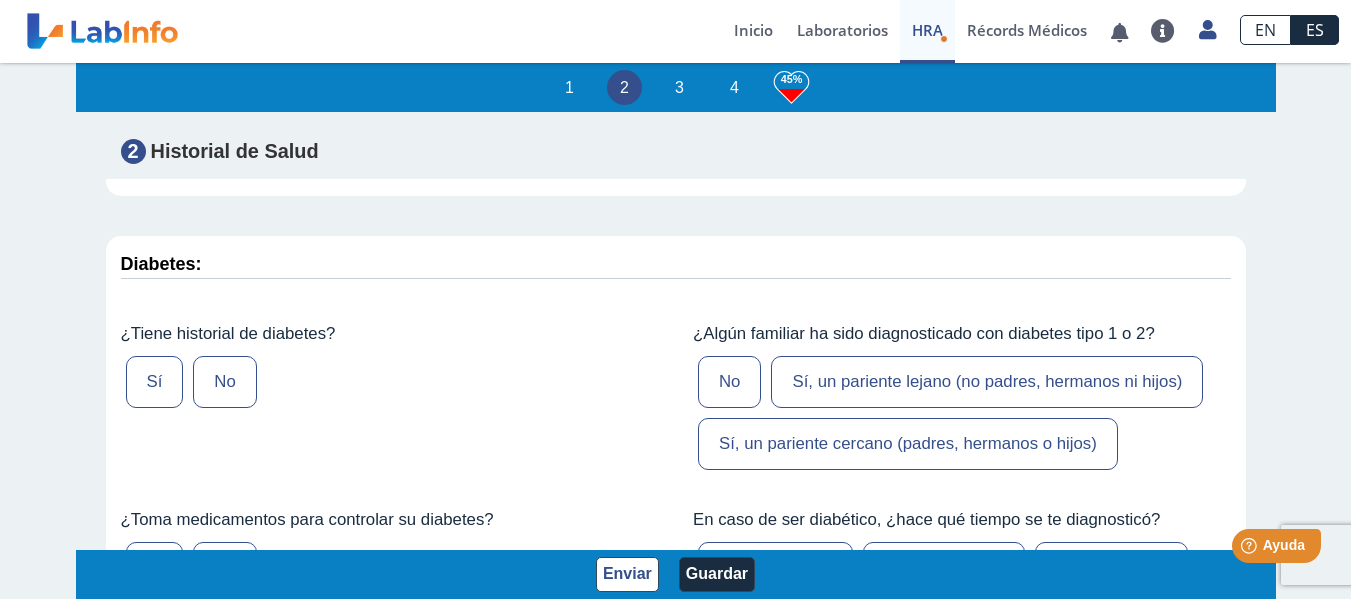 scroll, scrollTop: 3689, scrollLeft: 0, axis: vertical 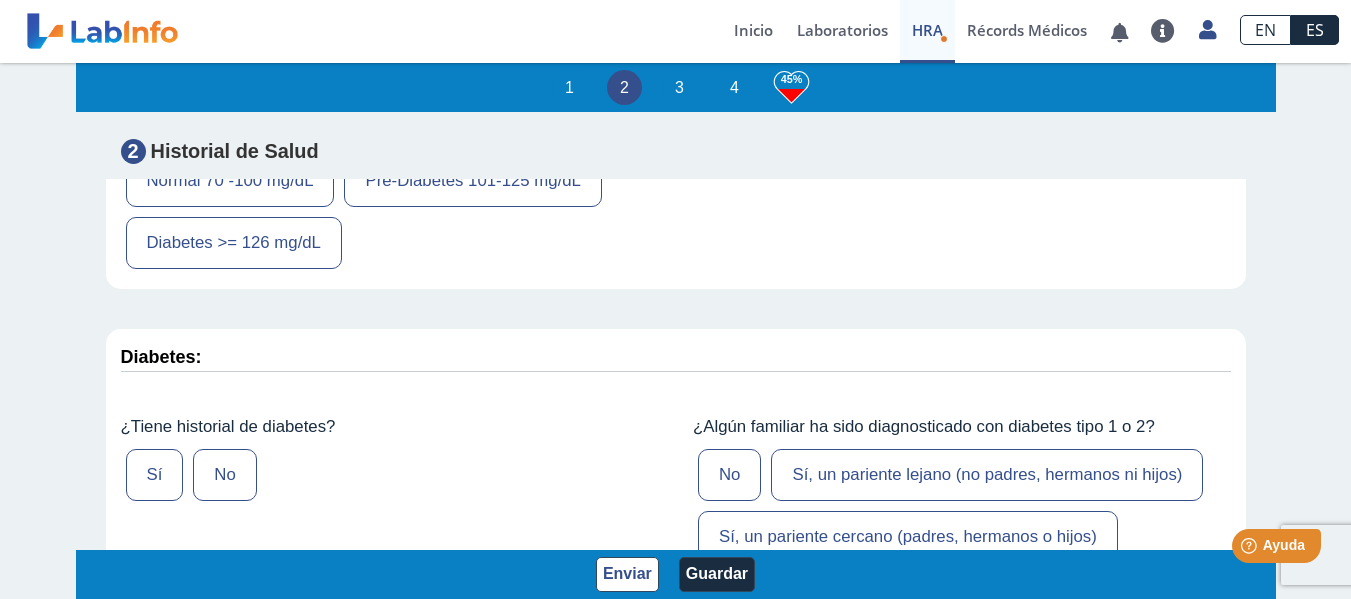 click on "Normal 70 -100 mg/dL" at bounding box center (230, 181) 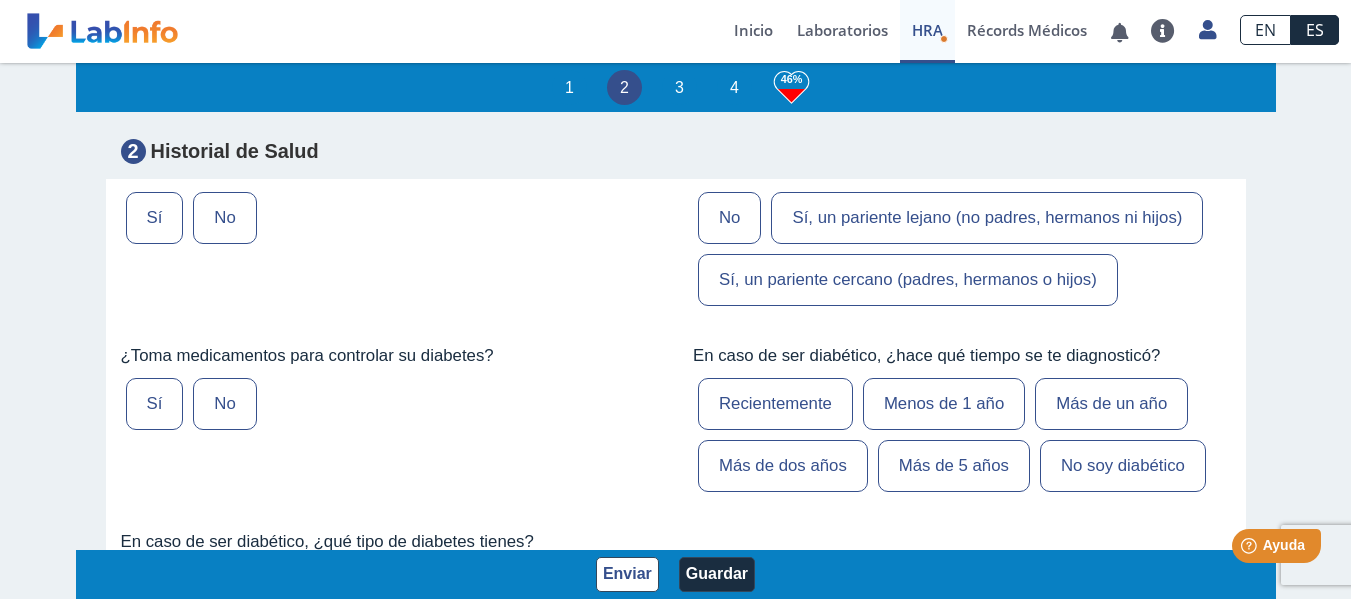 scroll, scrollTop: 3992, scrollLeft: 0, axis: vertical 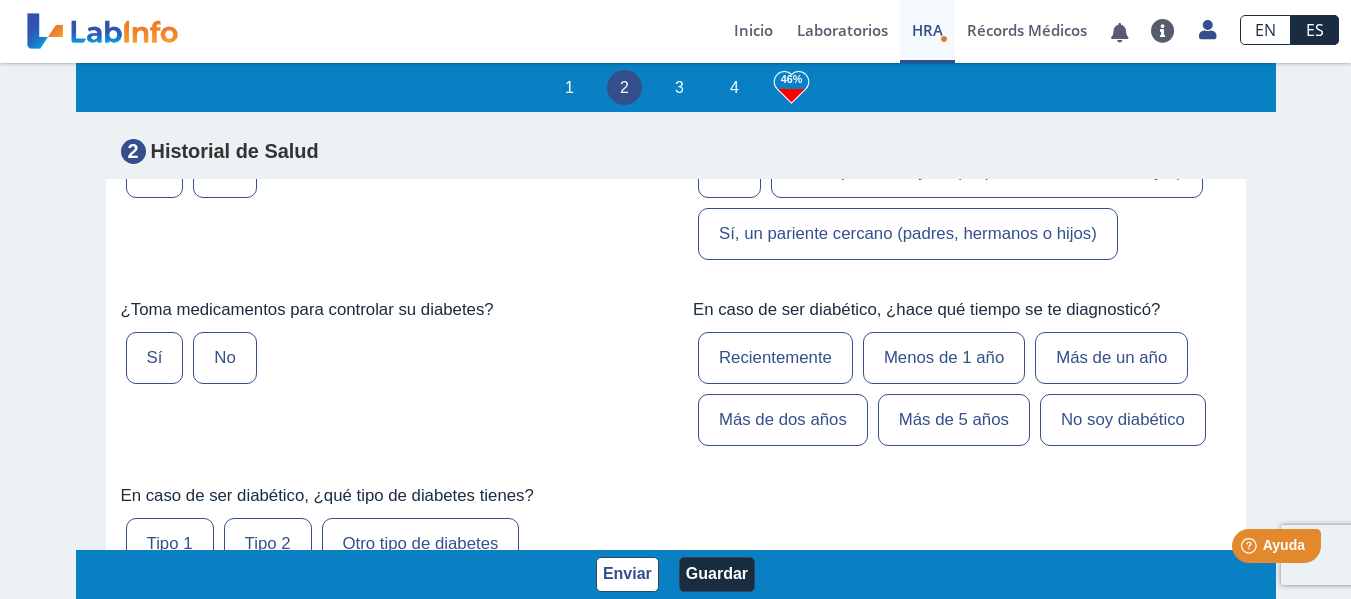 click on "No" at bounding box center (224, 172) 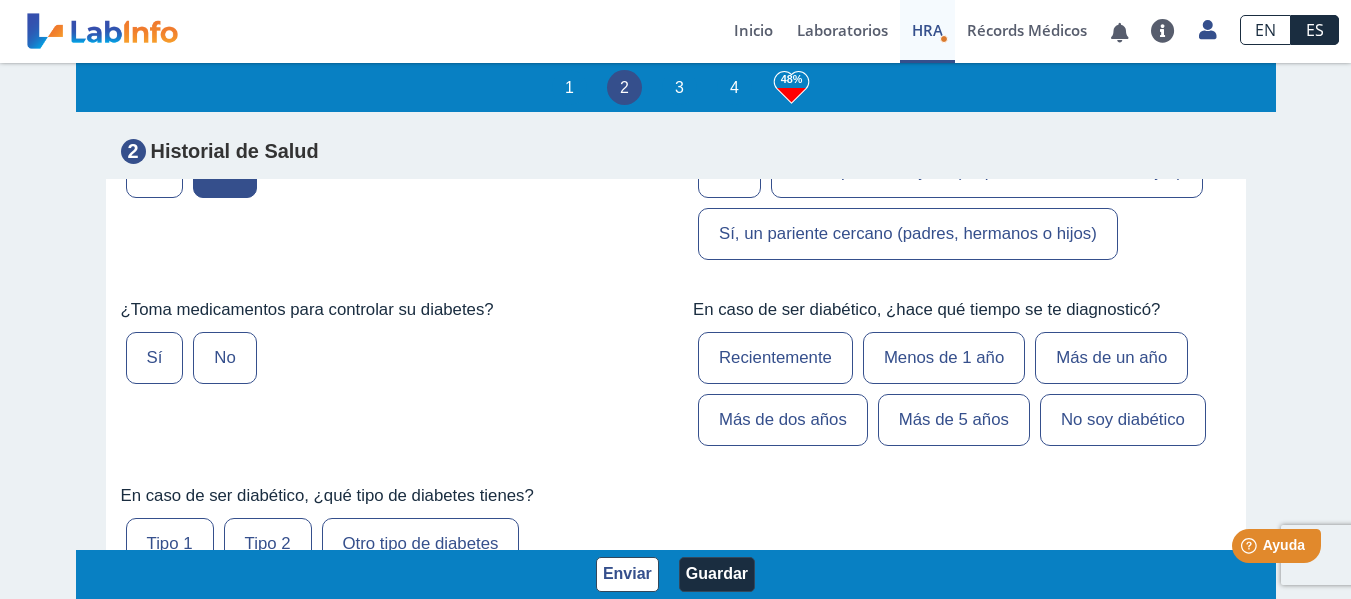 click on "Sí, un pariente cercano (padres, hermanos o hijos)" at bounding box center (908, 234) 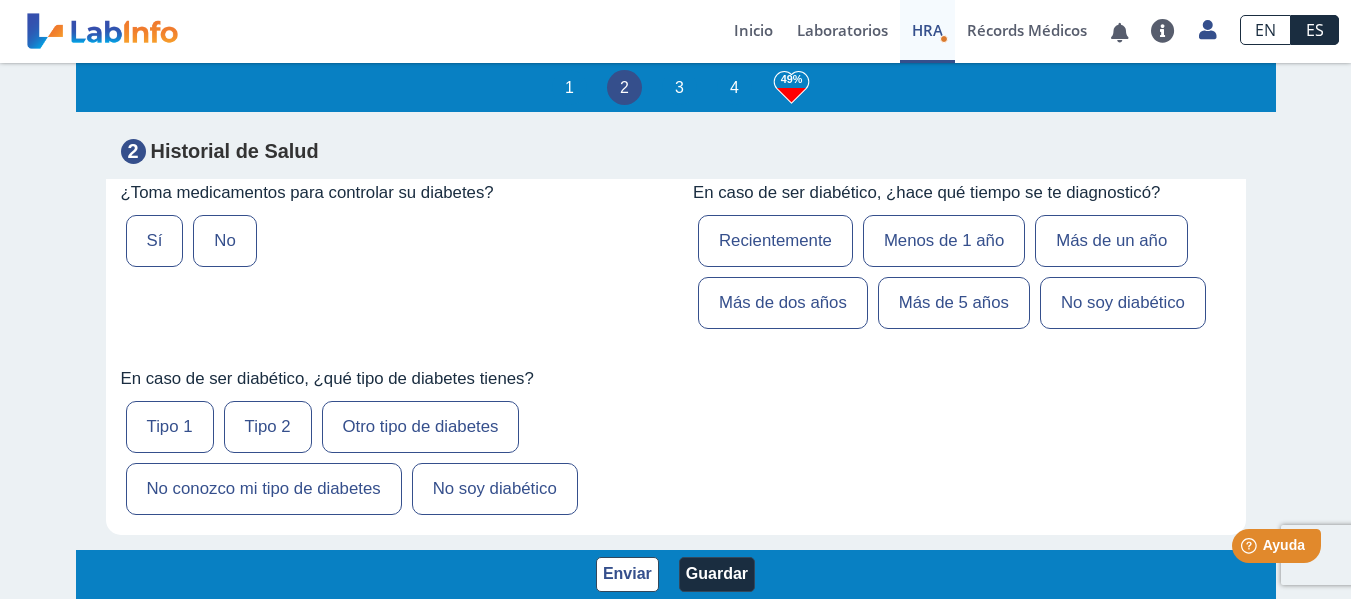 scroll, scrollTop: 4156, scrollLeft: 0, axis: vertical 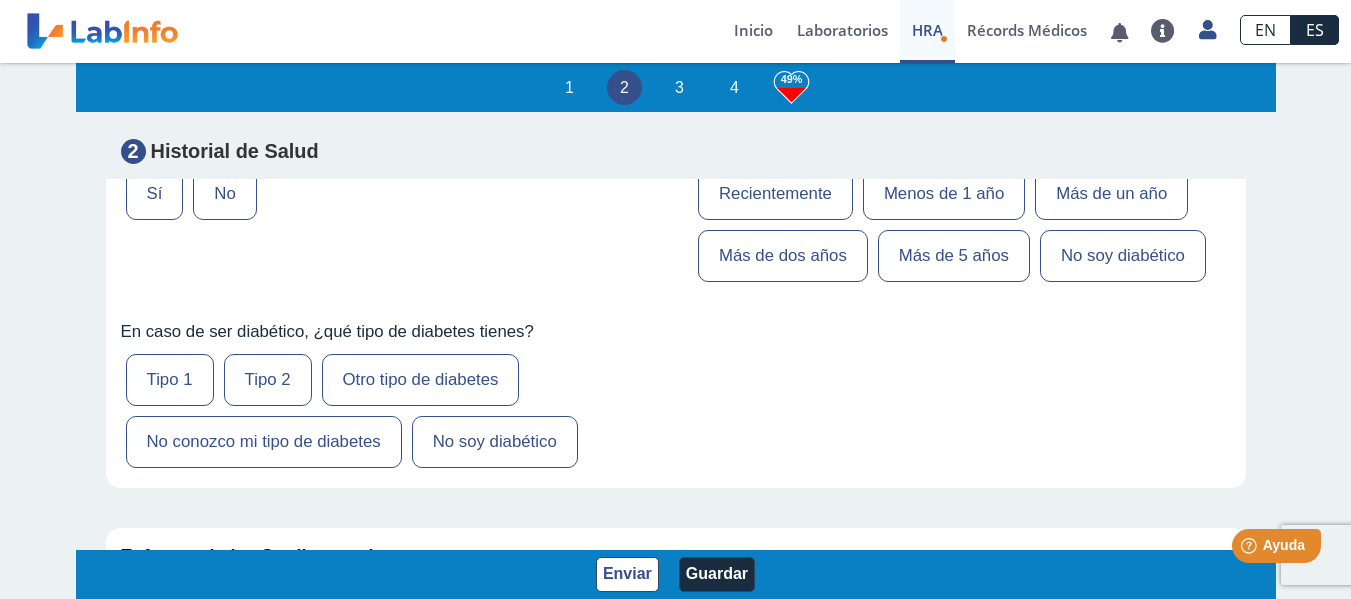 click on "No" at bounding box center (224, 194) 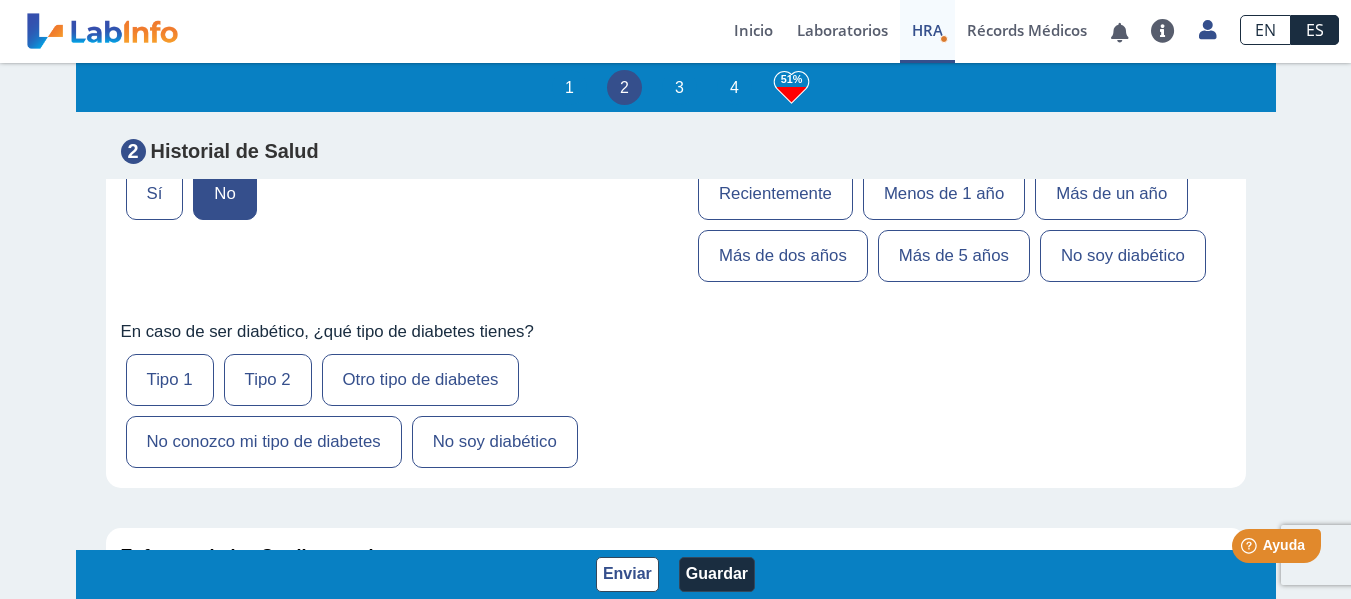 click on "No soy diabético" at bounding box center [1123, 256] 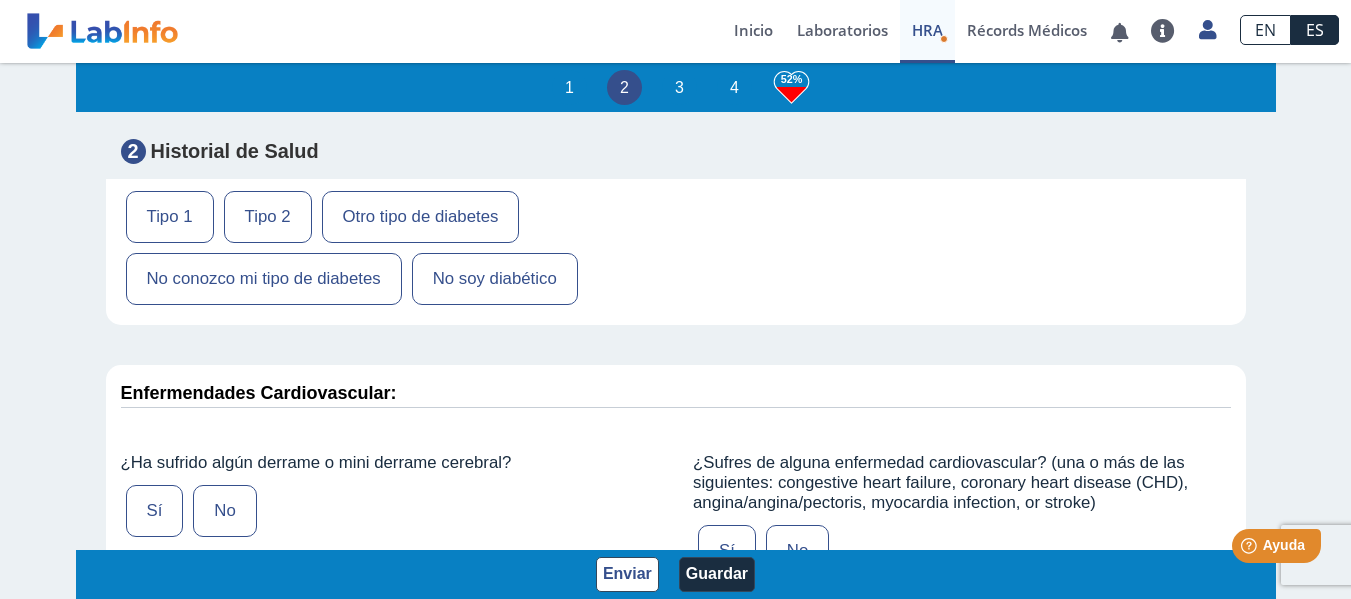 scroll, scrollTop: 4342, scrollLeft: 0, axis: vertical 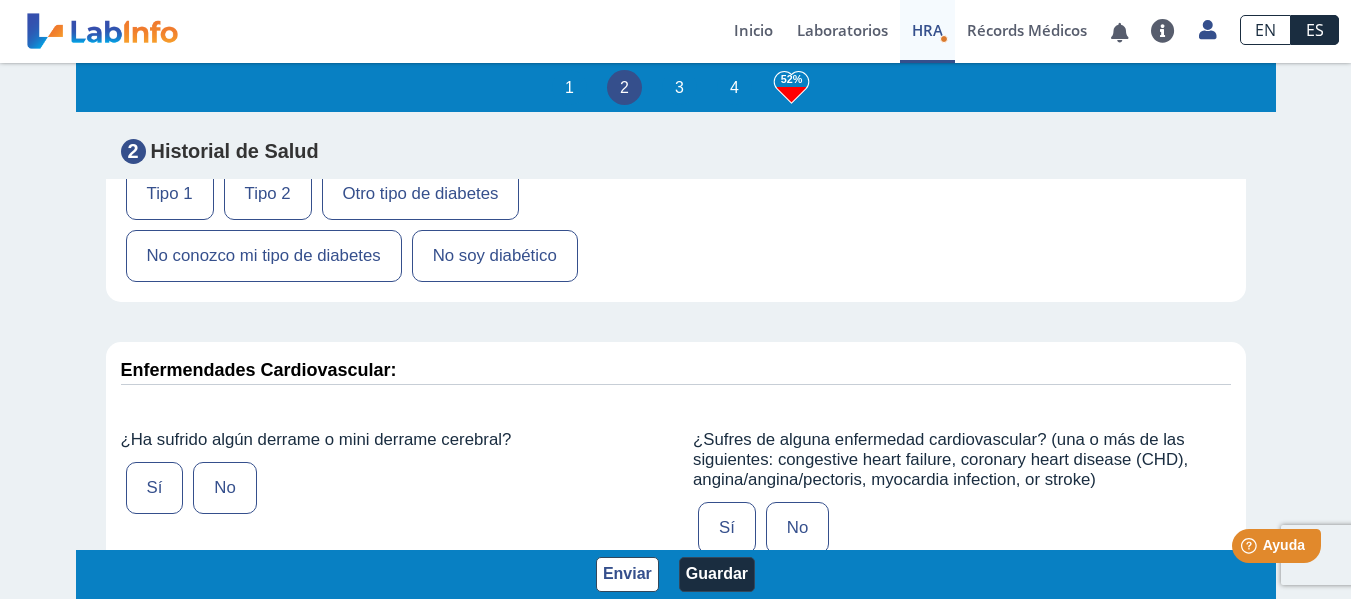 click on "No soy diabético" at bounding box center (495, 256) 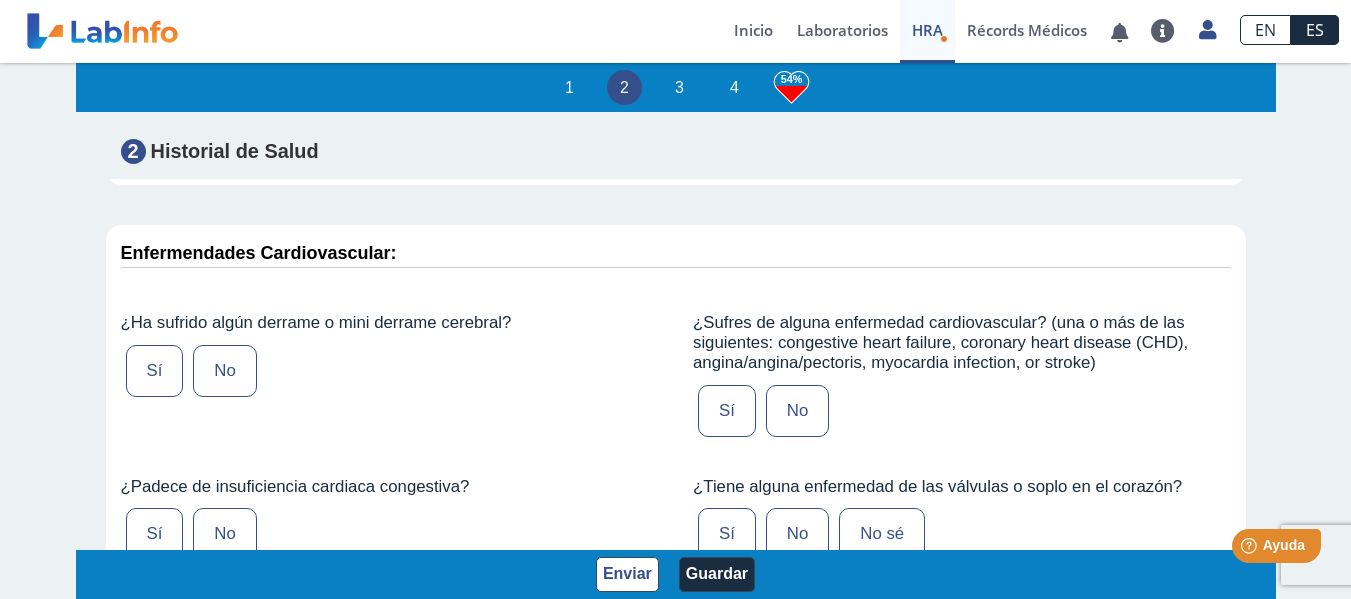 scroll, scrollTop: 4529, scrollLeft: 0, axis: vertical 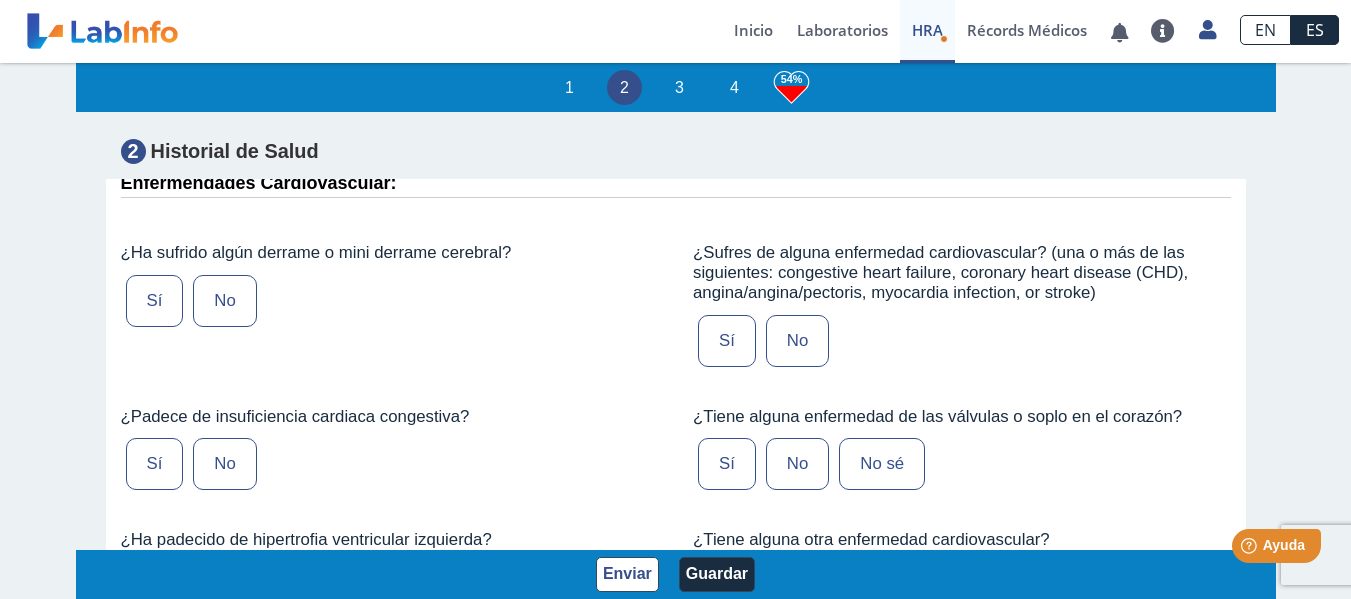 click on "No" at bounding box center (224, 301) 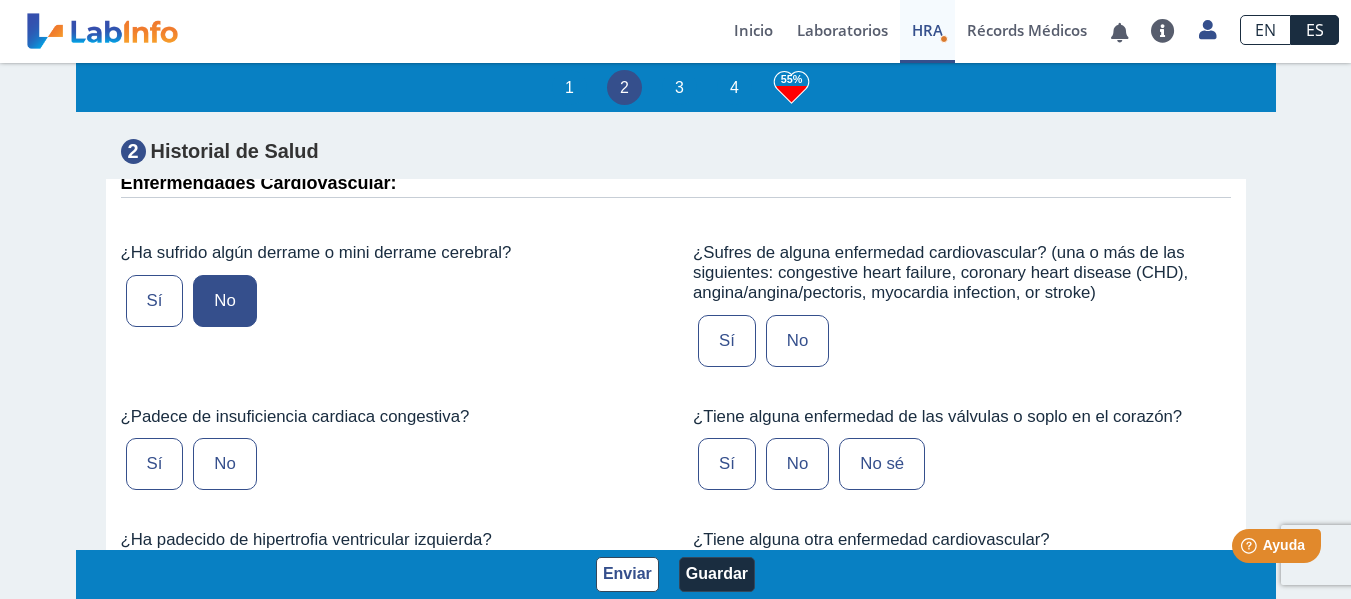click on "No" at bounding box center [797, 341] 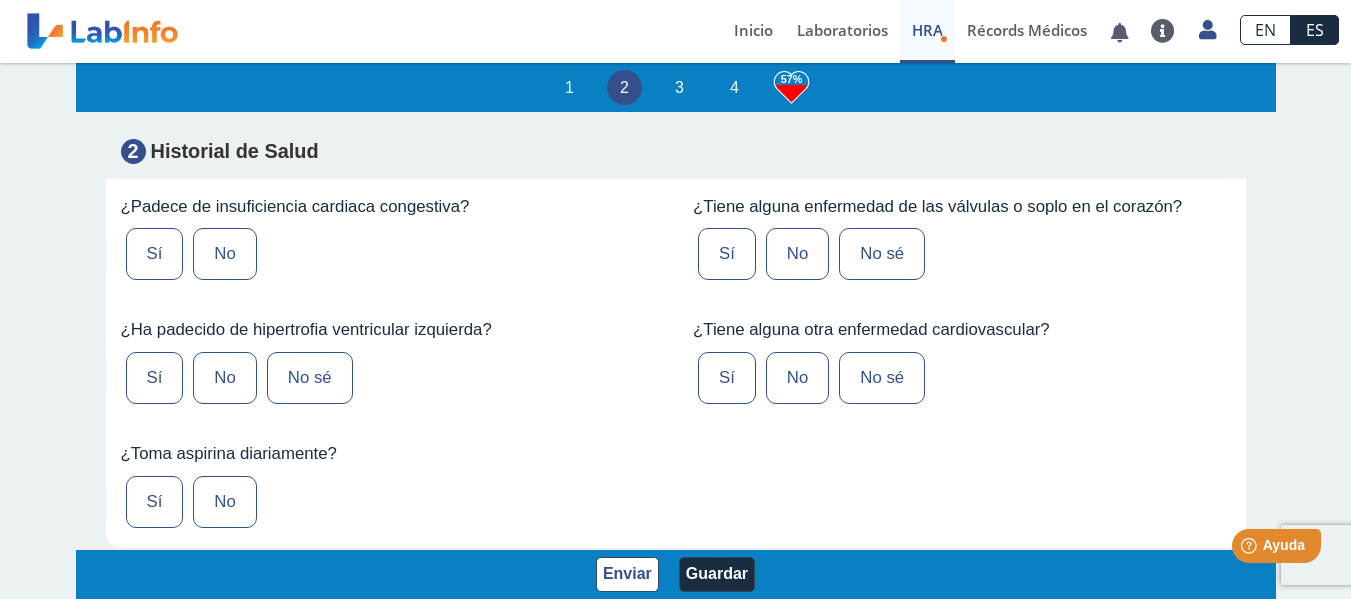 scroll, scrollTop: 4763, scrollLeft: 0, axis: vertical 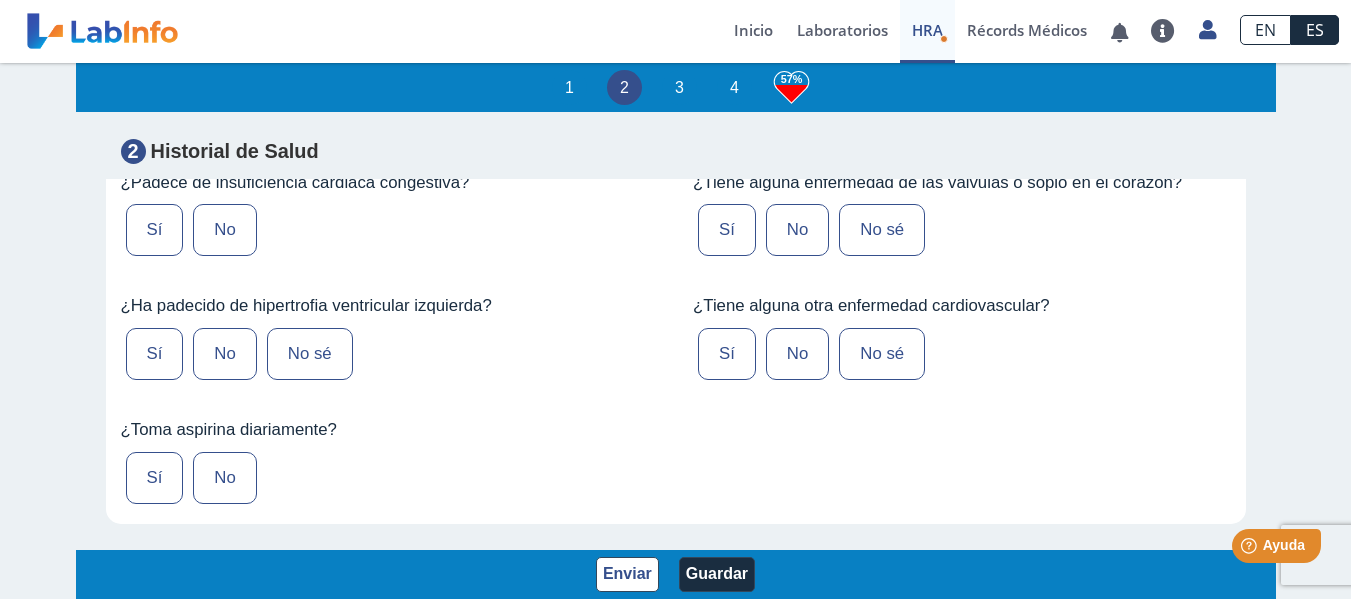 click on "No" at bounding box center [224, 230] 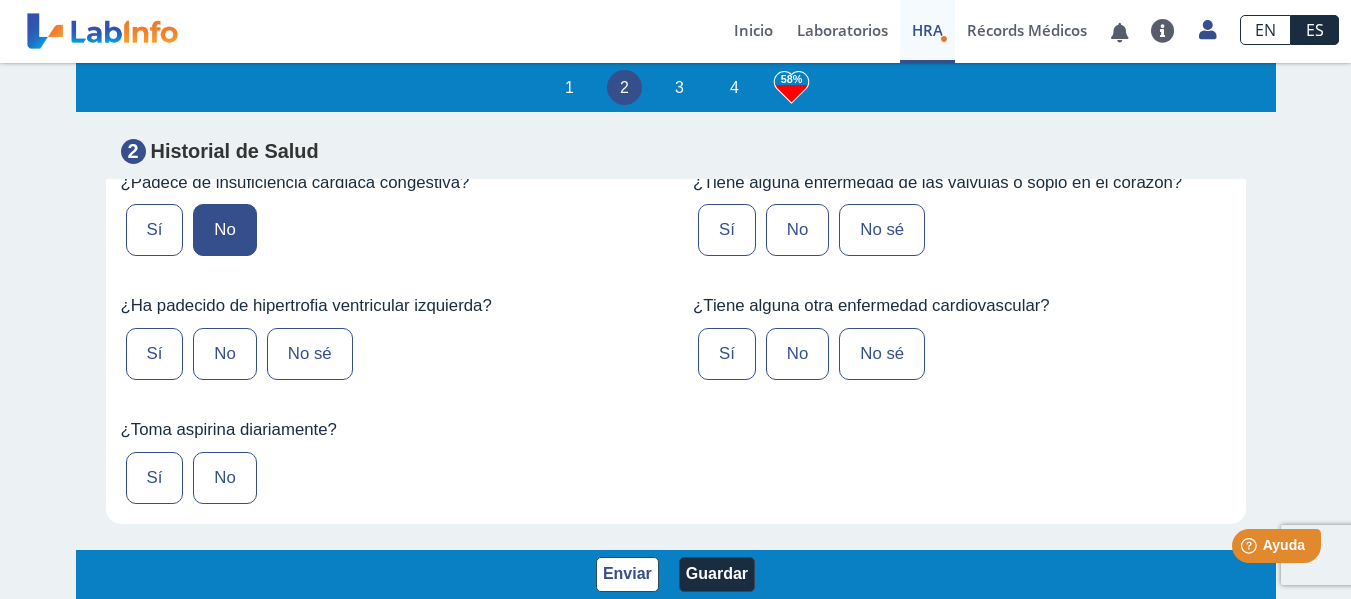 click on "No sé" at bounding box center (882, 230) 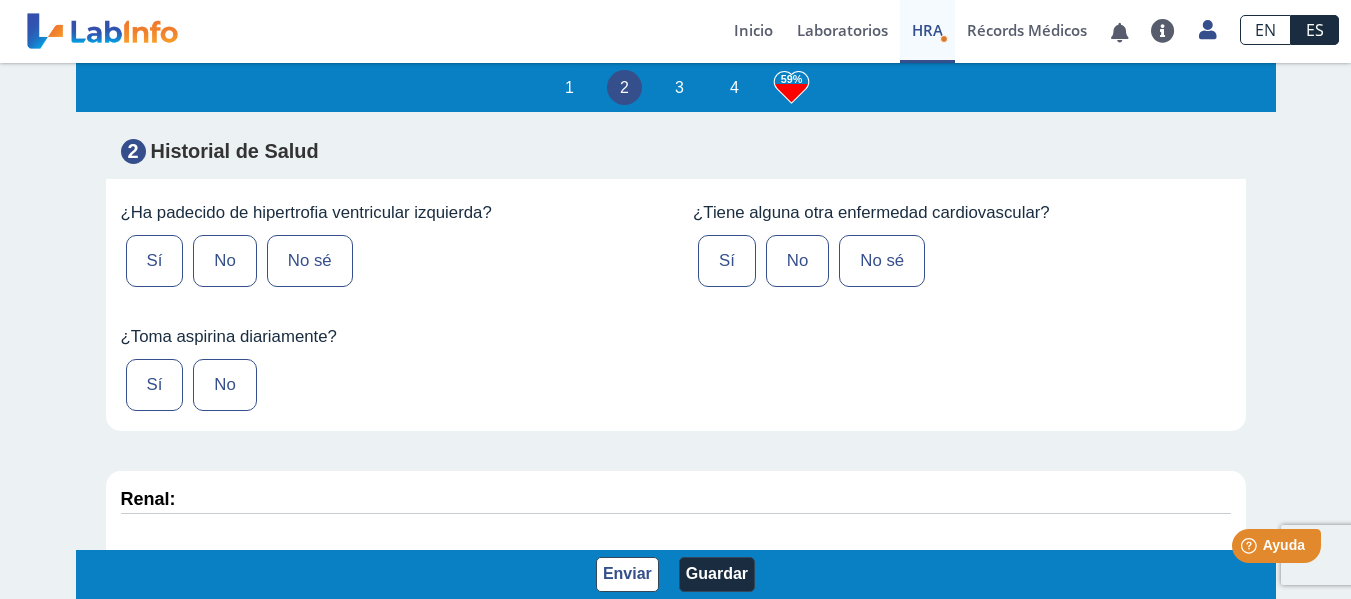 scroll, scrollTop: 4879, scrollLeft: 0, axis: vertical 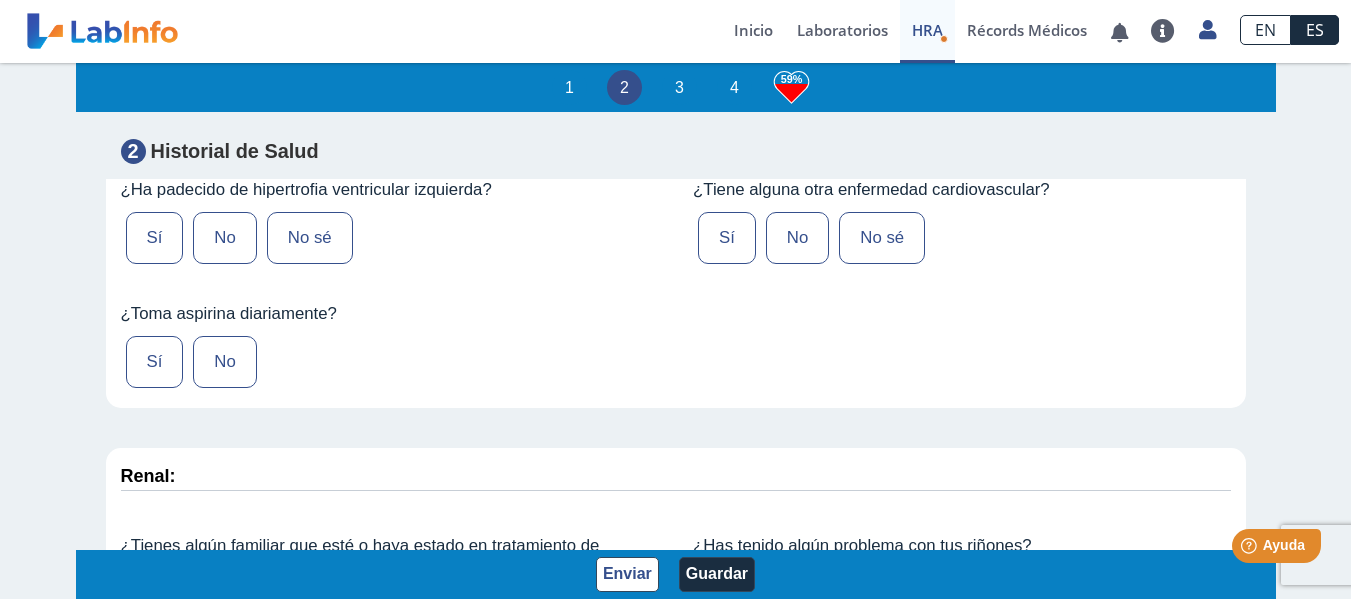 click on "No sé" at bounding box center [310, 238] 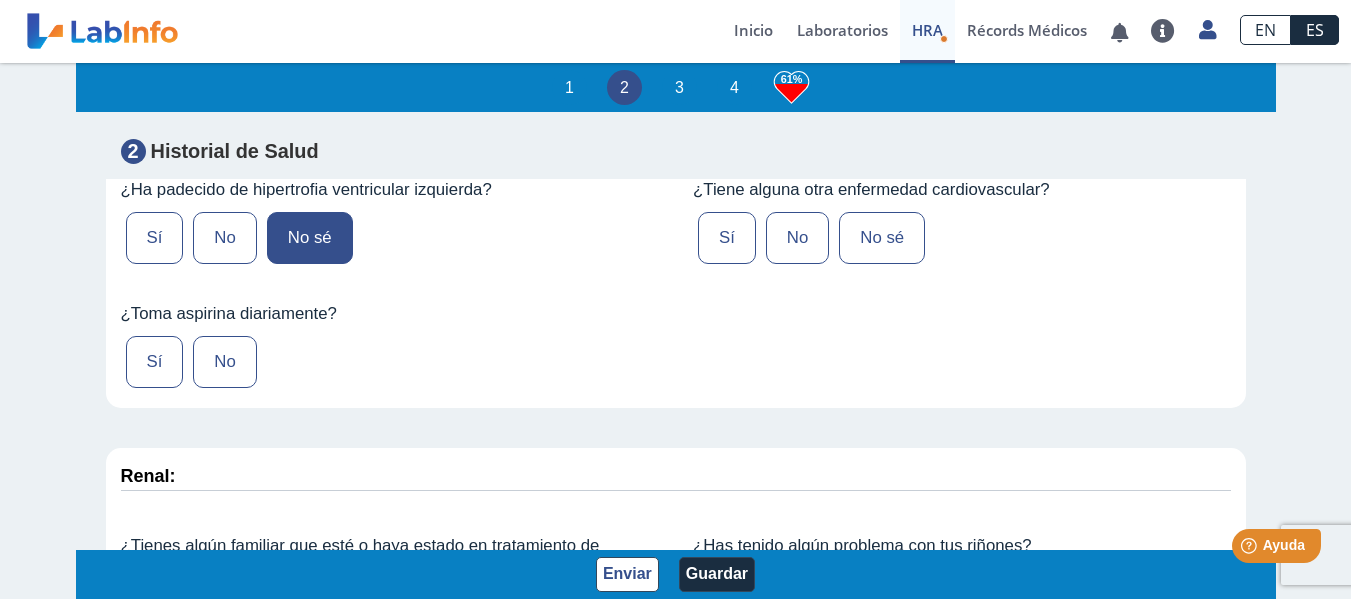 click on "No" at bounding box center [797, 238] 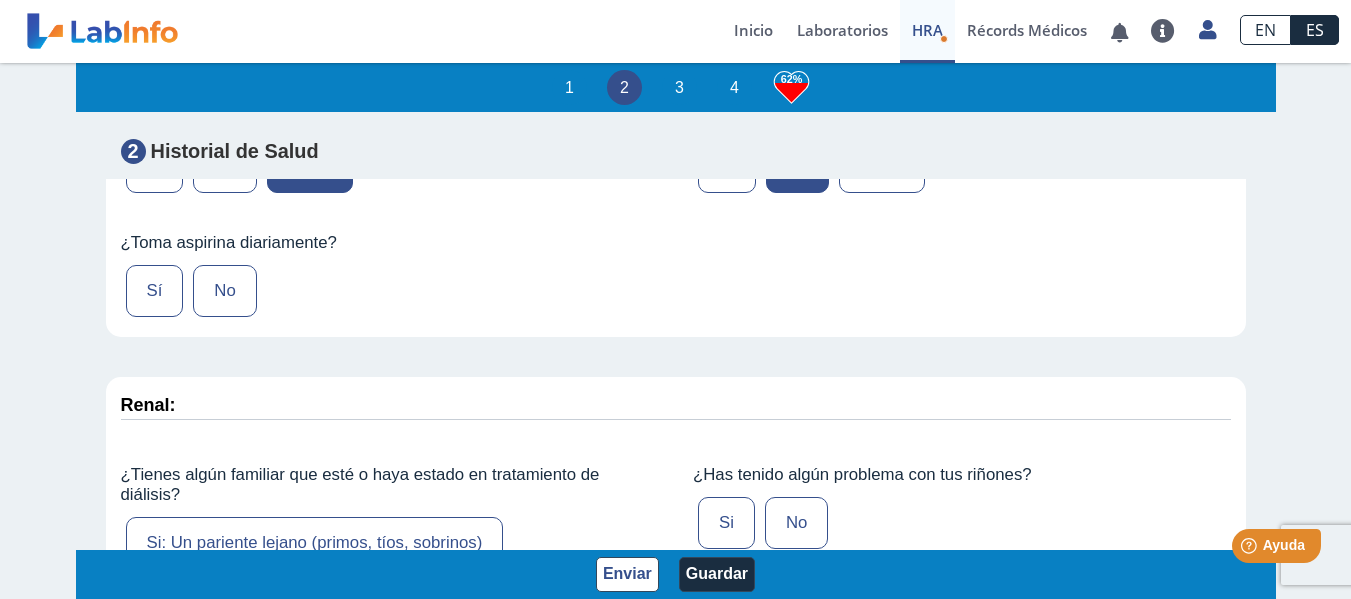 scroll, scrollTop: 4926, scrollLeft: 0, axis: vertical 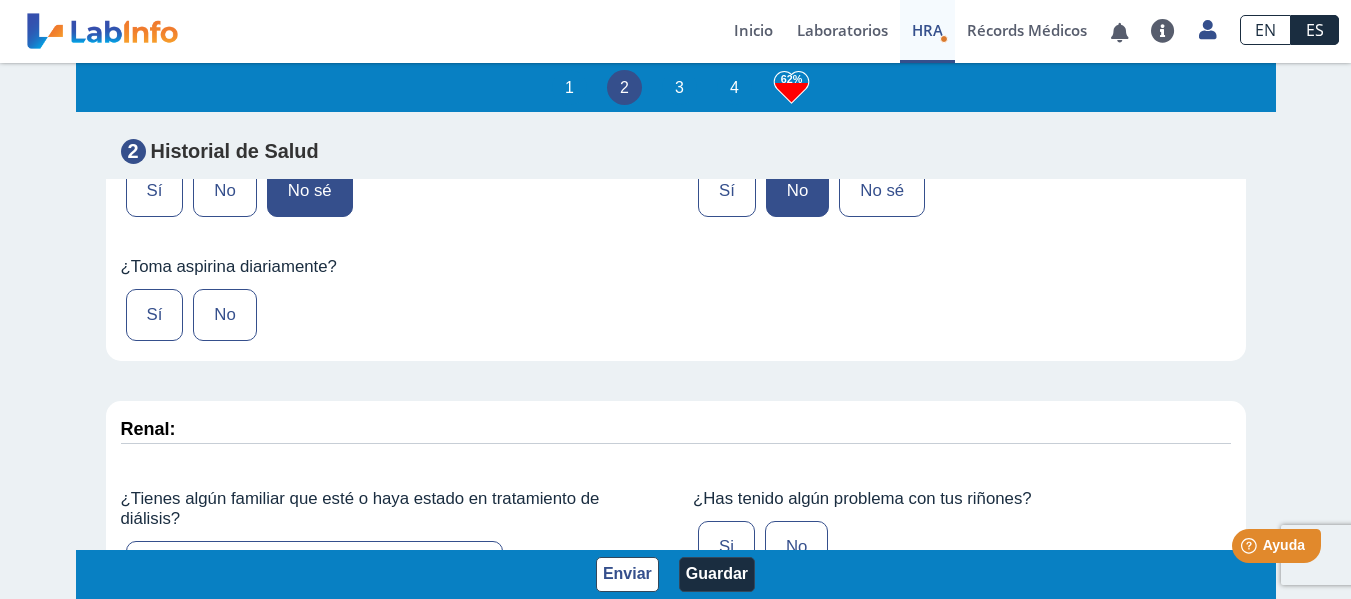 click on "No" at bounding box center (224, 315) 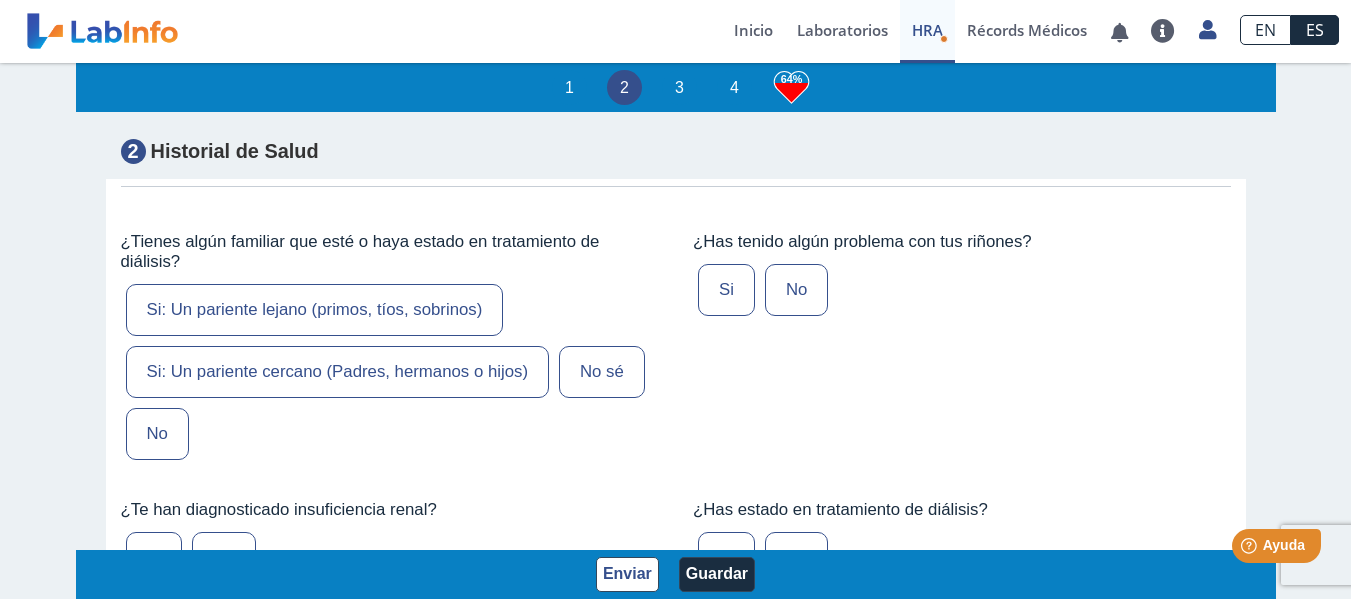 scroll, scrollTop: 5230, scrollLeft: 0, axis: vertical 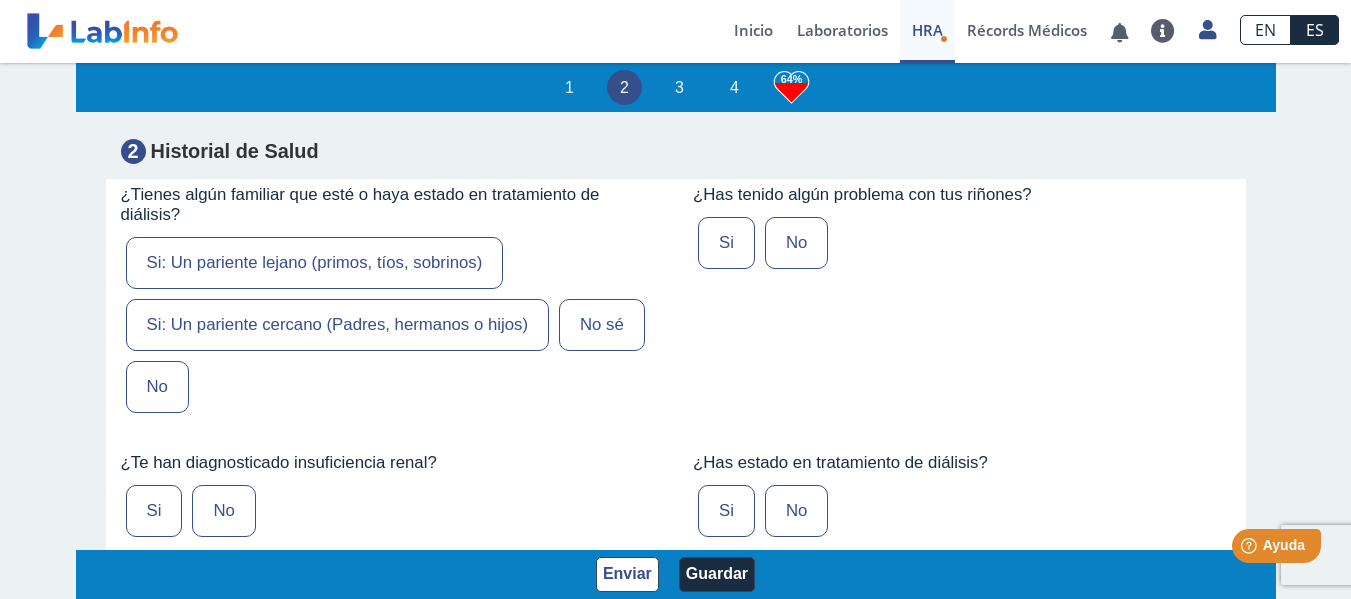 click on "Si" at bounding box center [726, 243] 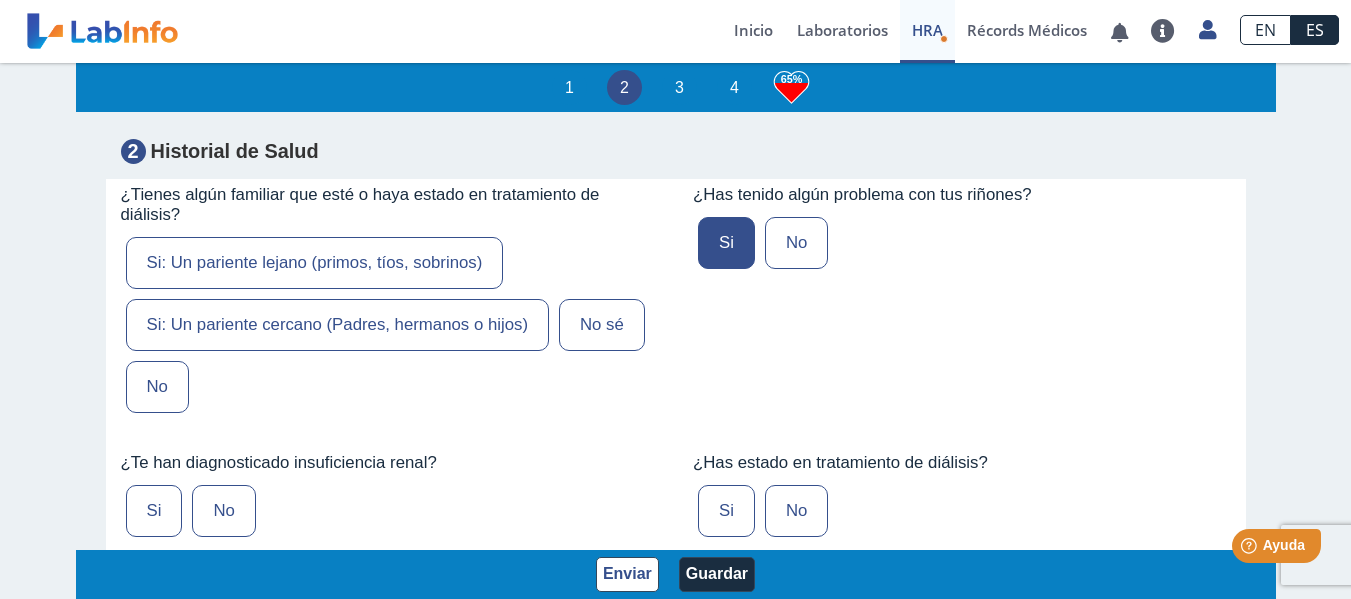 click on "No" at bounding box center [157, 387] 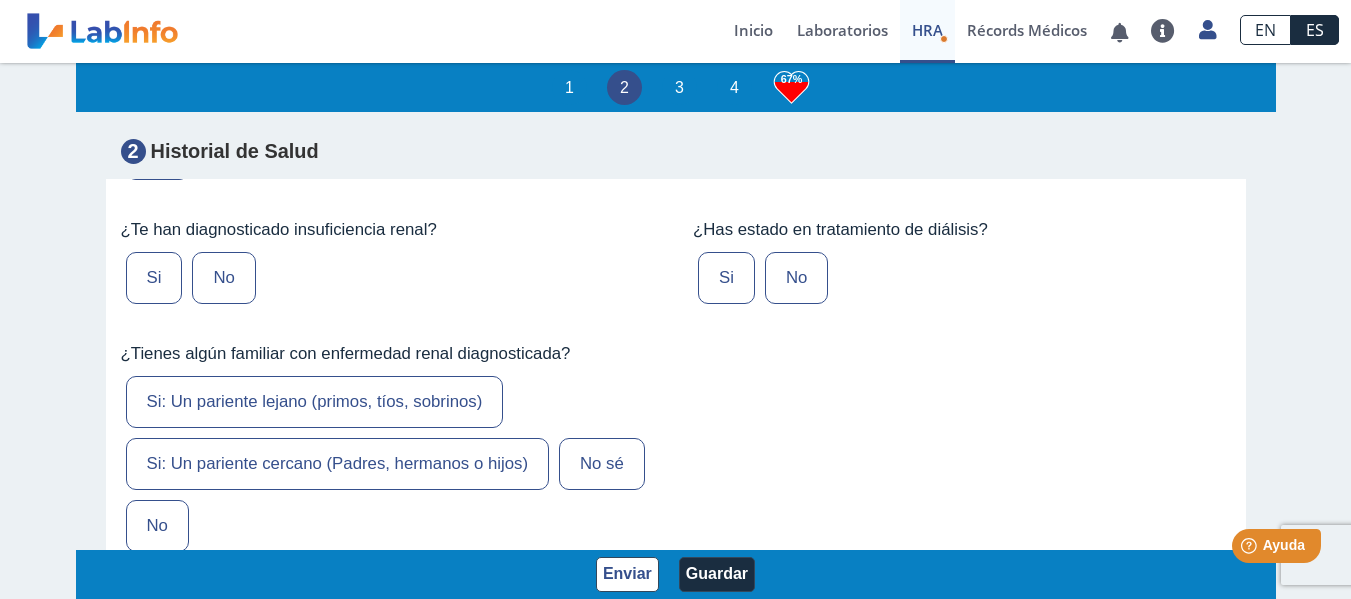 scroll, scrollTop: 5510, scrollLeft: 0, axis: vertical 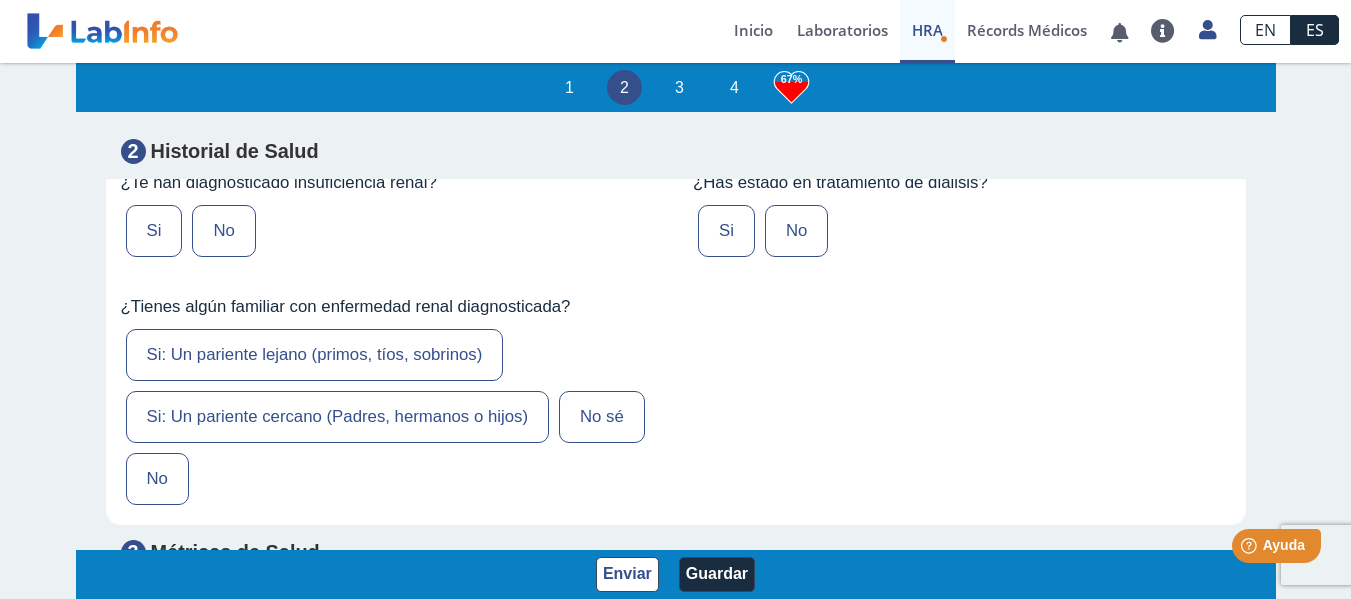 click on "Si" at bounding box center (154, 231) 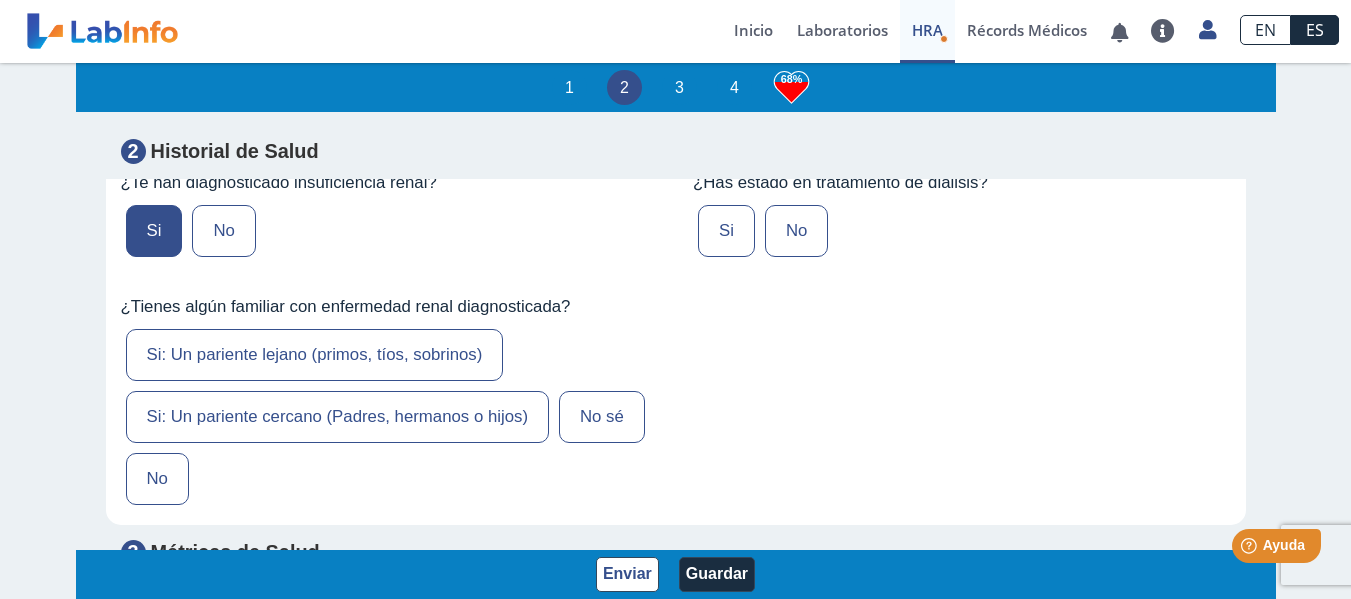 click on "No" at bounding box center (796, 231) 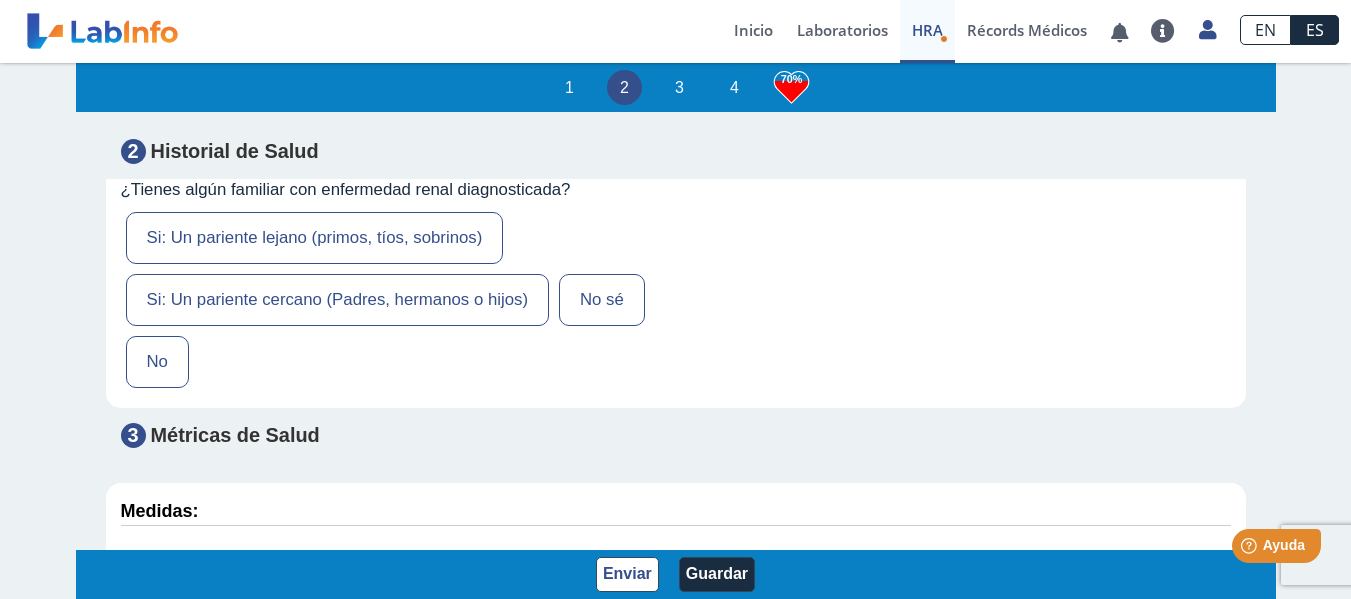 scroll, scrollTop: 5650, scrollLeft: 0, axis: vertical 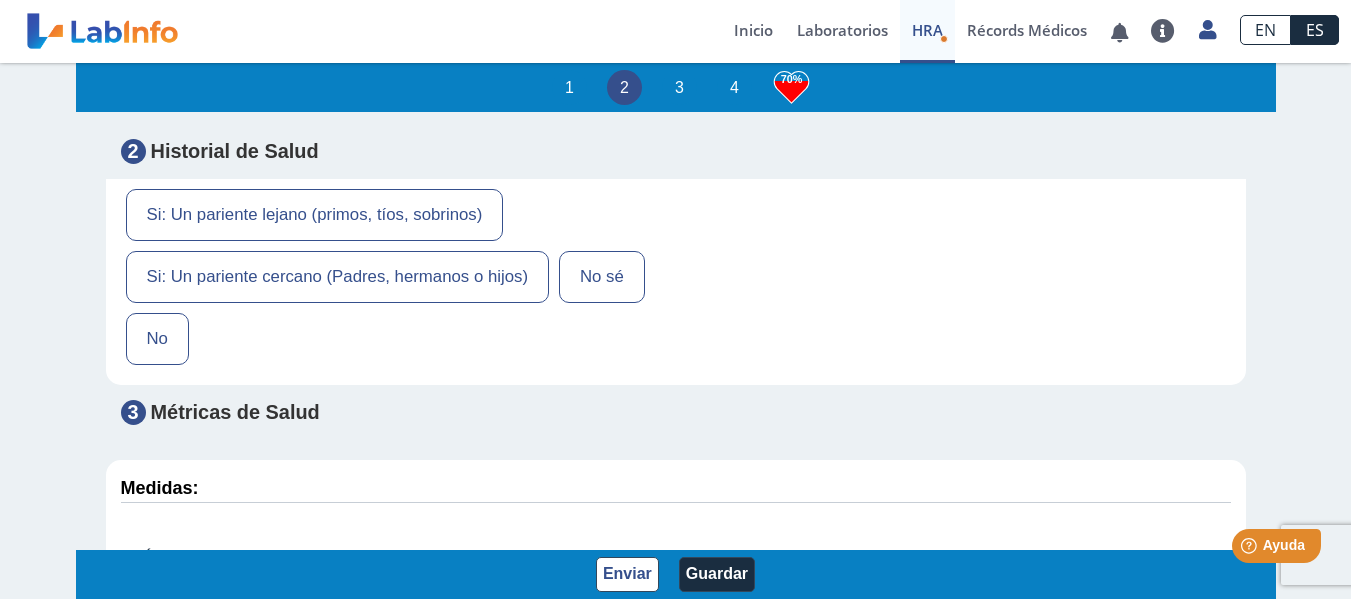 click on "No sé" at bounding box center (602, 277) 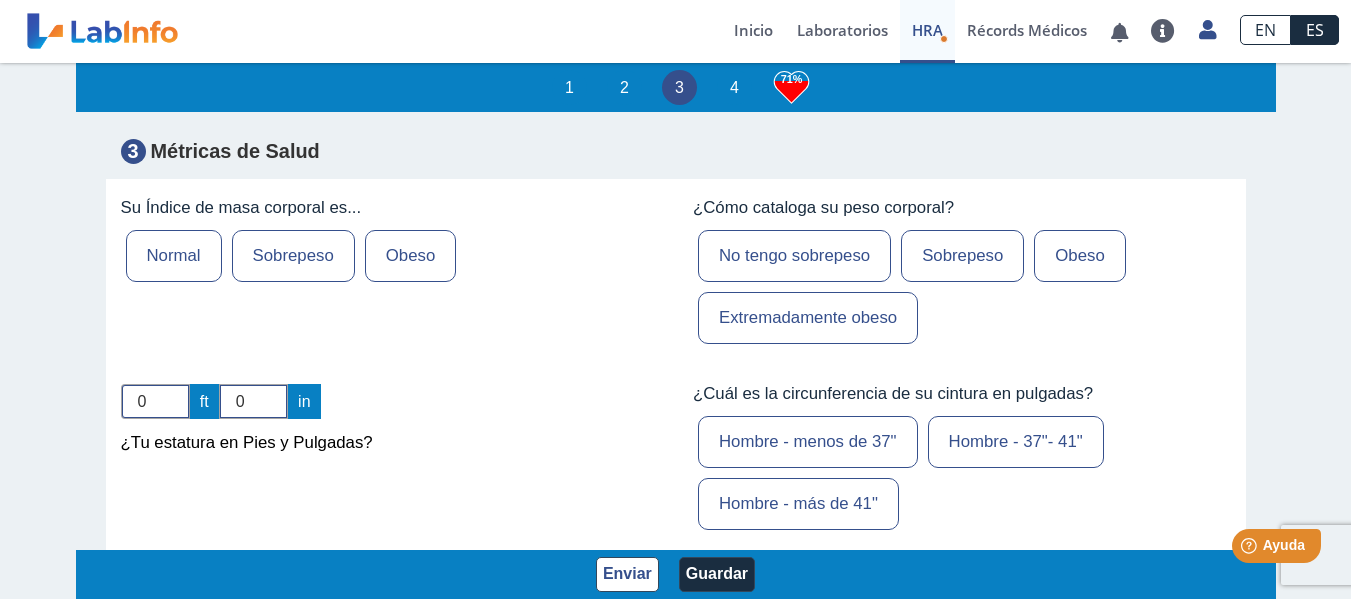 scroll, scrollTop: 6047, scrollLeft: 0, axis: vertical 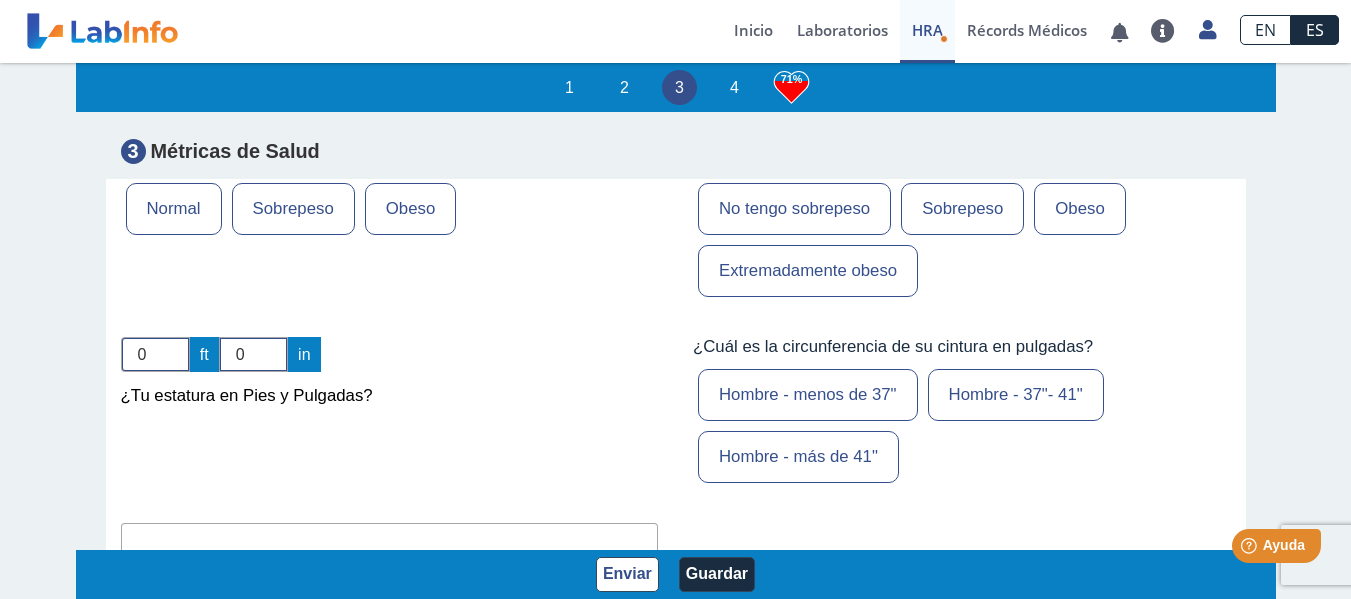 click on "Sobrepeso" at bounding box center [293, 209] 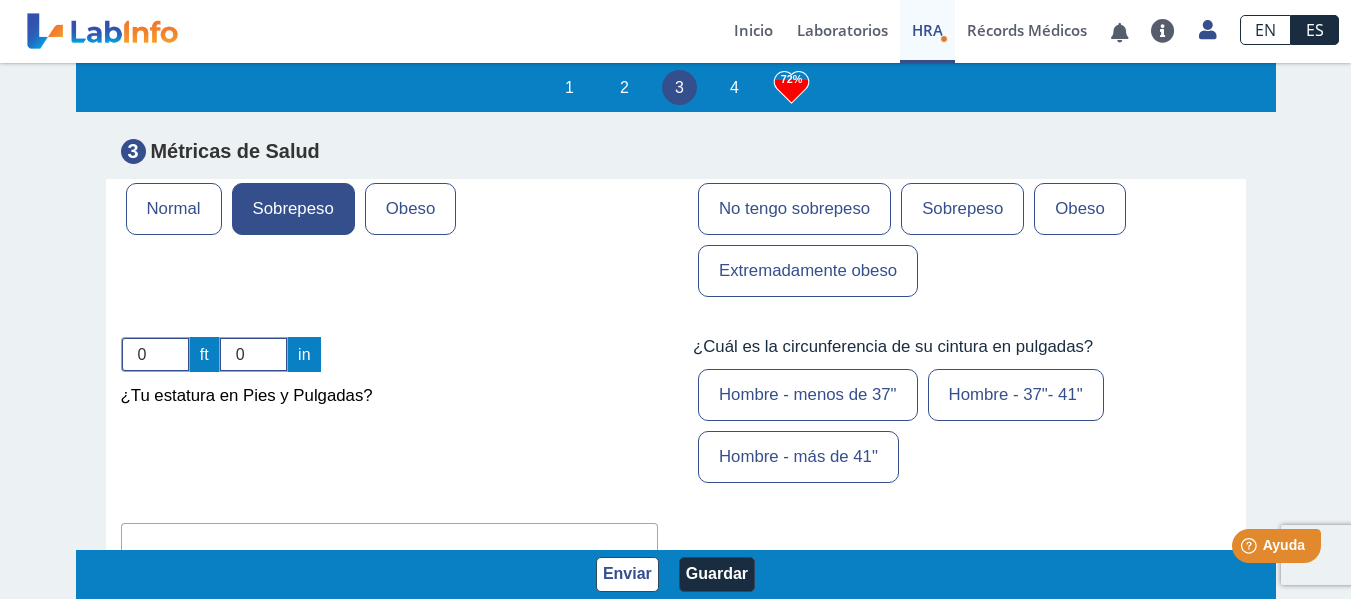 click on "Sobrepeso" at bounding box center [962, 209] 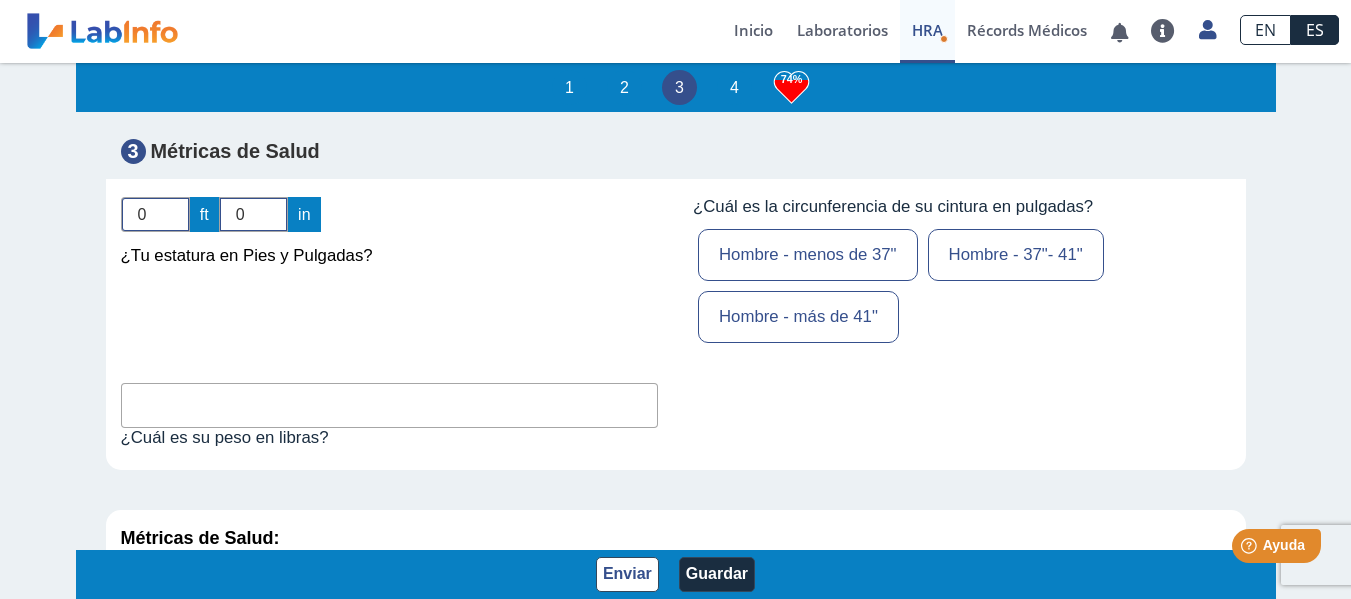 scroll, scrollTop: 6210, scrollLeft: 0, axis: vertical 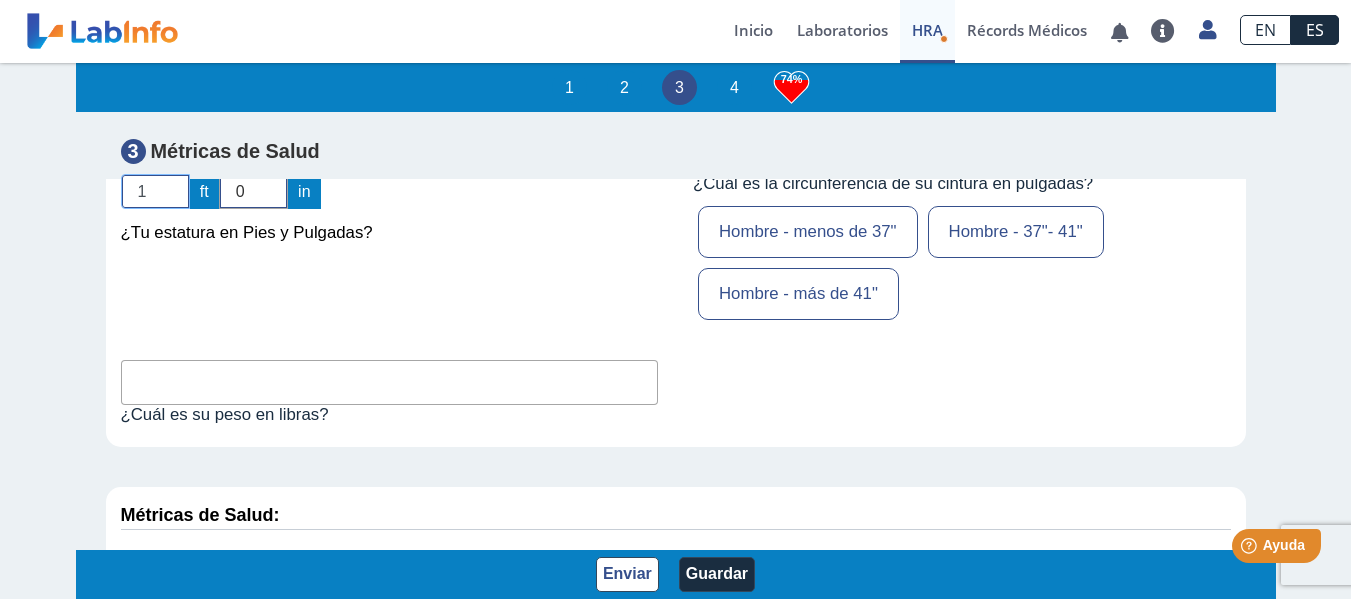 click on "1" at bounding box center (155, 191) 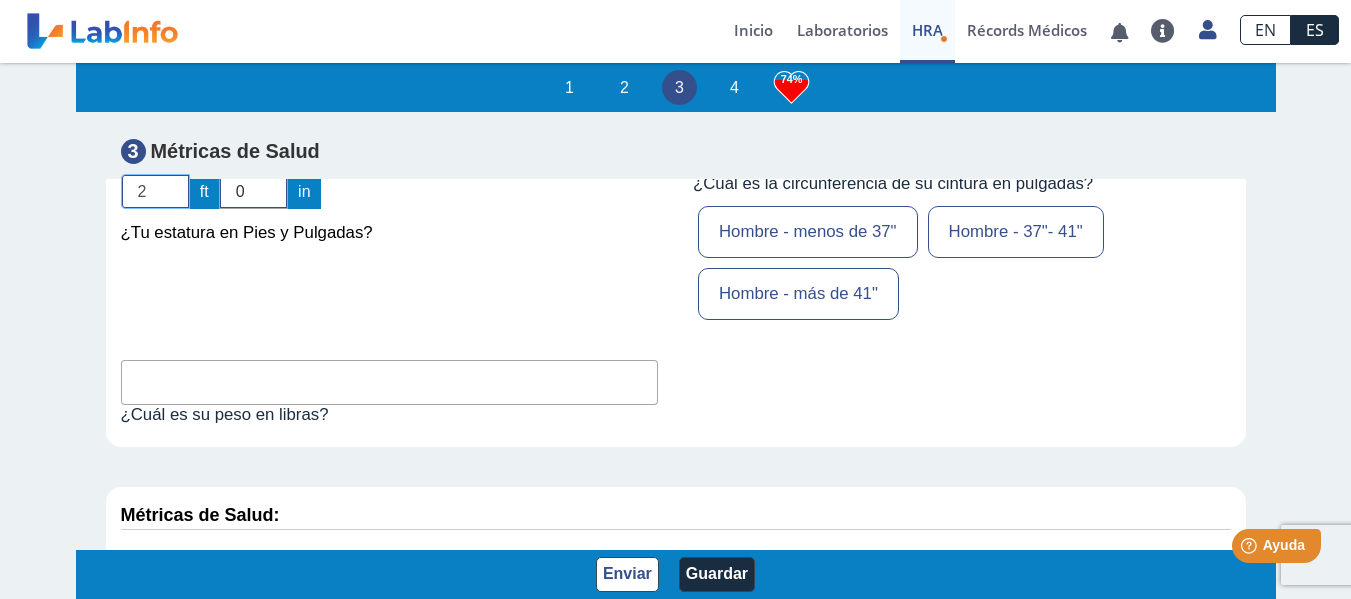 click on "2" at bounding box center (155, 191) 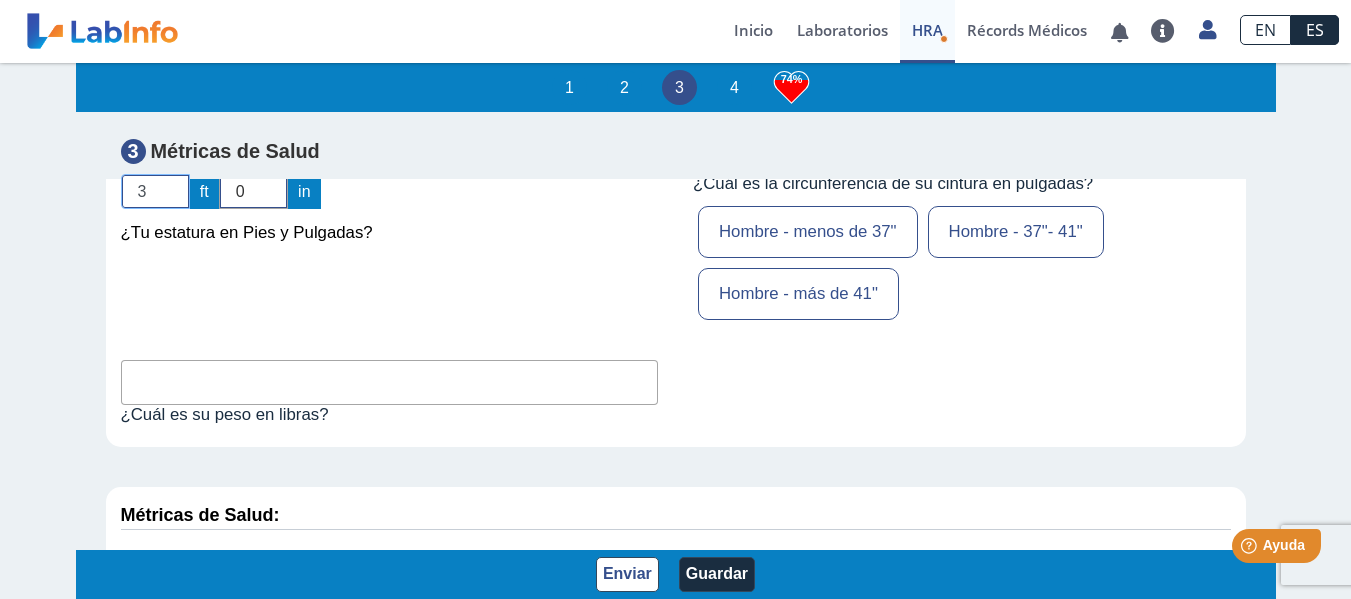 click on "3" at bounding box center [155, 191] 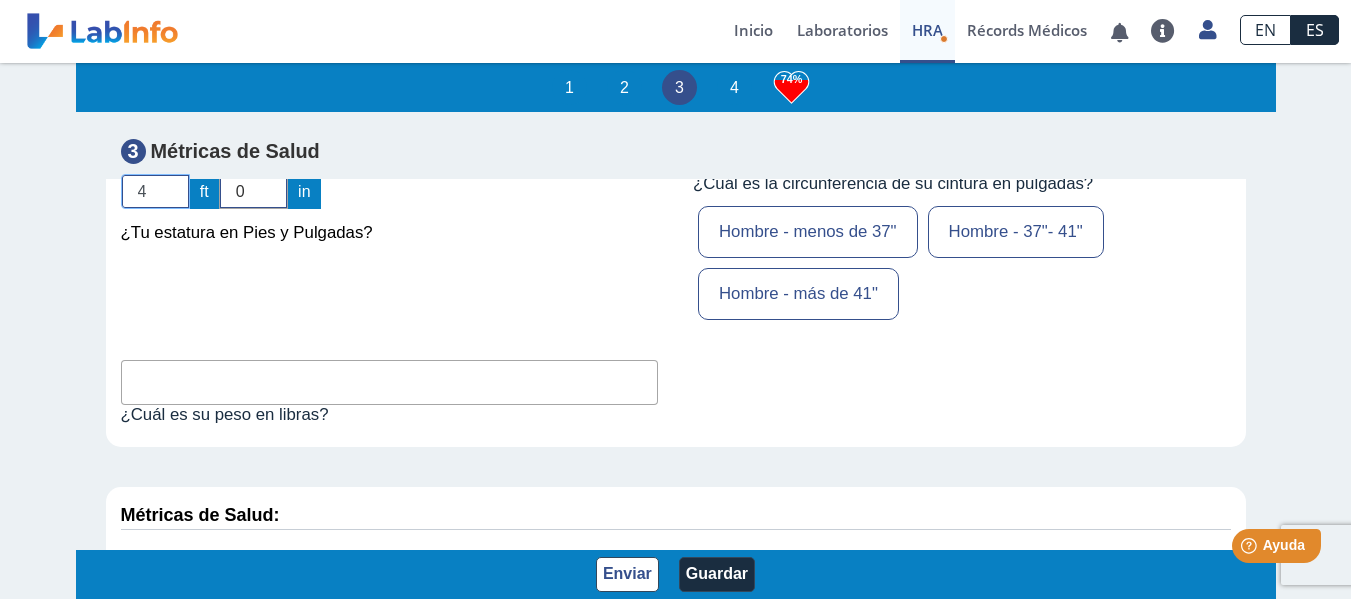 click on "4" at bounding box center [155, 191] 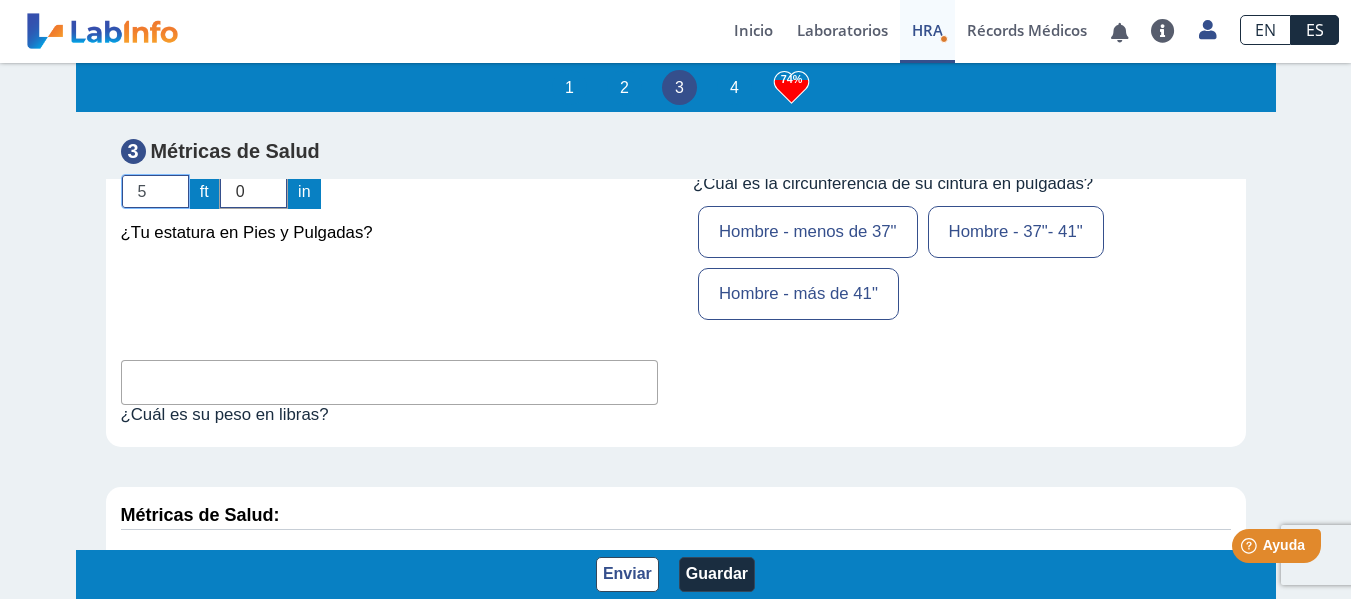 type on "5" 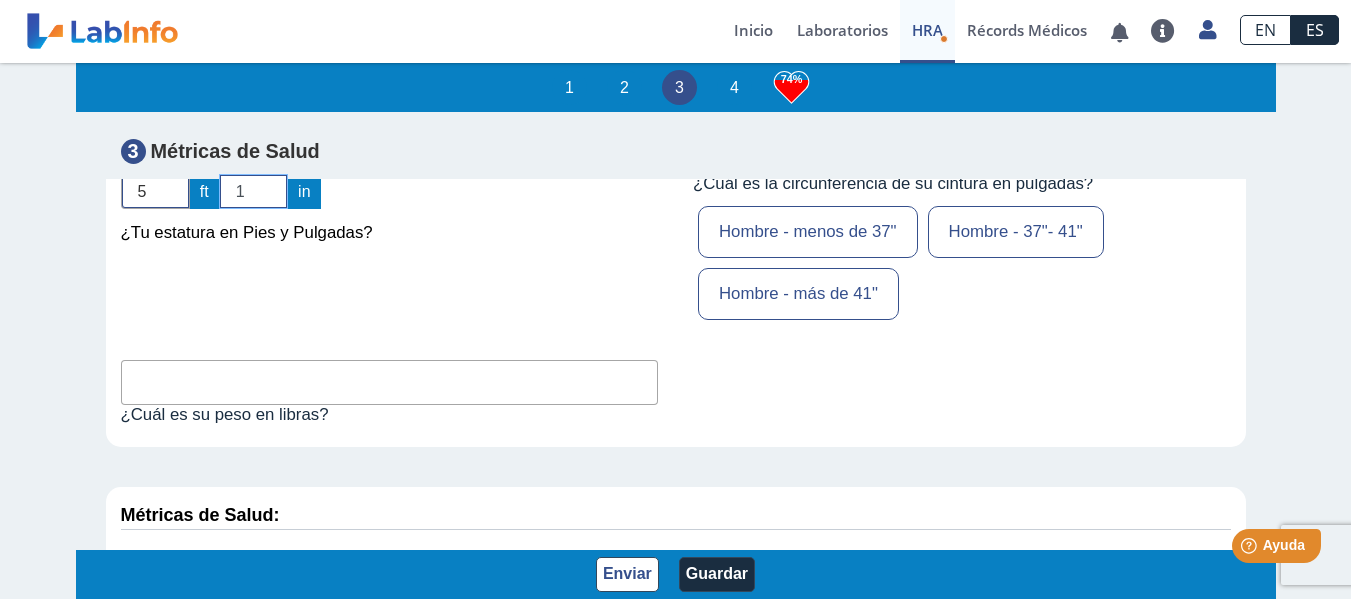 click on "1" at bounding box center (253, 191) 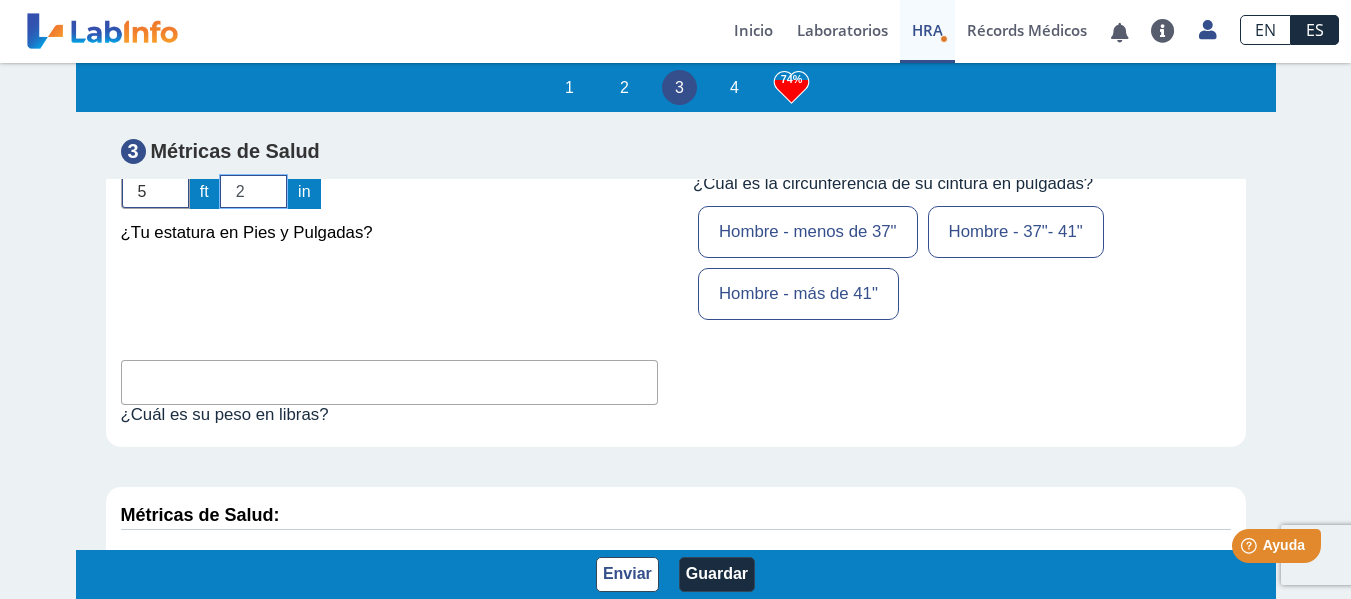 click on "2" at bounding box center (253, 191) 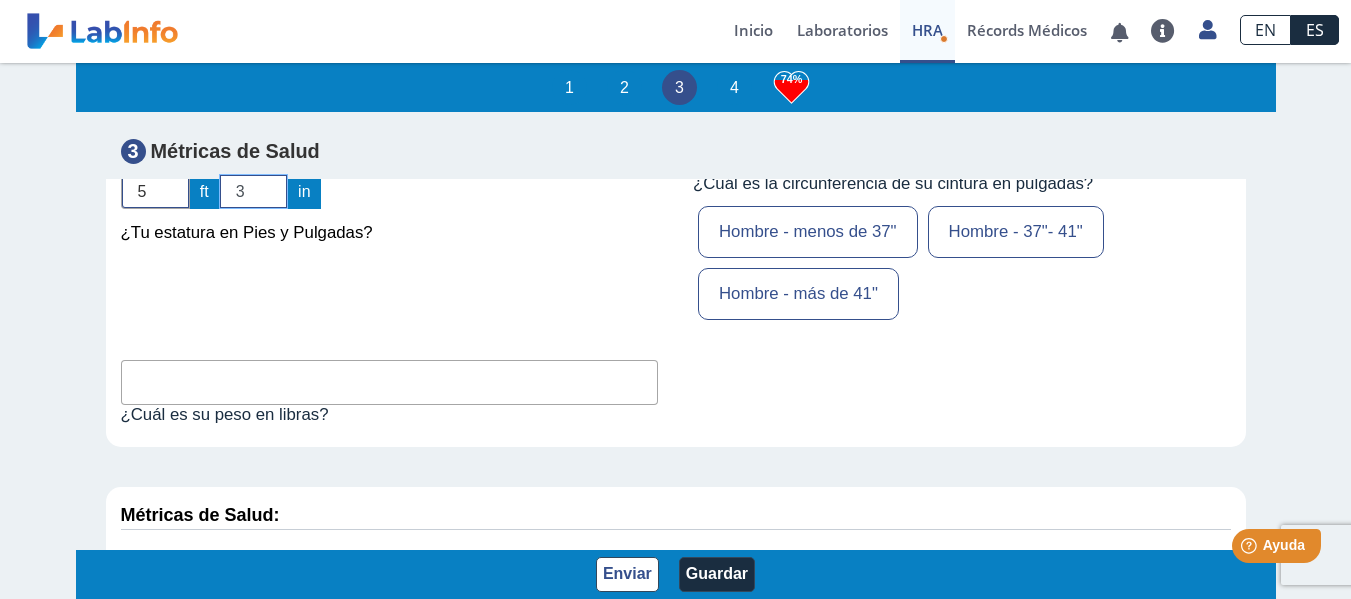 click on "3" at bounding box center [253, 191] 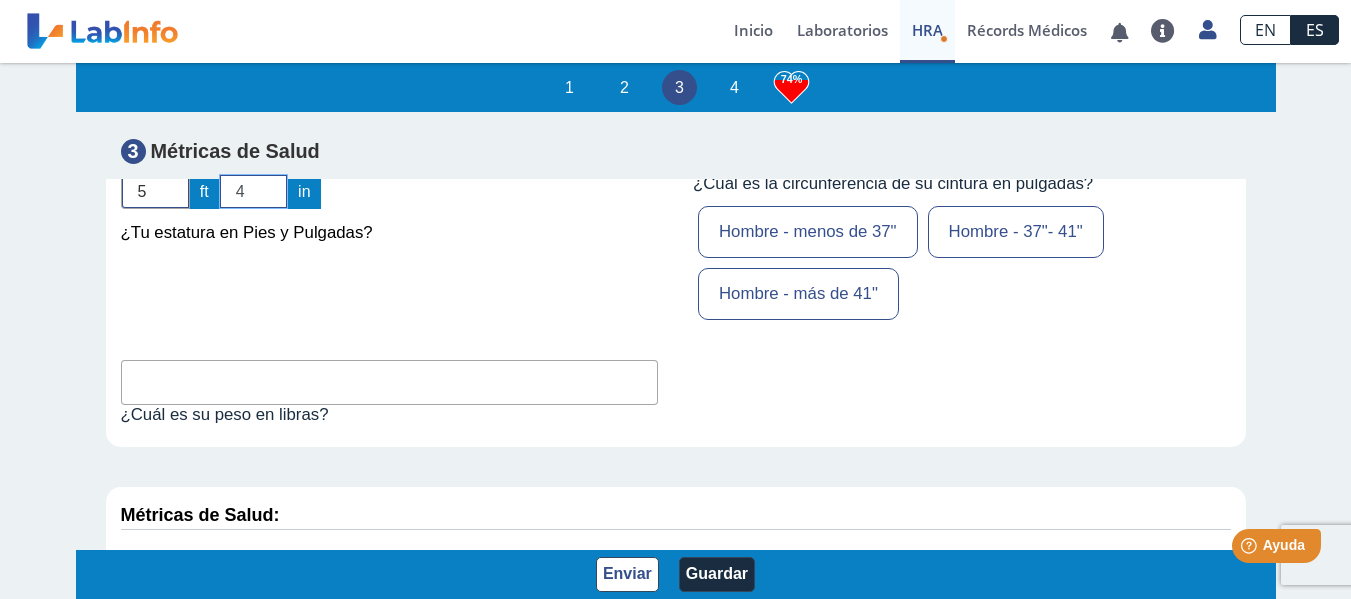 click on "4" at bounding box center [253, 191] 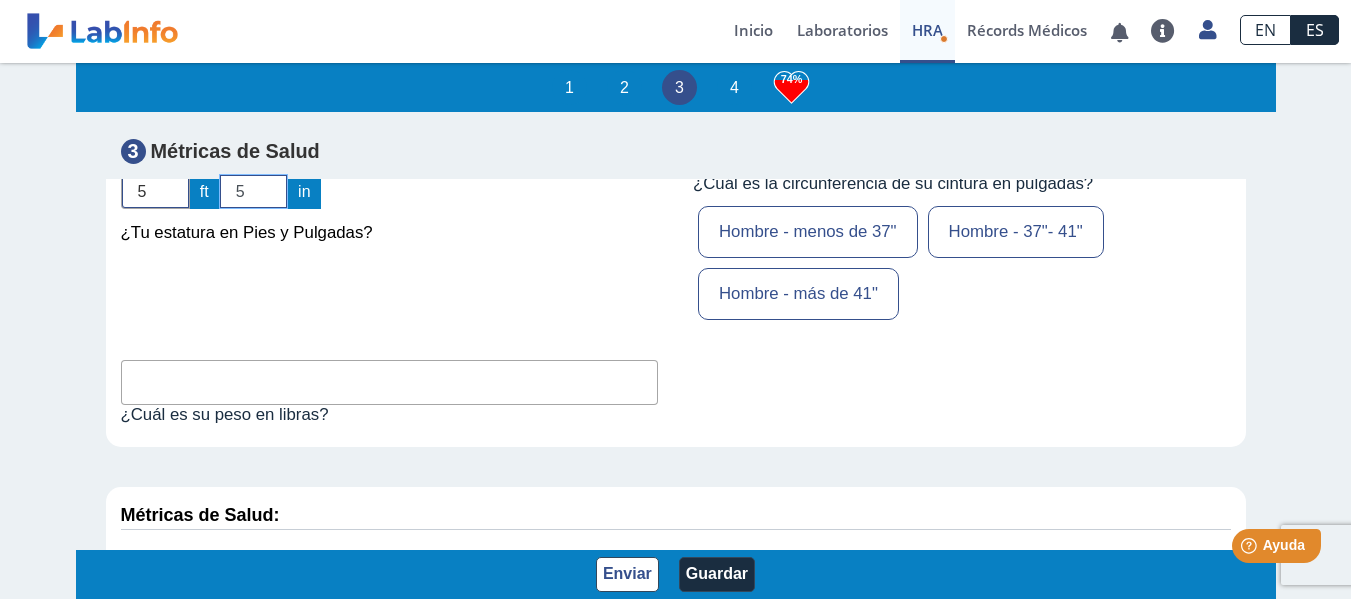 click on "5" at bounding box center (253, 191) 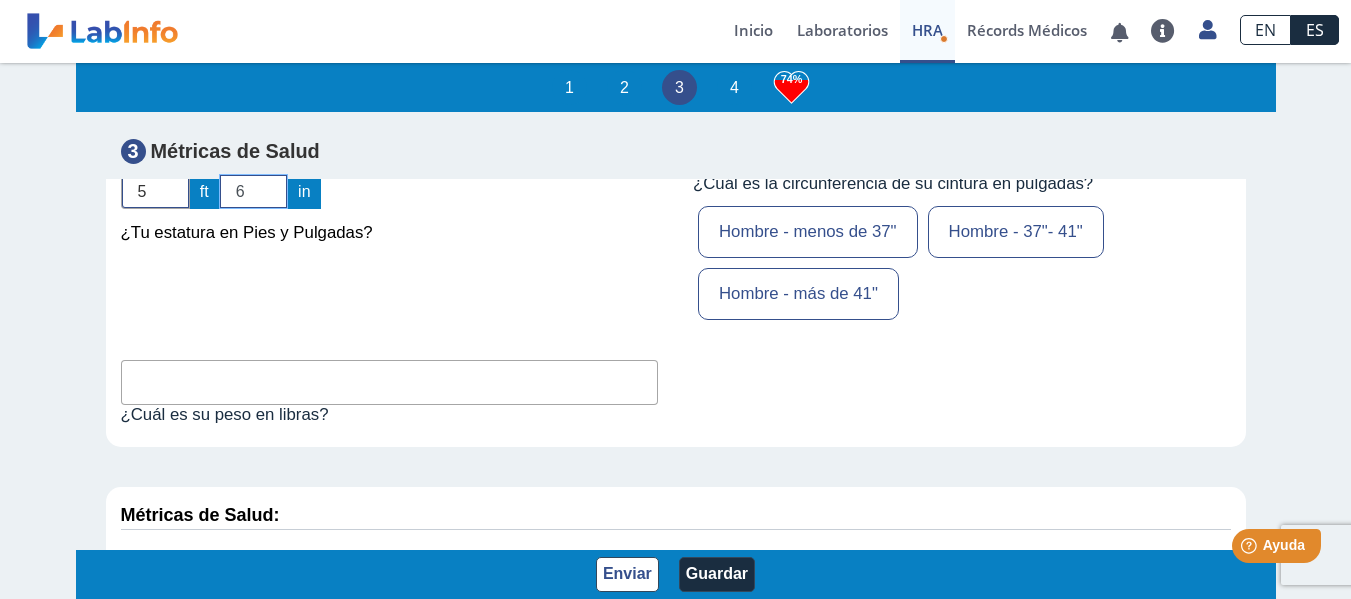 click on "6" at bounding box center [253, 191] 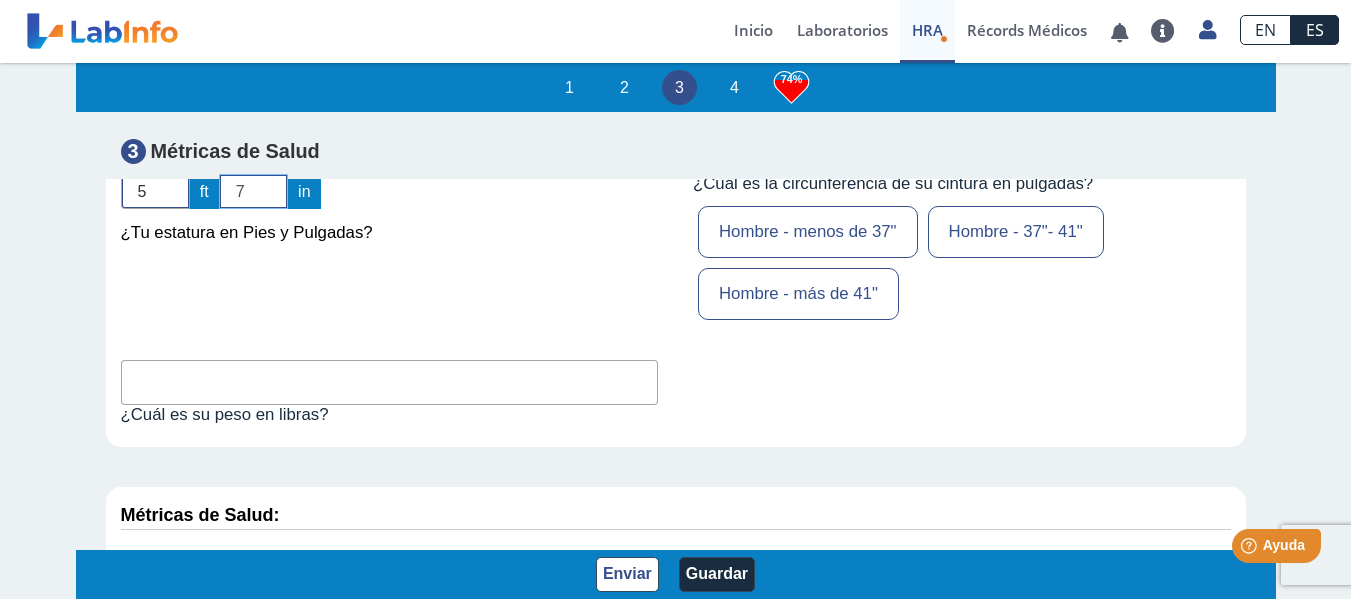 click on "7" at bounding box center [253, 191] 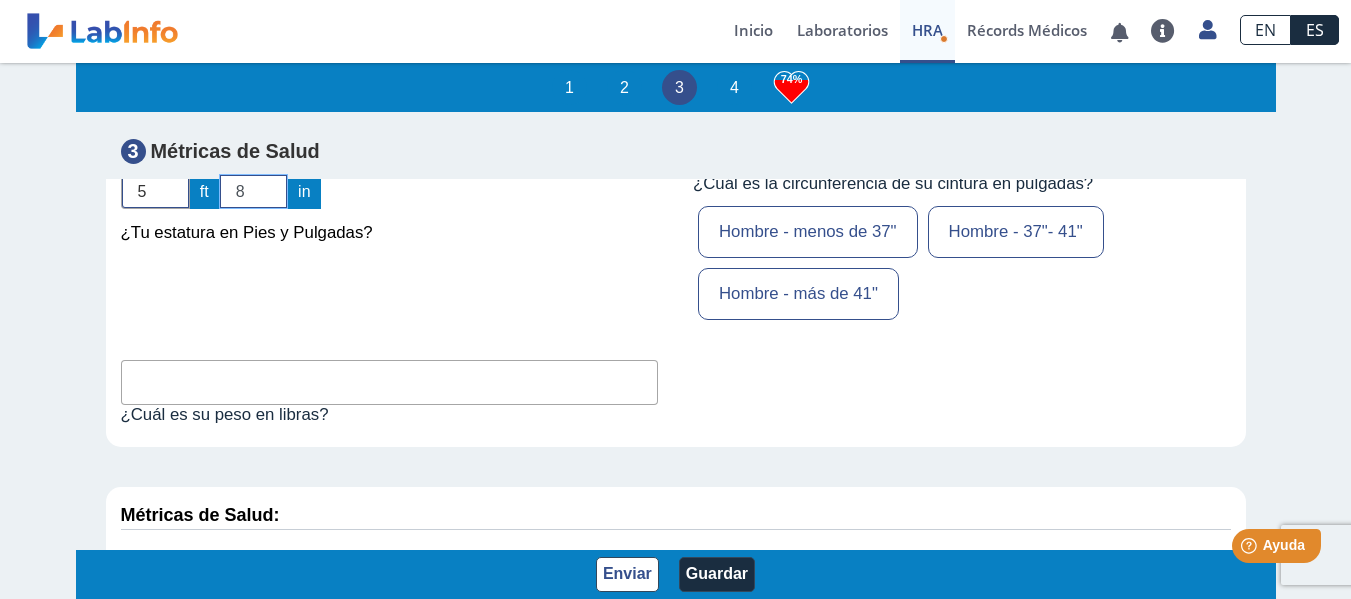 click on "8" at bounding box center [253, 191] 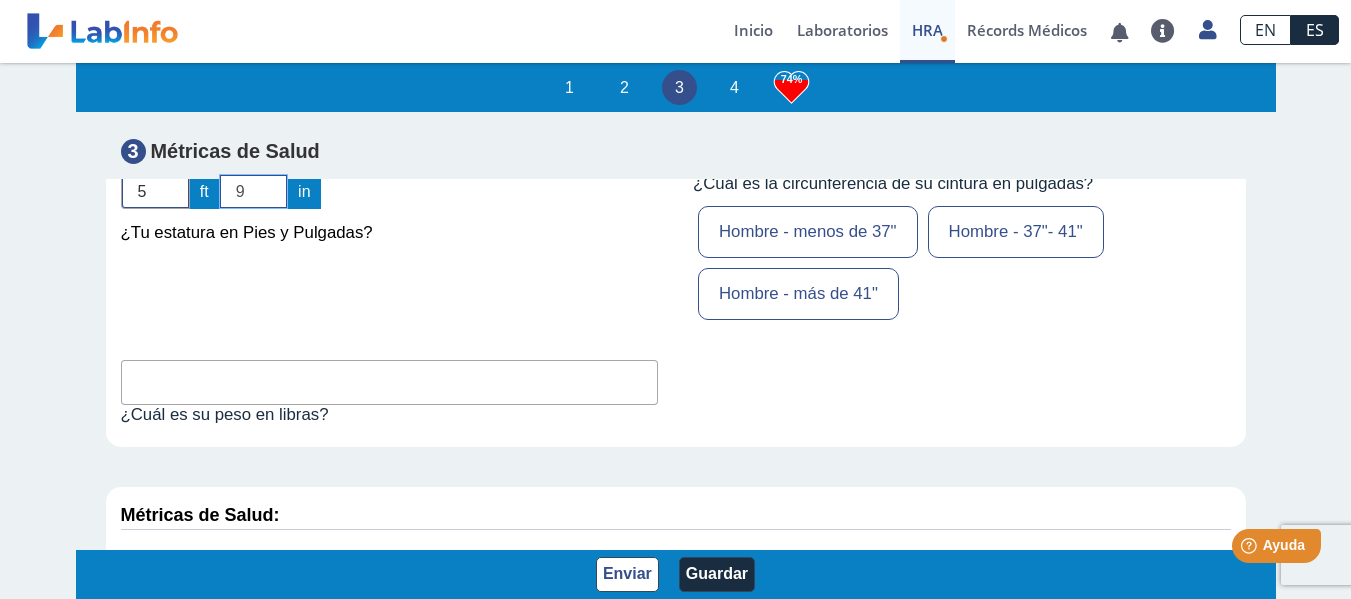type on "9" 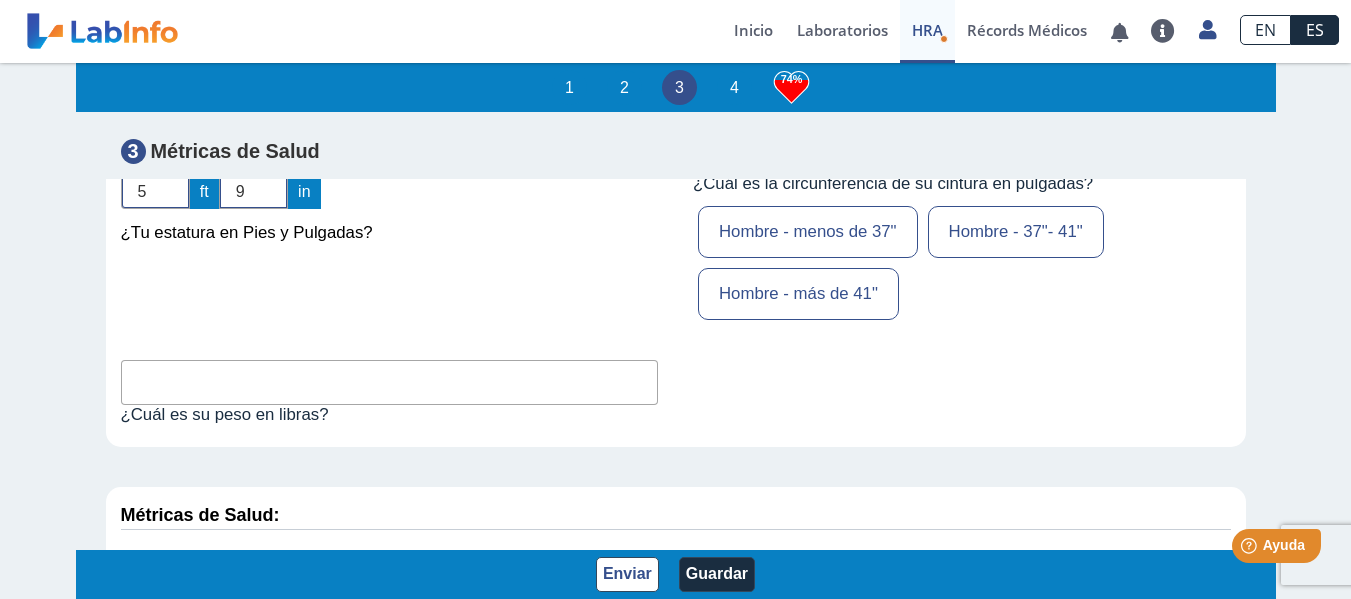 click on "Hombre - más de 41"" at bounding box center (798, 294) 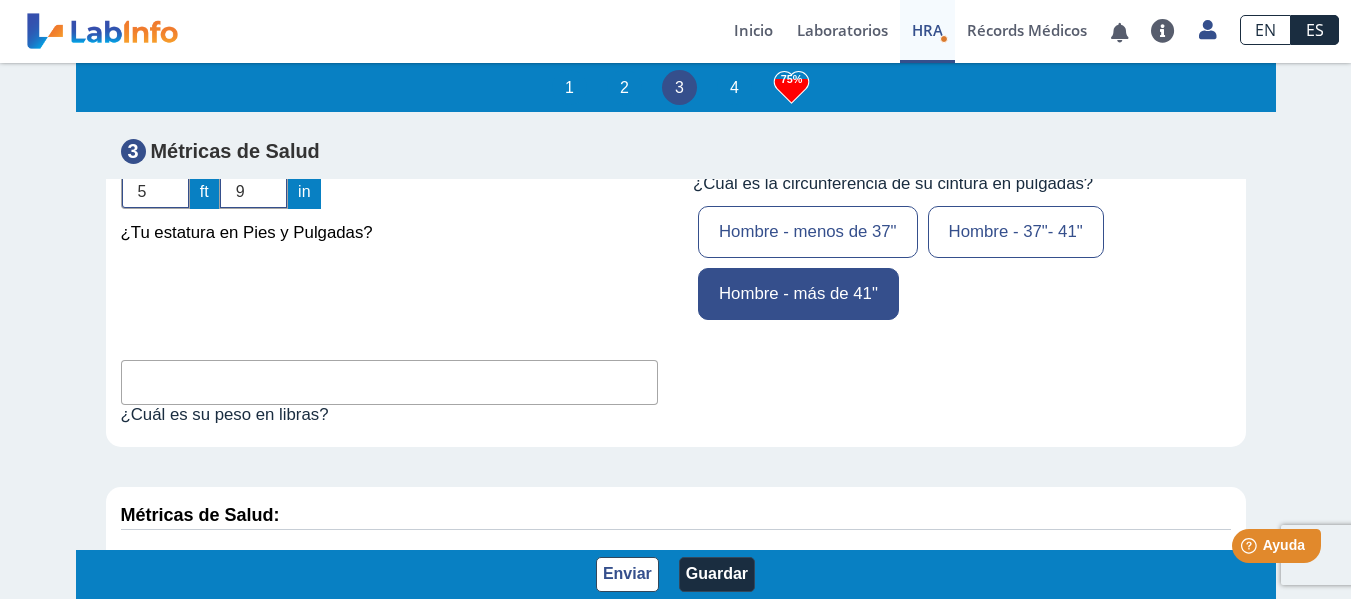 click at bounding box center (390, 382) 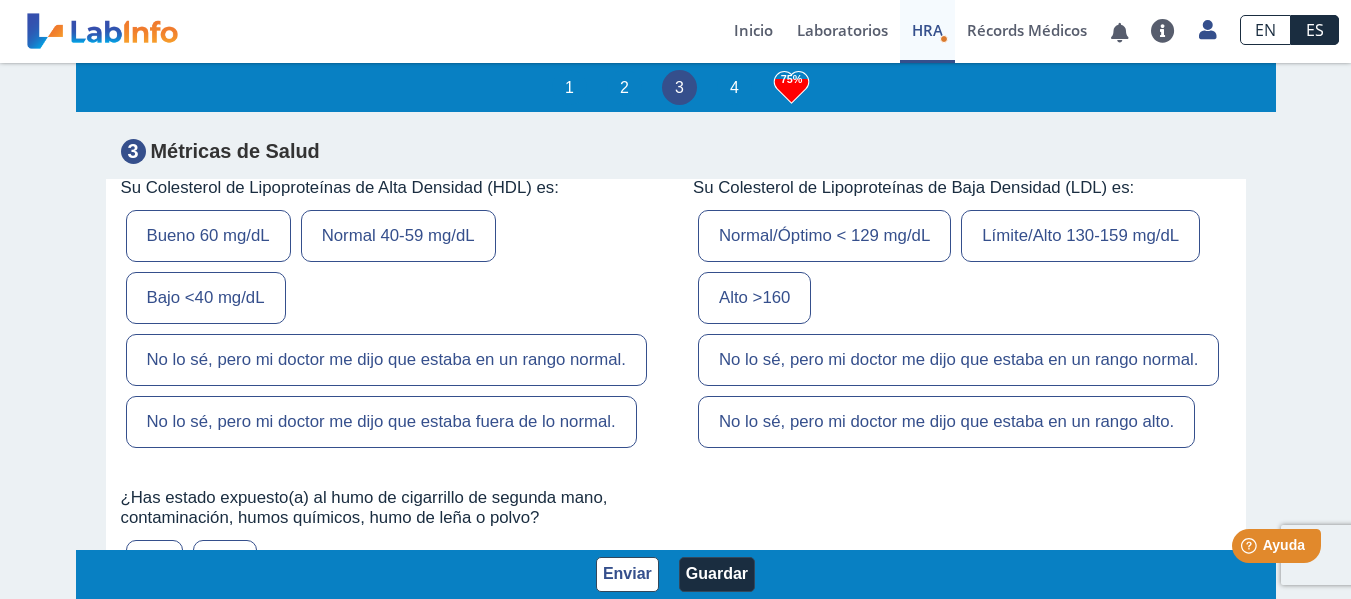 scroll, scrollTop: 6630, scrollLeft: 0, axis: vertical 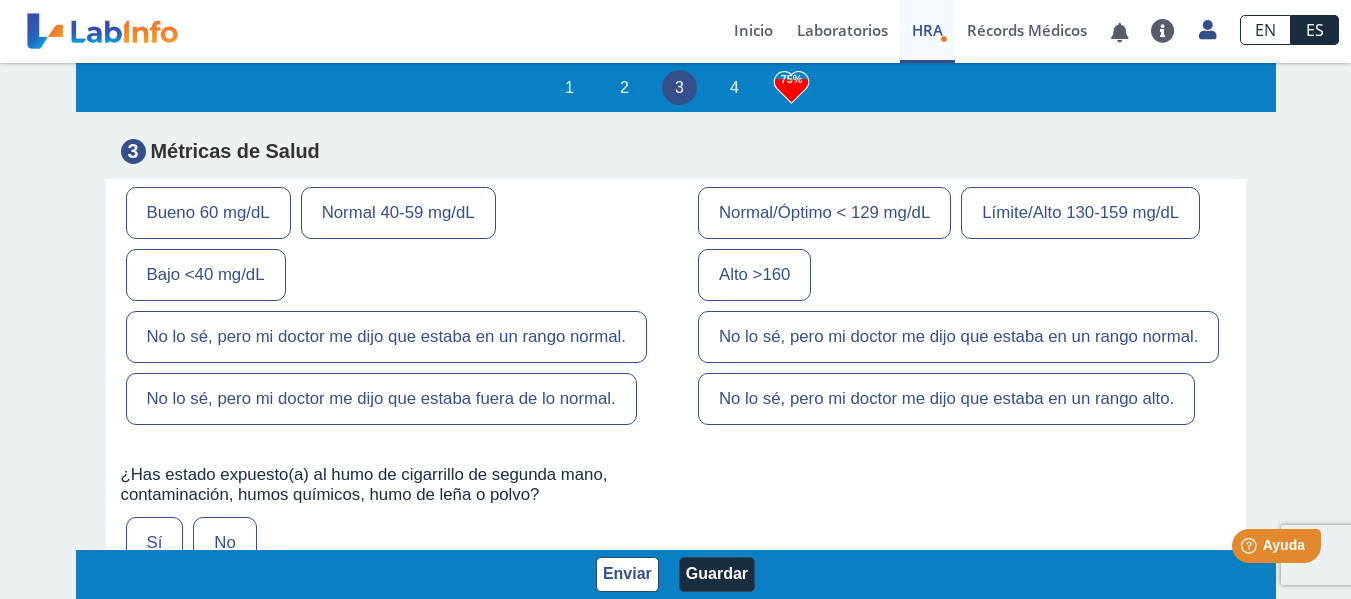 type on "260" 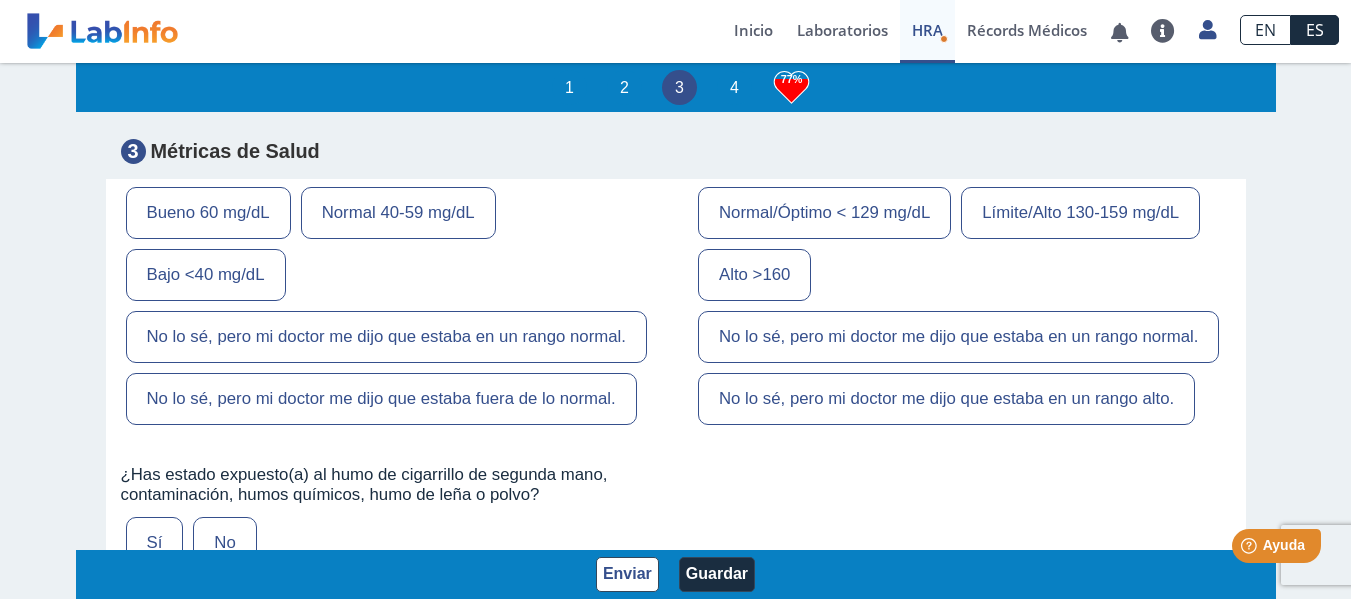 click on "No lo sé, pero mi doctor me dijo que estaba en un rango alto." at bounding box center (946, 399) 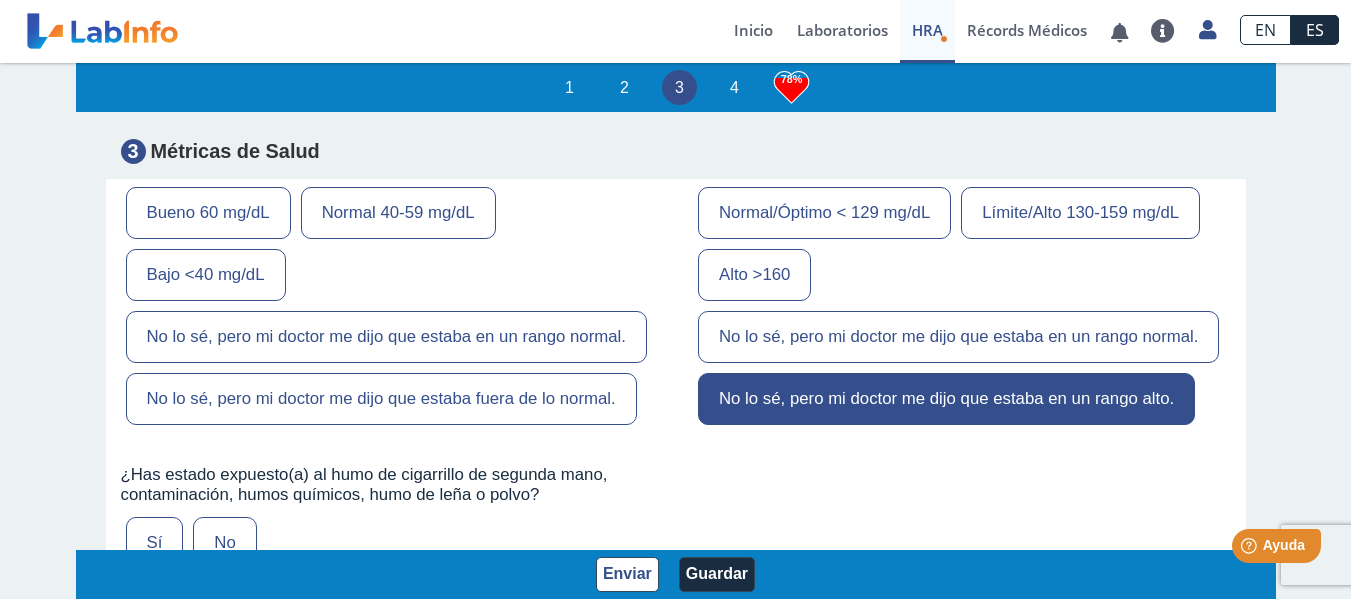click on "No lo sé, pero mi doctor me dijo que estaba en un rango normal." at bounding box center (386, 337) 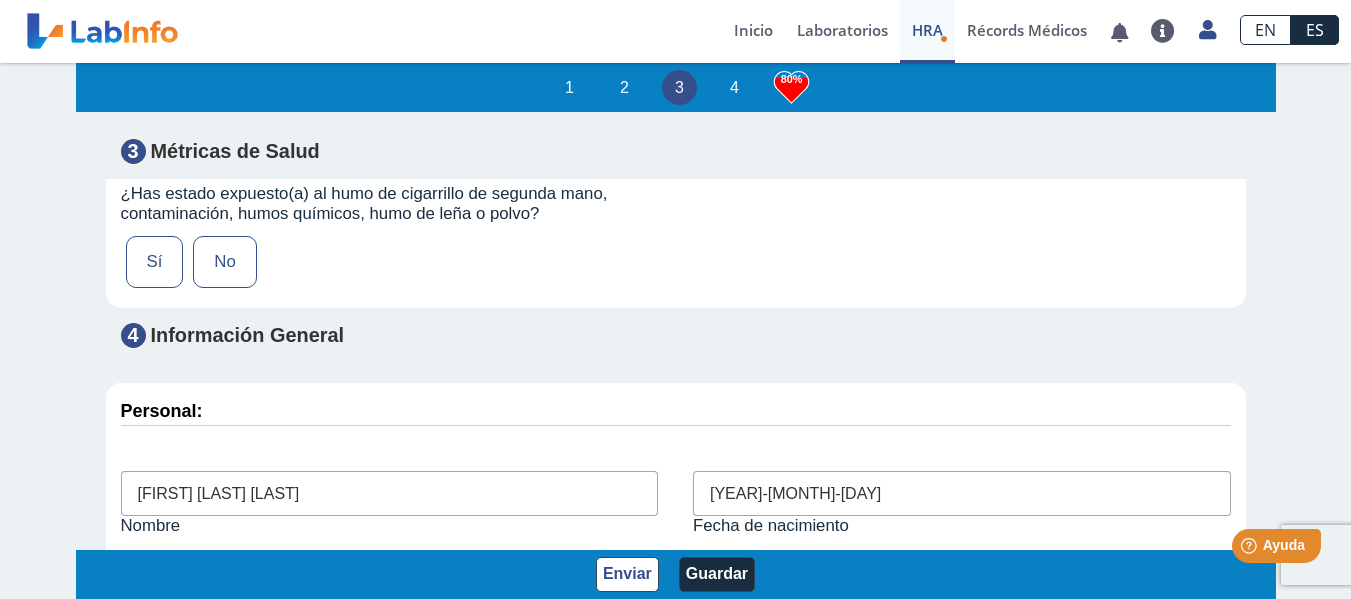 scroll, scrollTop: 6887, scrollLeft: 0, axis: vertical 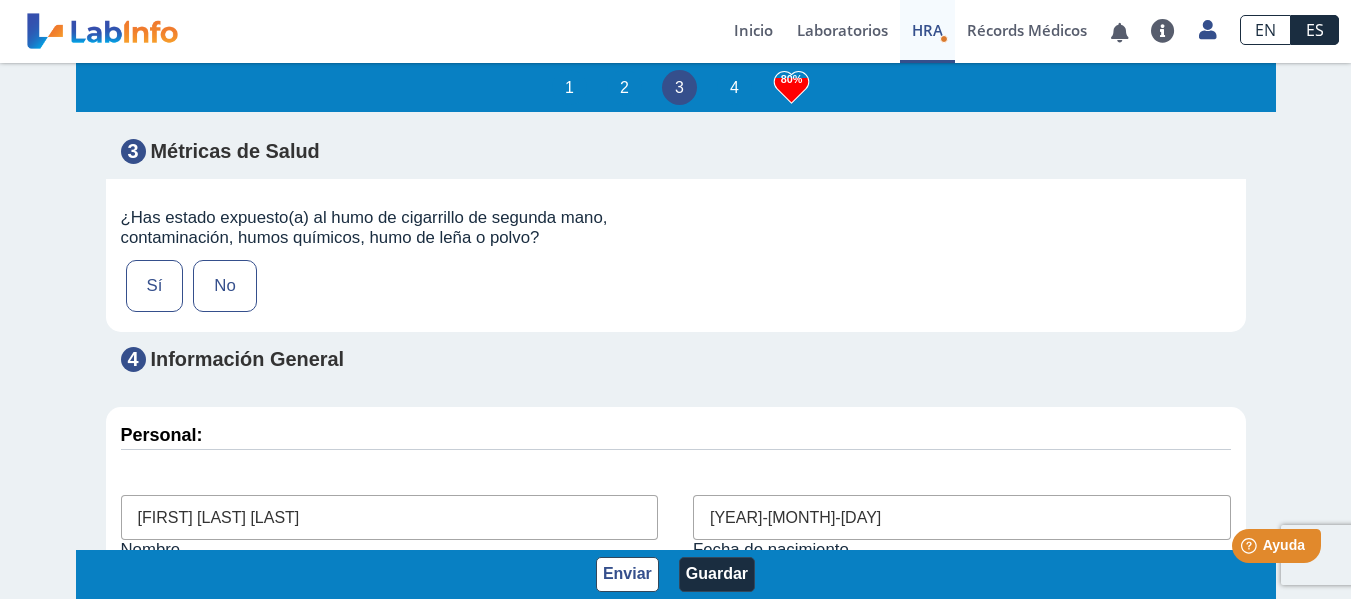 click on "Sí" at bounding box center [155, 286] 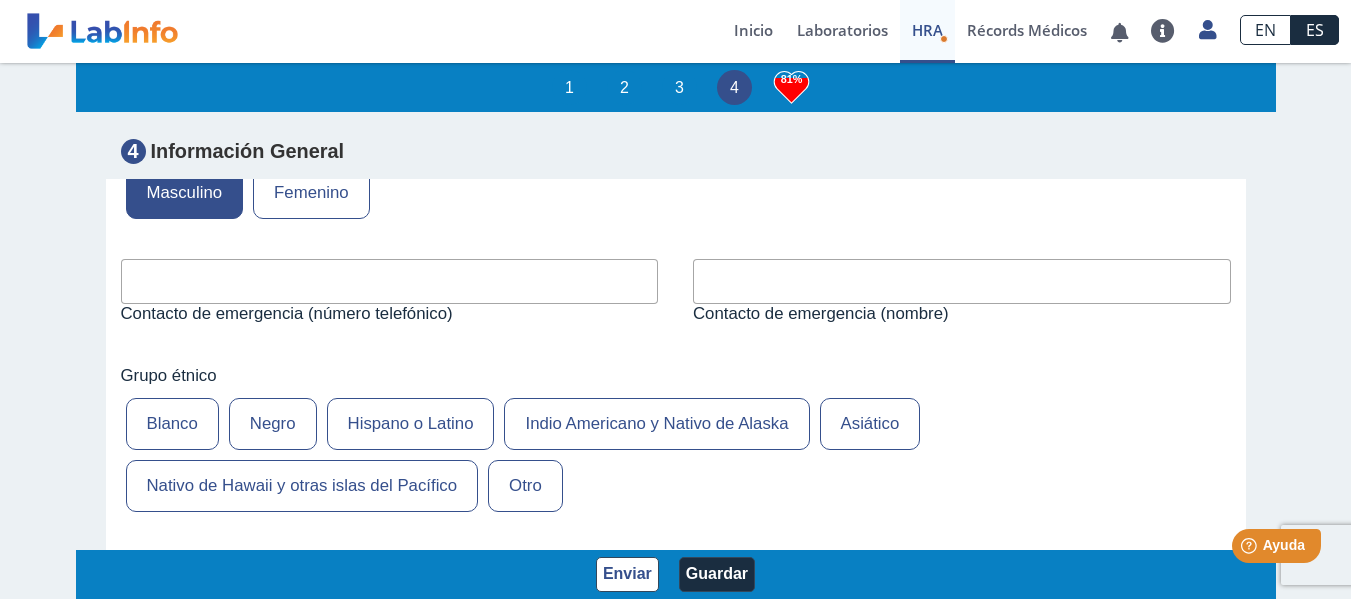 scroll, scrollTop: 7378, scrollLeft: 0, axis: vertical 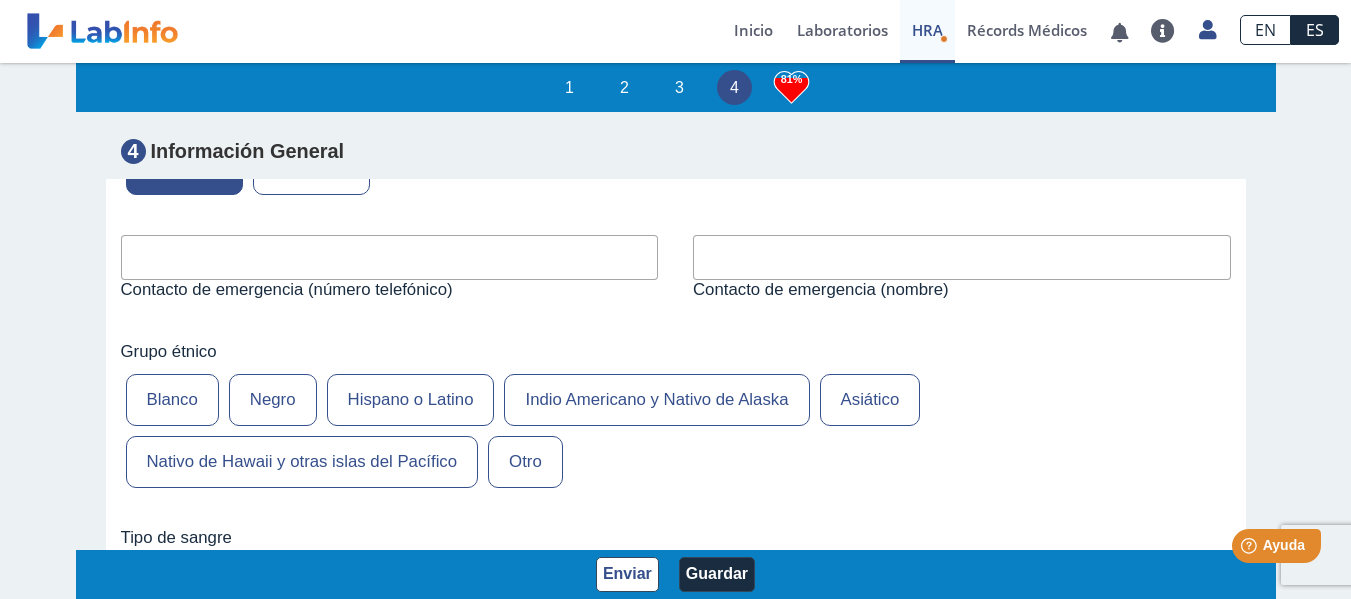click at bounding box center [390, 257] 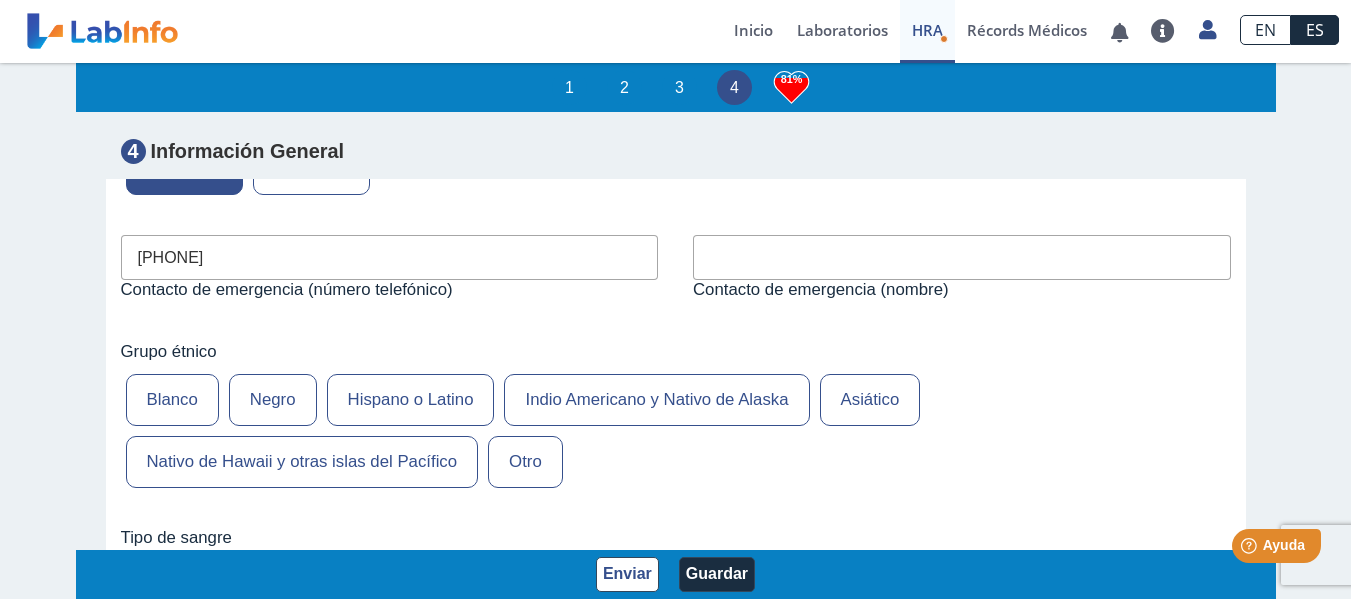 type on "786-452-5527" 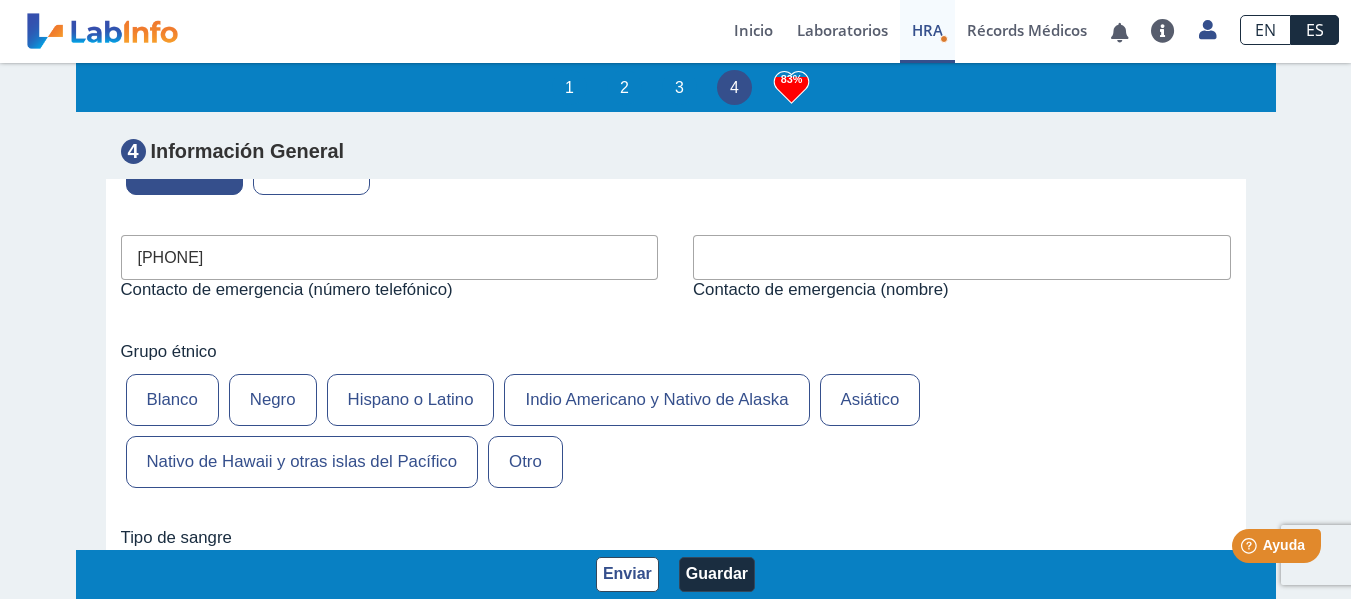 click at bounding box center (962, 257) 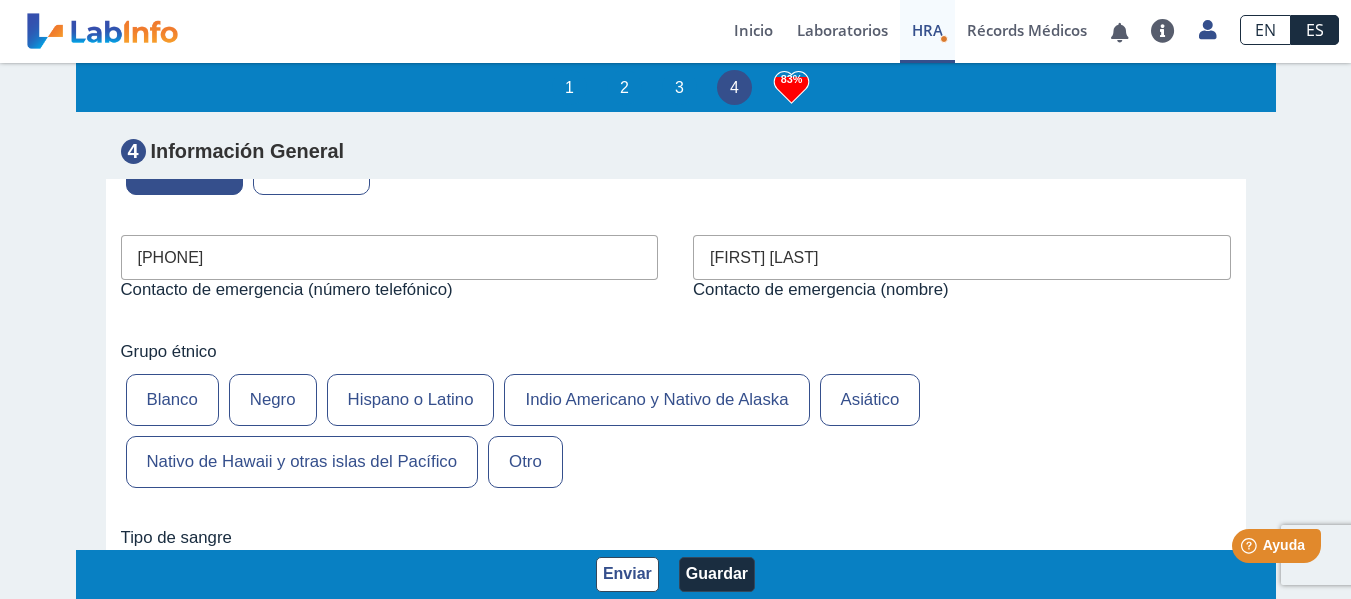 type on "Eva Llorens" 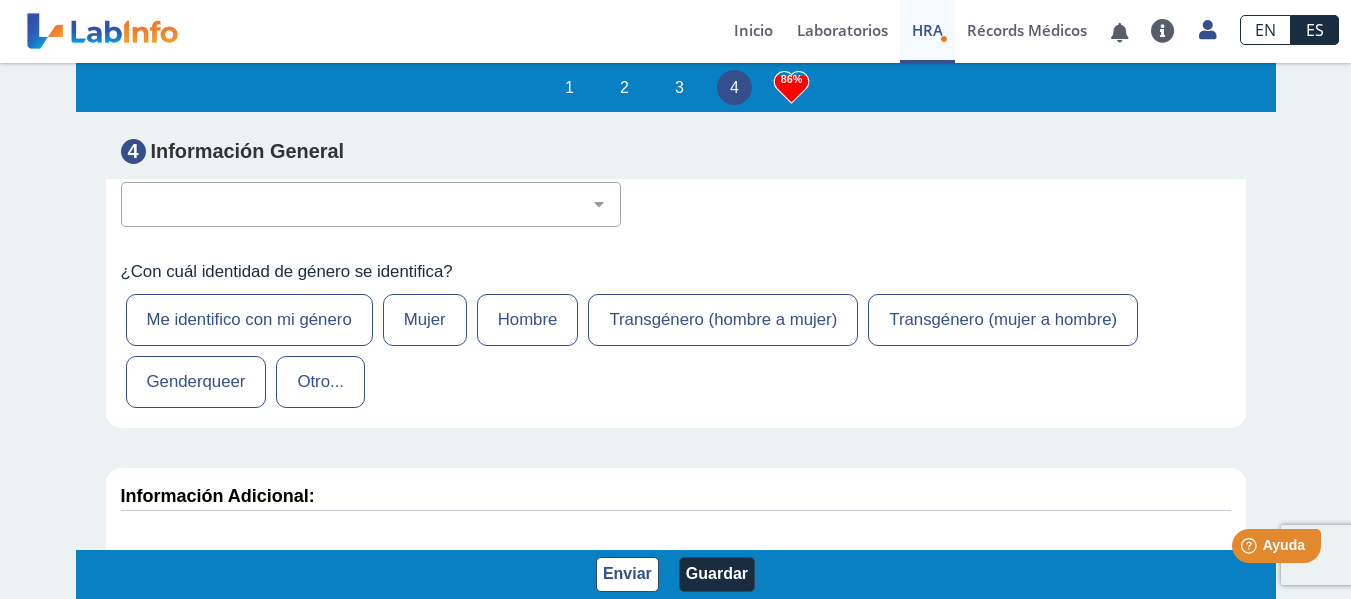 scroll, scrollTop: 7378, scrollLeft: 0, axis: vertical 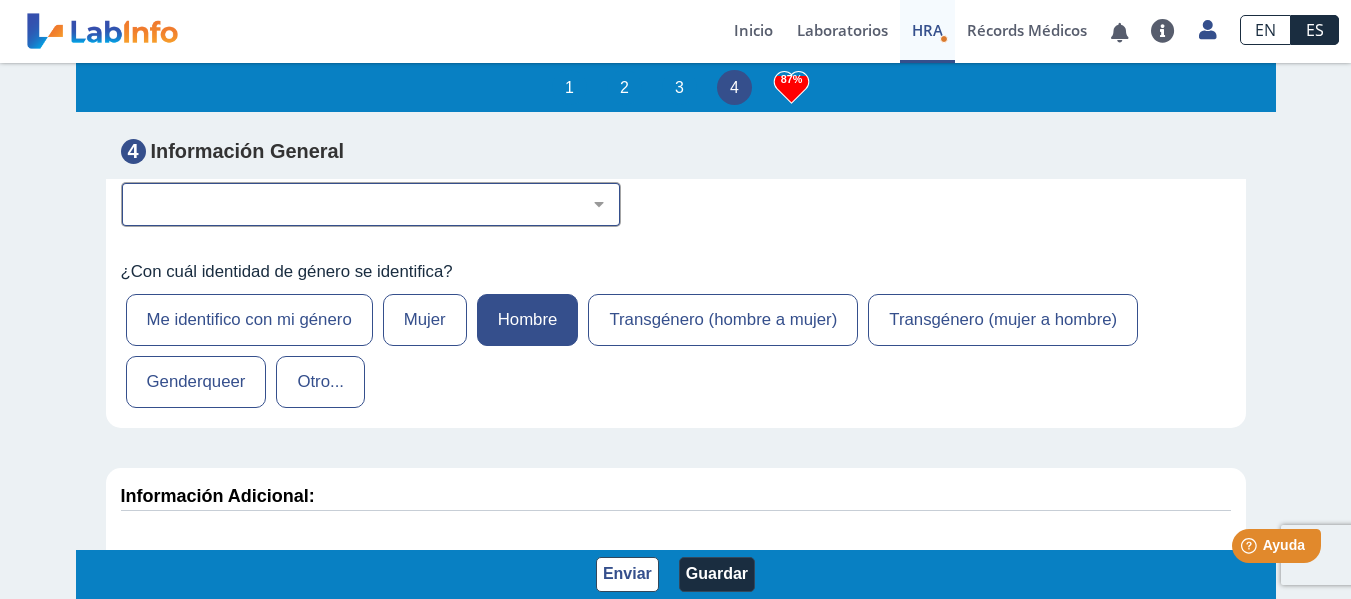 click on "No estoy seguro   O Negativo   O Positivo   A Negativo   A Positivo   B Negativo   B Positivo   AB Negativo   AB Positivo" at bounding box center (379, 204) 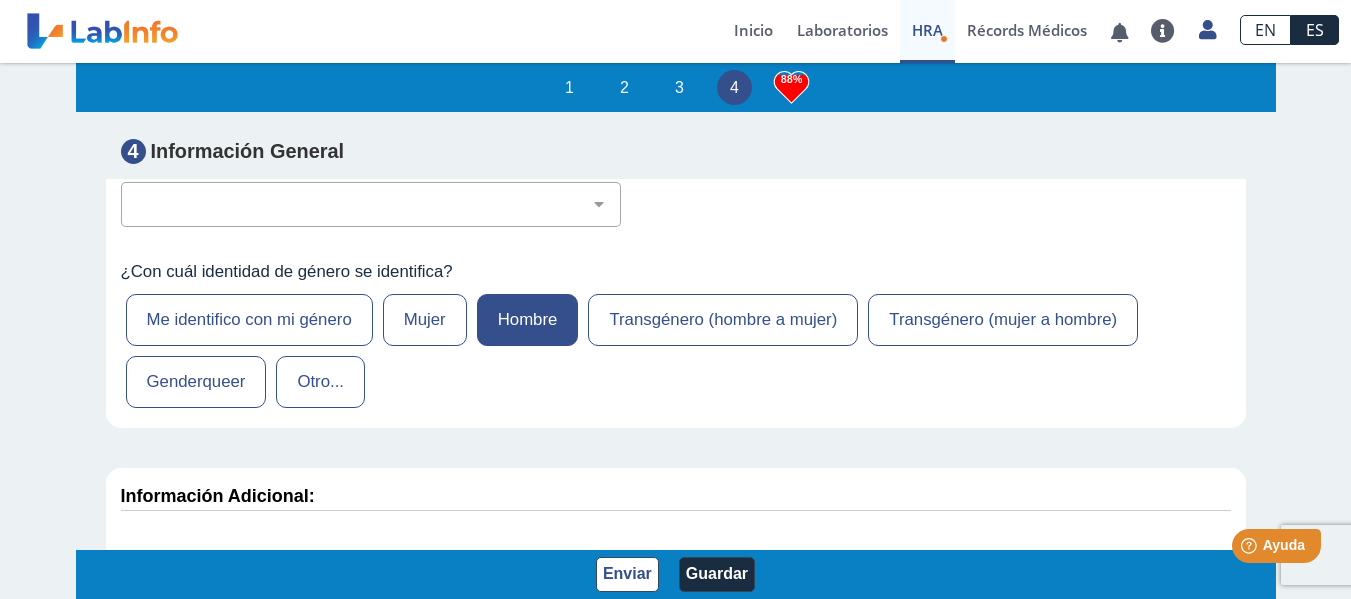 click on "Help Ayuda" at bounding box center (1251, 542) 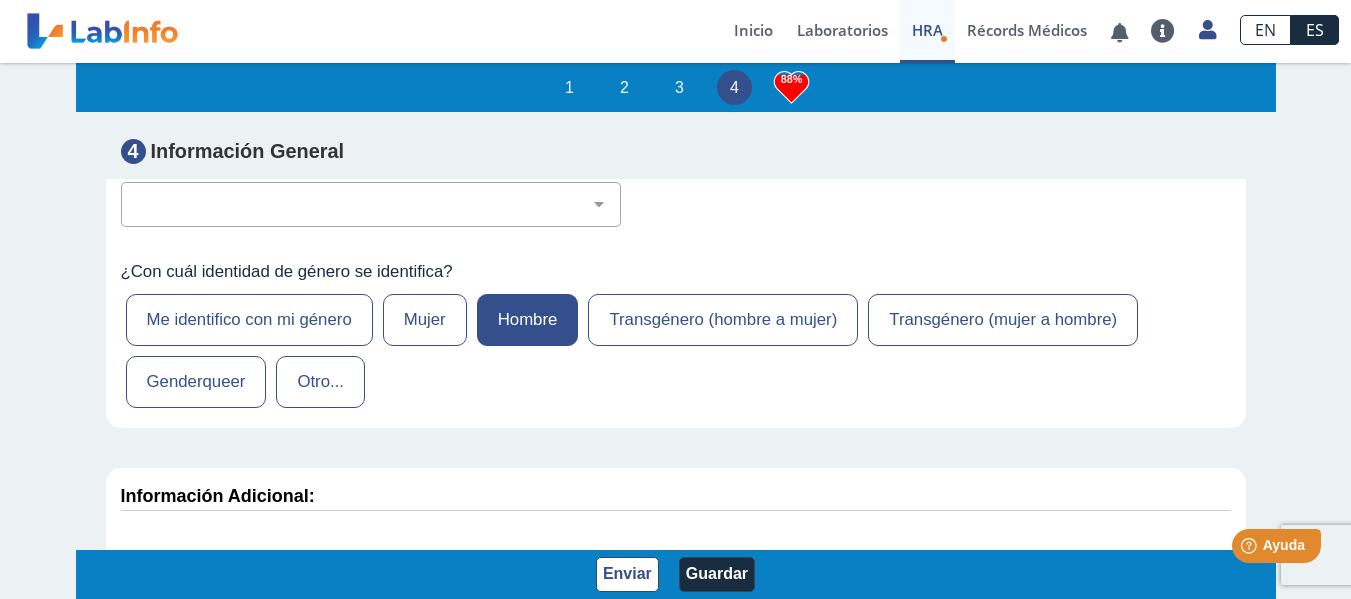 click on "Help Ayuda" at bounding box center [1251, 542] 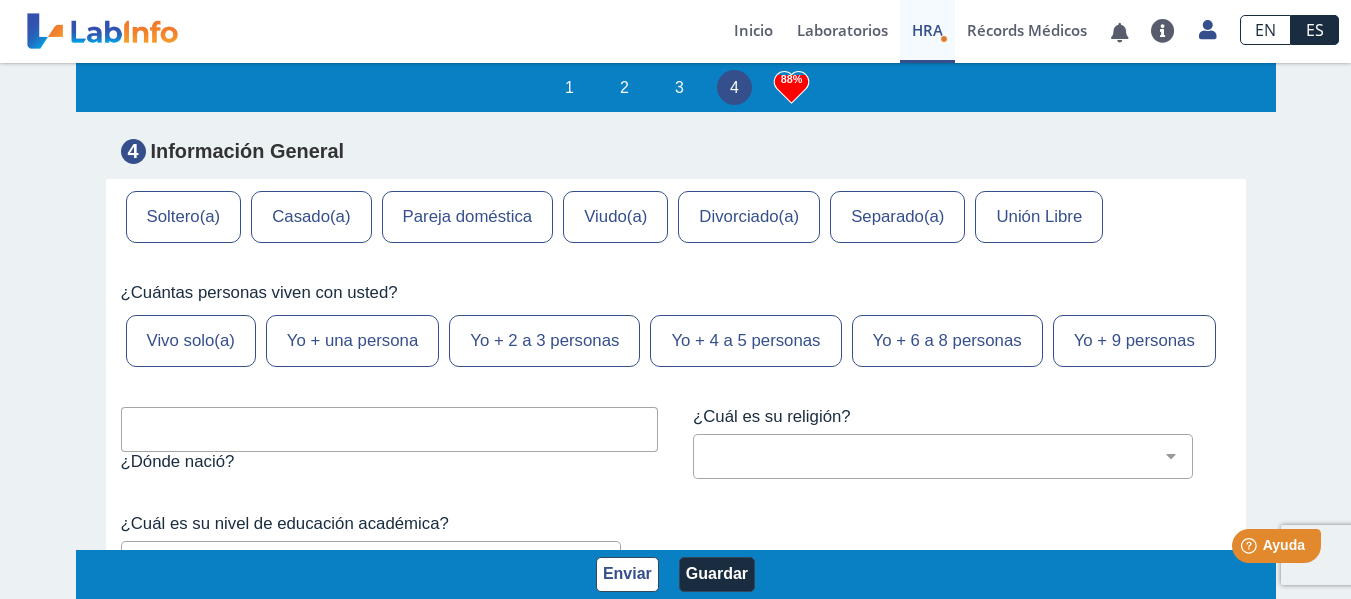 scroll, scrollTop: 8218, scrollLeft: 0, axis: vertical 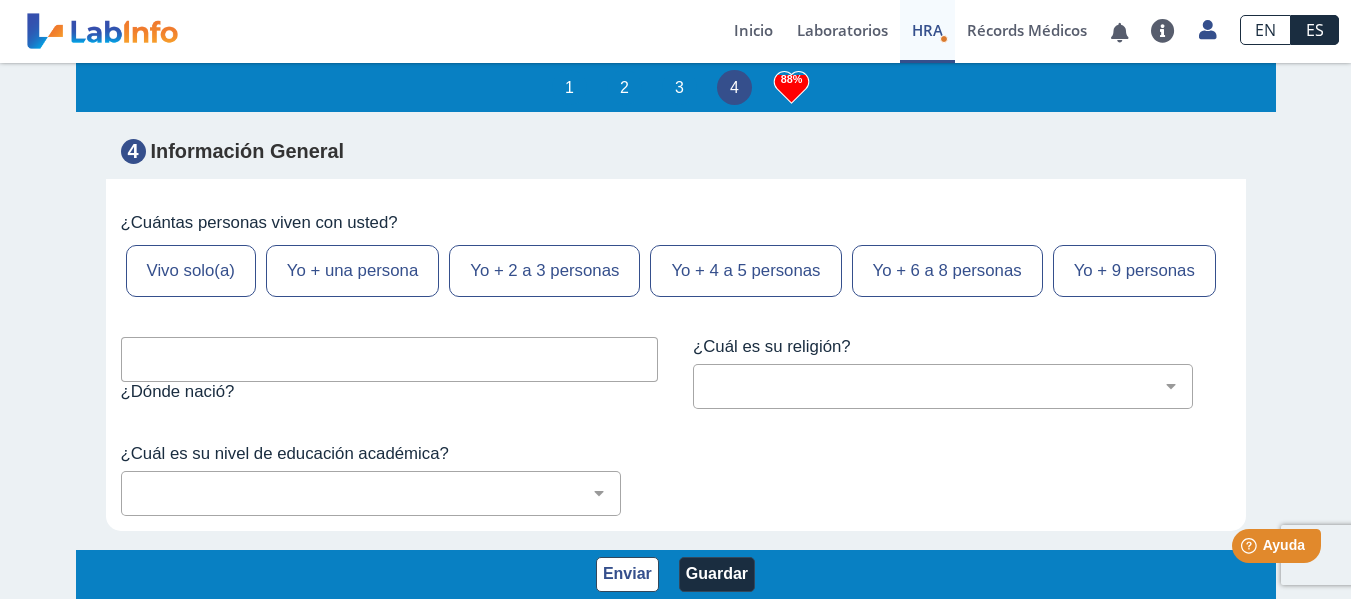 click on "Casado(a)" at bounding box center (311, 147) 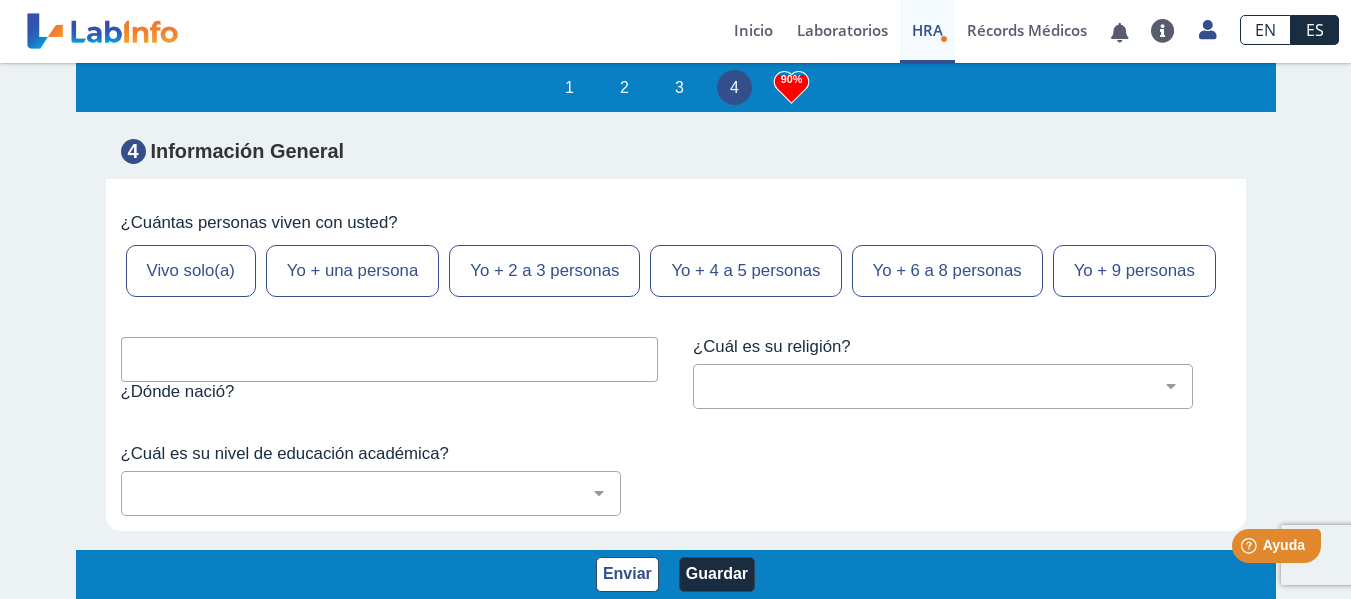 click on "Yo + 2 a 3 personas" at bounding box center [544, 271] 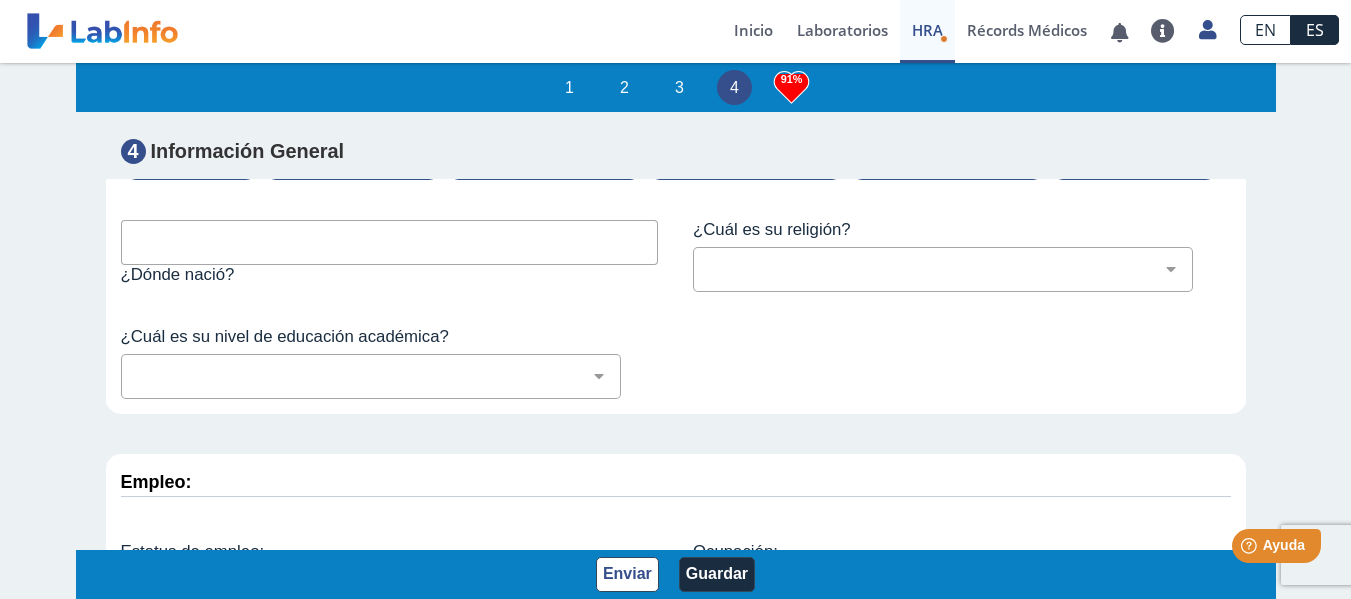 scroll, scrollTop: 8381, scrollLeft: 0, axis: vertical 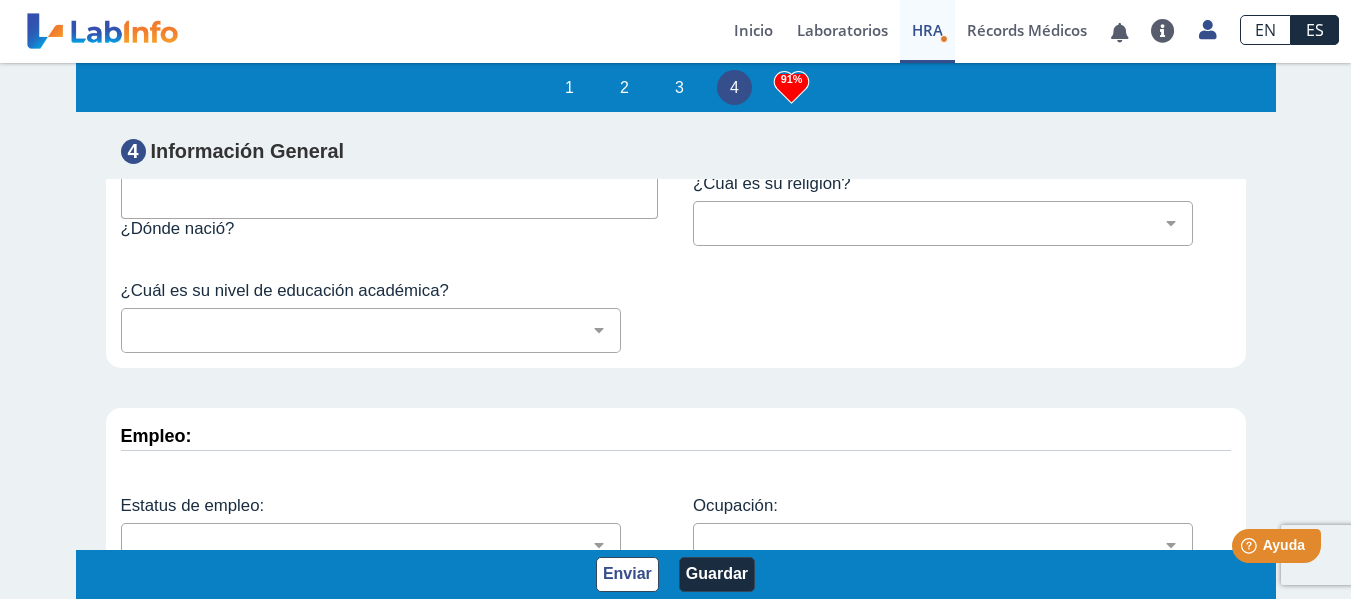 click at bounding box center [390, 196] 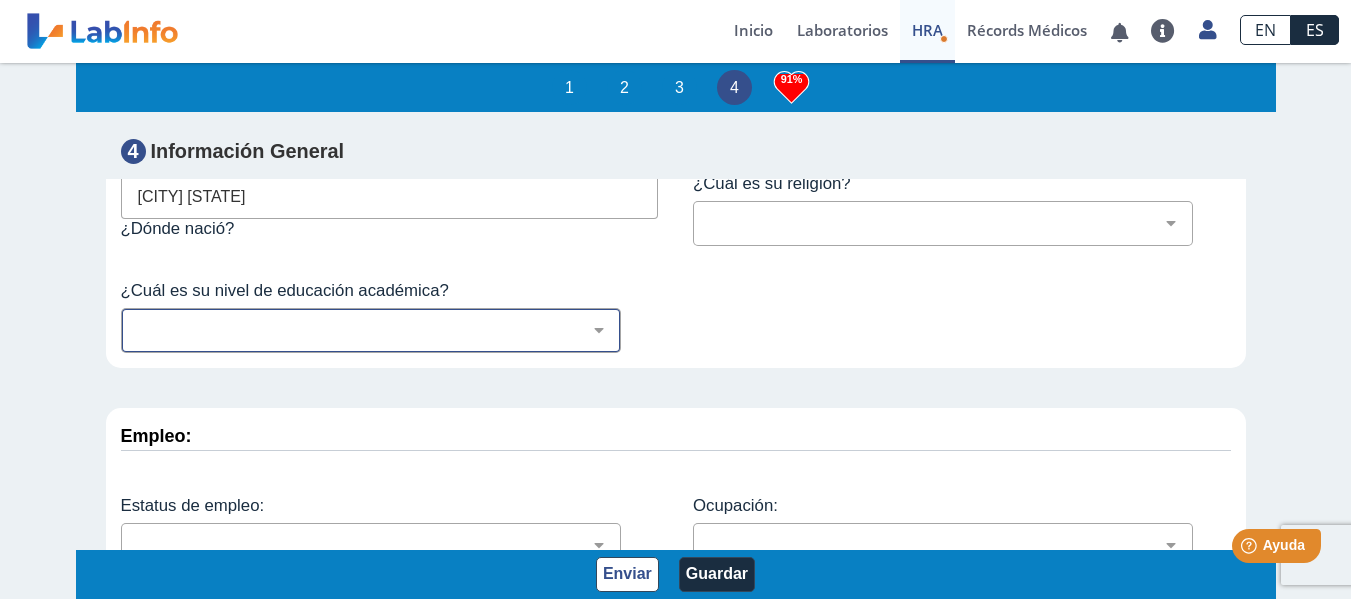 type on "San Juan PR" 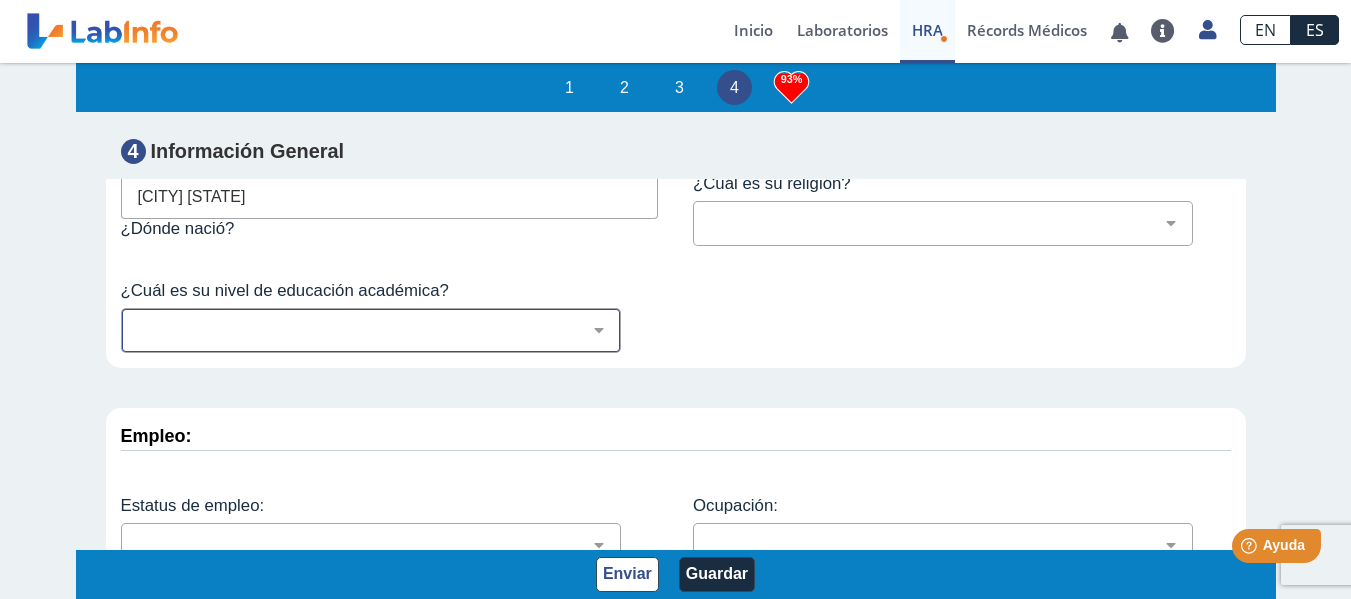 click on "No fui a la escuela   Escuela primaria   Algo de escuela secundaria o equivalente sin diploma   Graduado de escuela secundaria o equivalente   Adiestramientos técnicos o vocacionales   Estudios universitarios sin completar   Estudios universitarios completados   Maestría   Doctorado" at bounding box center [379, 330] 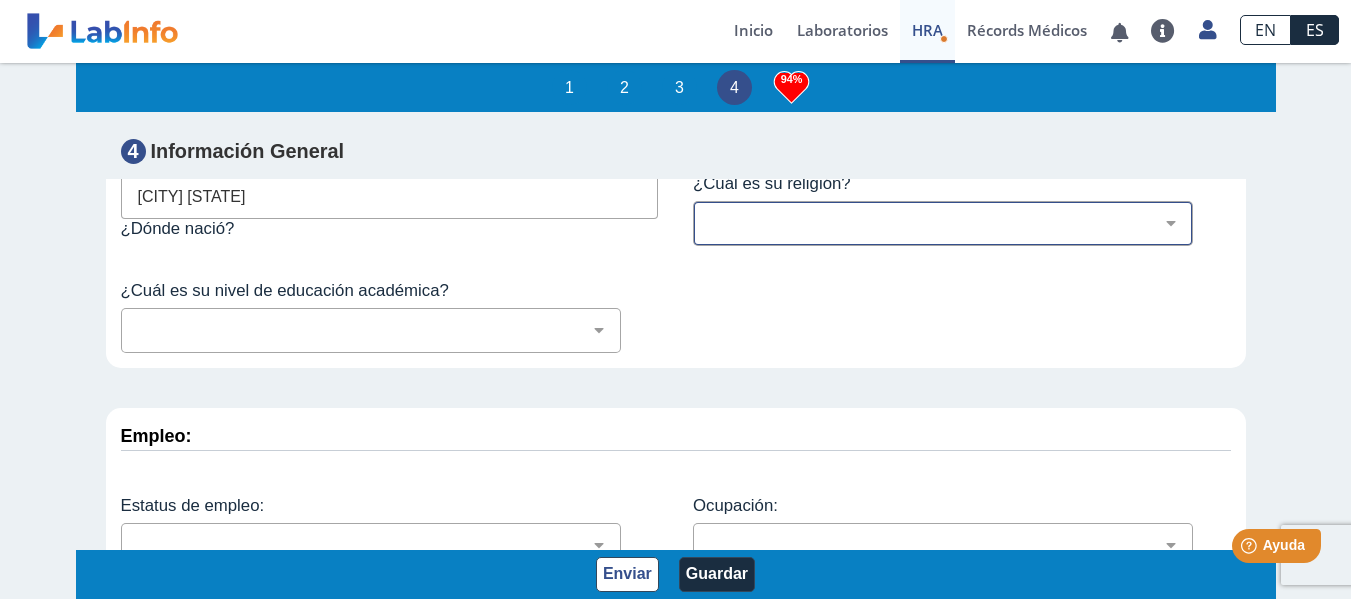click on "Cristiano (cualquier denominación)   Judío   Ortodoxo   Mormón   Musulmán   Adventista   Testigo de Jehova   Ateo   Agnóstico   Otro no listado   Prefiero no responder   Católica" at bounding box center (951, 223) 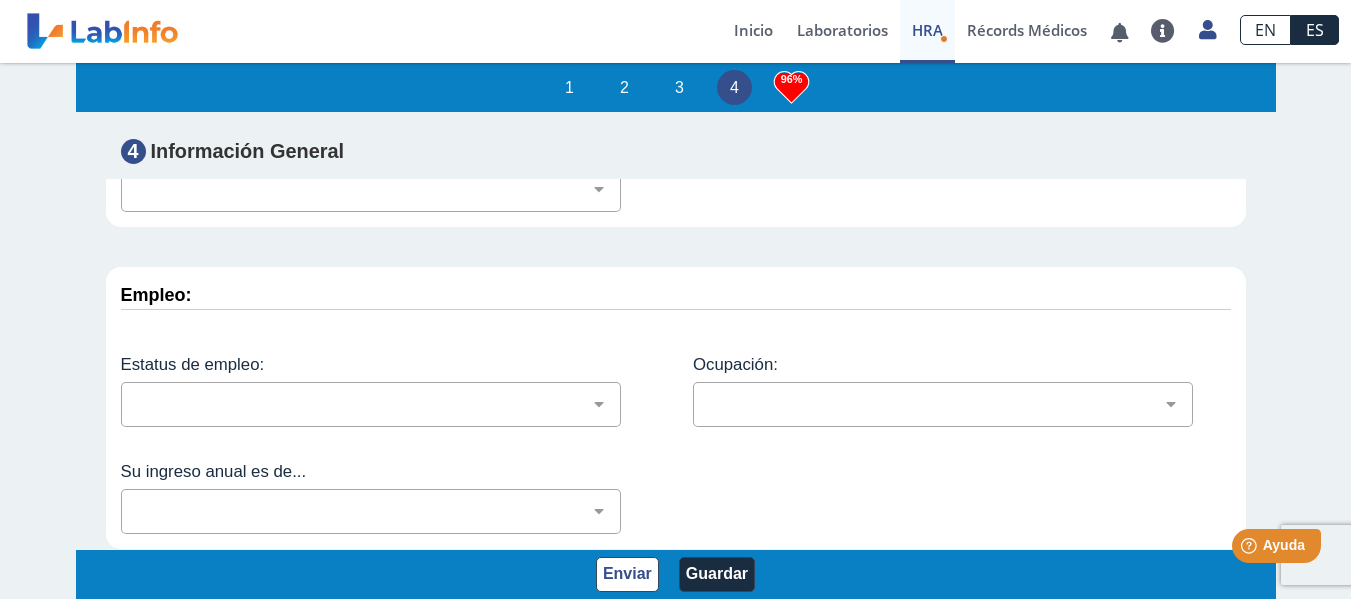 scroll, scrollTop: 8685, scrollLeft: 0, axis: vertical 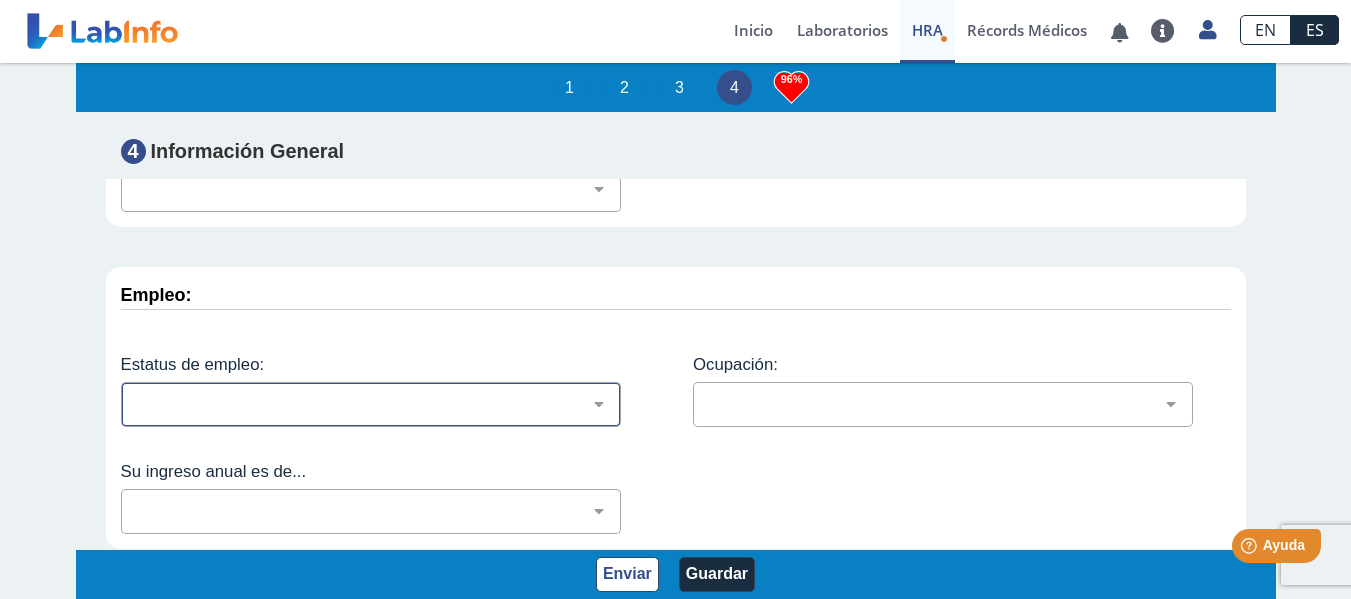 click on "Empleado a tiempo parcial   Empleado a tiempo completo   Servicio profesionales   Sin empleo. Actualmente buscando   Sin empleo. No estoy buscando.   Ama de casa   Estudiante   En la fuerza militar   Retirado   Discapacitado" at bounding box center (379, 404) 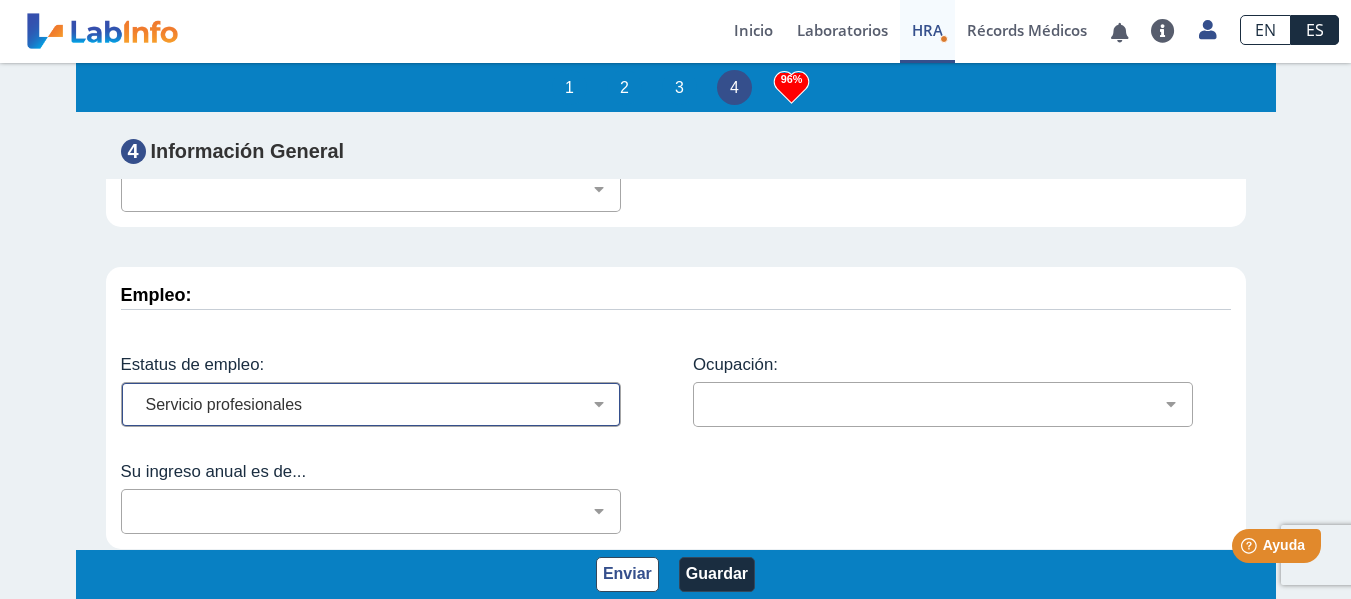click on "Empleado a tiempo parcial   Empleado a tiempo completo   Servicio profesionales   Sin empleo. Actualmente buscando   Sin empleo. No estoy buscando.   Ama de casa   Estudiante   En la fuerza militar   Retirado   Discapacitado" at bounding box center [379, 404] 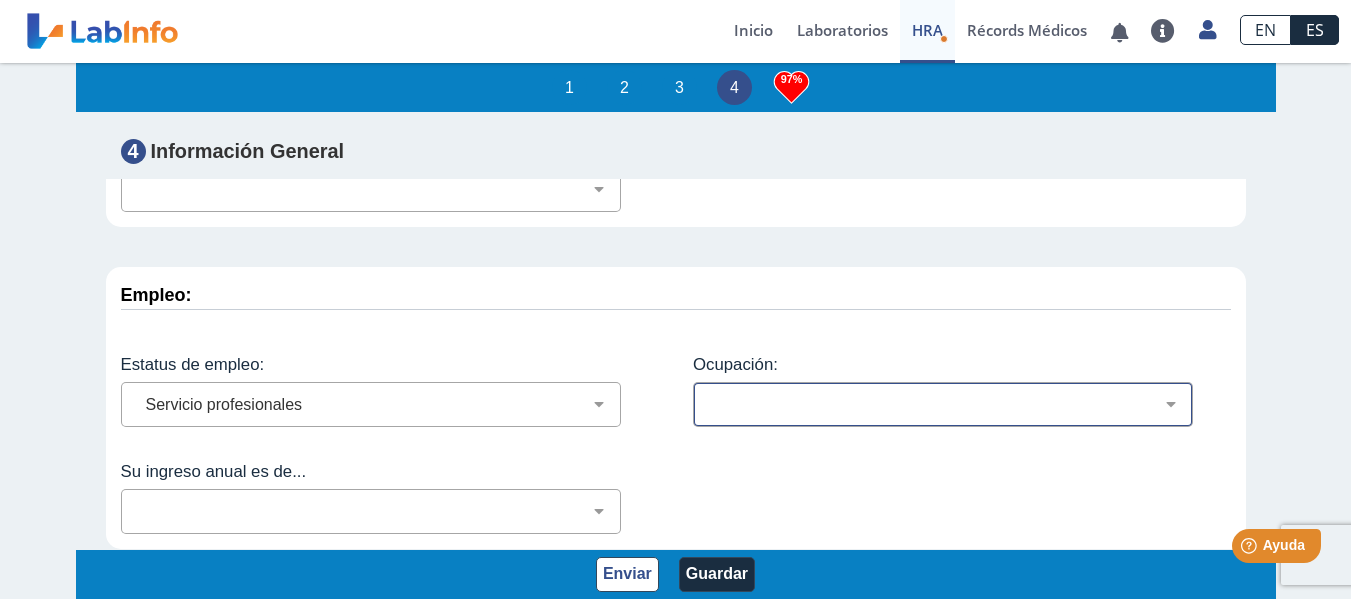 click on "Administración de empresas   Servicios de protección   Instalaciones, Reparaciones o Mantenimiento   Profesional de salud   Mantenimiento de edificios y espacios exteriores   Arquitectura o Ingeniería   Agricultura, Pescadería, Silvicultura   Personal administrativo o de oficina   Producción o Manufactura   Servicios sociales o comunitarios   Ocupaciones en el campo legal   Ciencias naturales   Matemáticas o Ciencia computacional   Servicios alimentarios   Ventas   Gerencia   Construcción   Educación   Artes, diseño o medios de comunicación   Deportes o entretenimiento   Servicios de atención médica   Cuidado personal   Transportación   No está listado   No aplica" at bounding box center (951, 404) 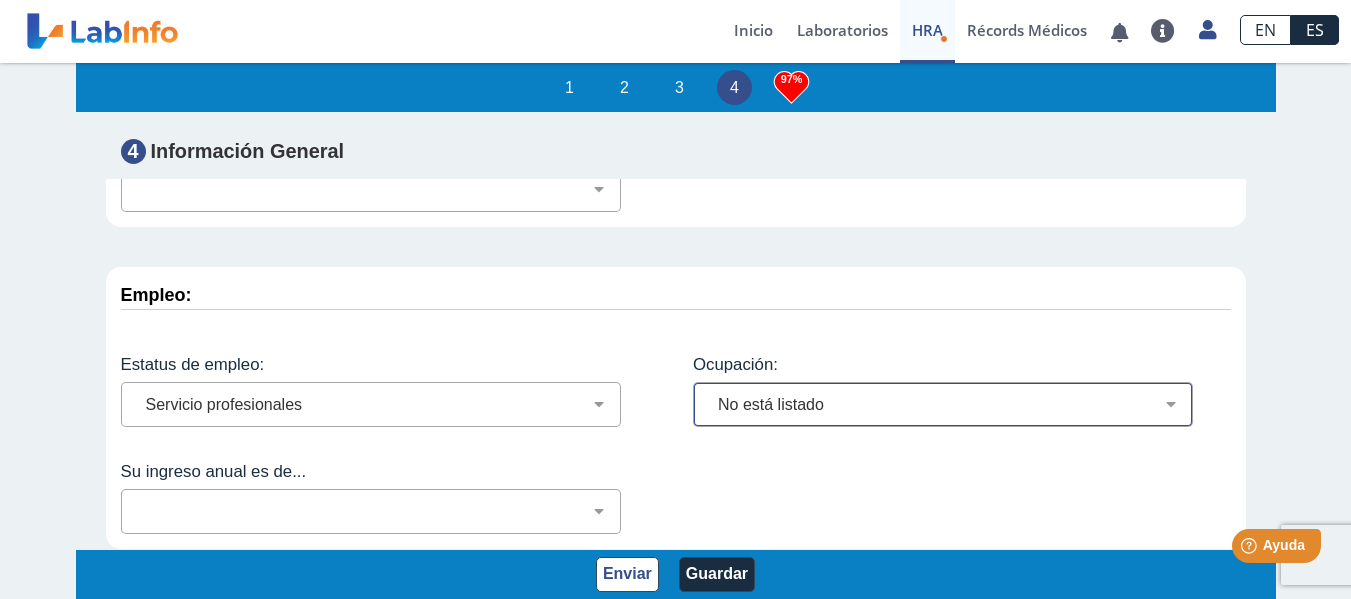 click on "Administración de empresas   Servicios de protección   Instalaciones, Reparaciones o Mantenimiento   Profesional de salud   Mantenimiento de edificios y espacios exteriores   Arquitectura o Ingeniería   Agricultura, Pescadería, Silvicultura   Personal administrativo o de oficina   Producción o Manufactura   Servicios sociales o comunitarios   Ocupaciones en el campo legal   Ciencias naturales   Matemáticas o Ciencia computacional   Servicios alimentarios   Ventas   Gerencia   Construcción   Educación   Artes, diseño o medios de comunicación   Deportes o entretenimiento   Servicios de atención médica   Cuidado personal   Transportación   No está listado   No aplica" at bounding box center (951, 404) 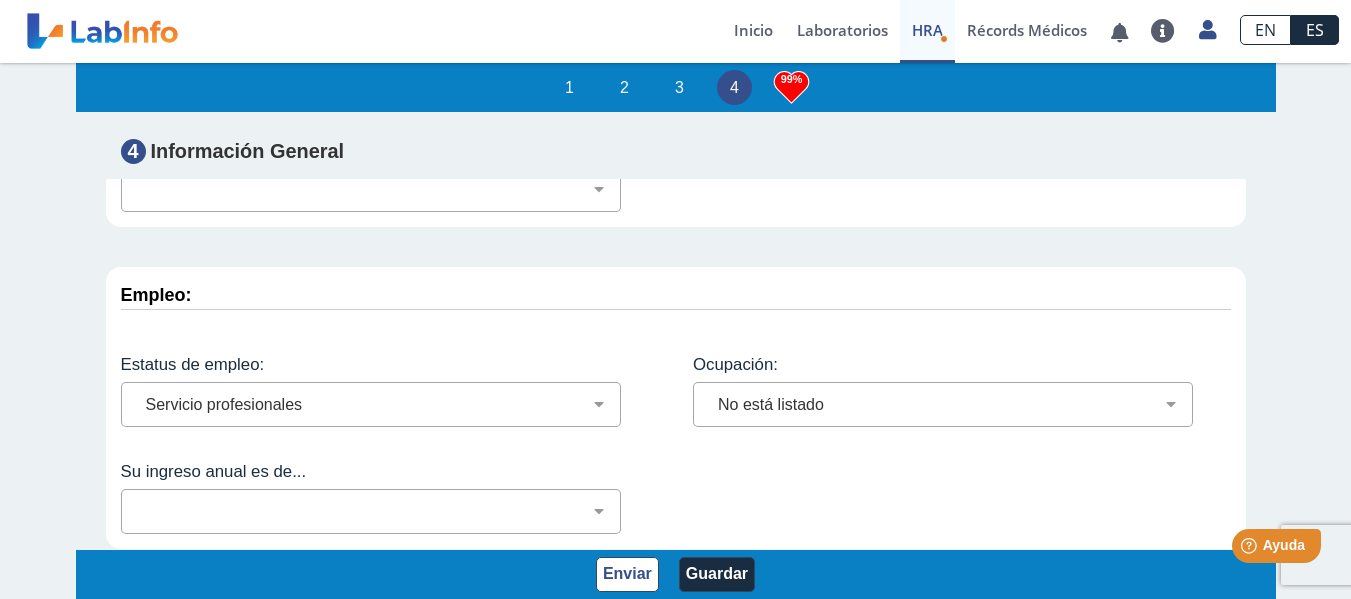 click on "Help Ayuda" at bounding box center (1251, 542) 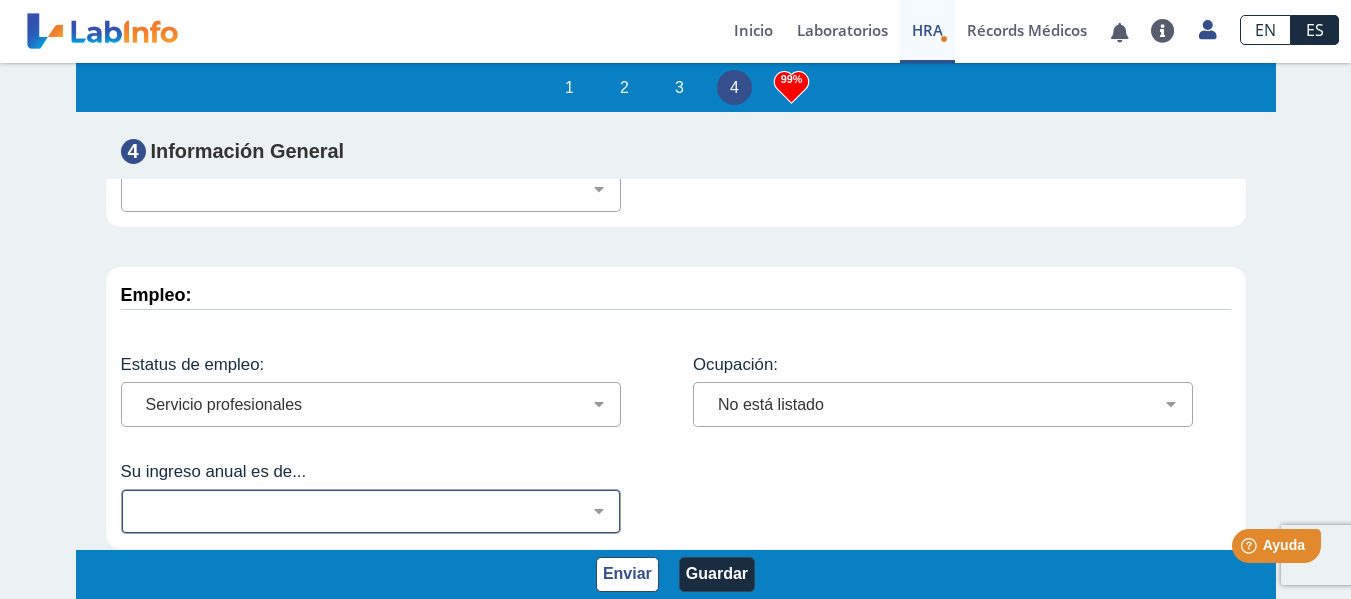 click on "Menos de $12,000   $12,000-$16,000   $16,000-$24,000   $24,000-$30,000   $30,000-$40,000   $40,000-$50,000   $50,000-$60,000   $60,000-$70,000   $70,000-$80,000   $80,000-$90,000   $90,000-$100,000   $100,000-$150,000   $150,000-$250,000   Más de $250,000" at bounding box center [379, 511] 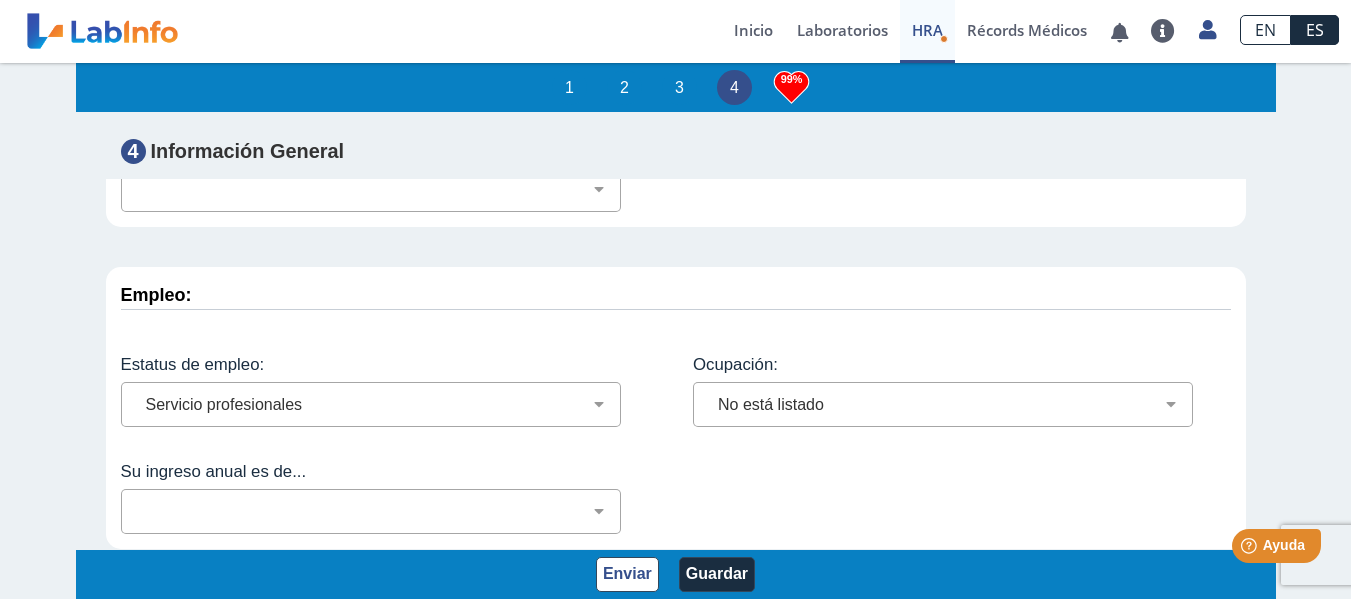 click on "Empleo: Estatus de empleo:  Empleado a tiempo parcial   Empleado a tiempo completo   Servicio profesionales   Sin empleo. Actualmente buscando   Sin empleo. No estoy buscando.   Ama de casa   Estudiante   En la fuerza militar   Retirado   Discapacitado  Ocupación:  Administración de empresas   Servicios de protección   Instalaciones, Reparaciones o Mantenimiento   Profesional de salud   Mantenimiento de edificios y espacios exteriores   Arquitectura o Ingeniería   Agricultura, Pescadería, Silvicultura   Personal administrativo o de oficina   Producción o Manufactura   Servicios sociales o comunitarios   Ocupaciones en el campo legal   Ciencias naturales   Matemáticas o Ciencia computacional   Servicios alimentarios   Ventas   Gerencia   Construcción   Educación   Artes, diseño o medios de comunicación   Deportes o entretenimiento   Servicios de atención médica   Cuidado personal   Transportación   No está listado   No aplica  Su ingreso anual es de...  Menos de $12,000   $12,000-$16,000" at bounding box center [676, 408] 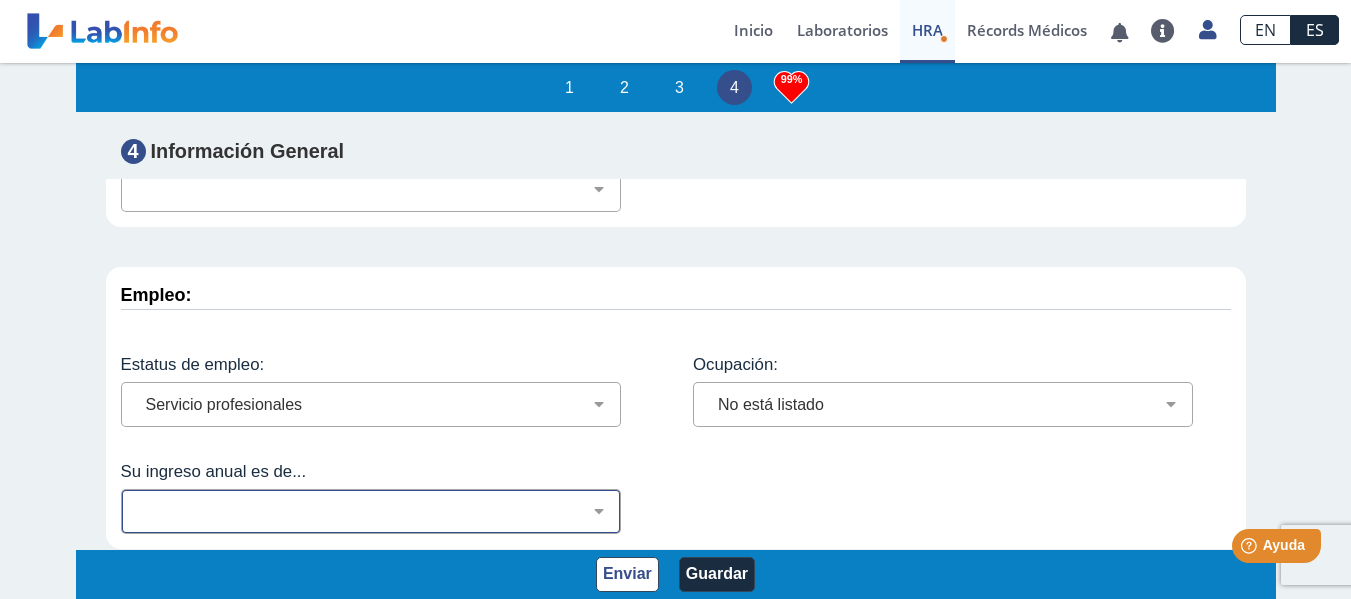 click on "Menos de $12,000   $12,000-$16,000   $16,000-$24,000   $24,000-$30,000   $30,000-$40,000   $40,000-$50,000   $50,000-$60,000   $60,000-$70,000   $70,000-$80,000   $80,000-$90,000   $90,000-$100,000   $100,000-$150,000   $150,000-$250,000   Más de $250,000" at bounding box center [379, 511] 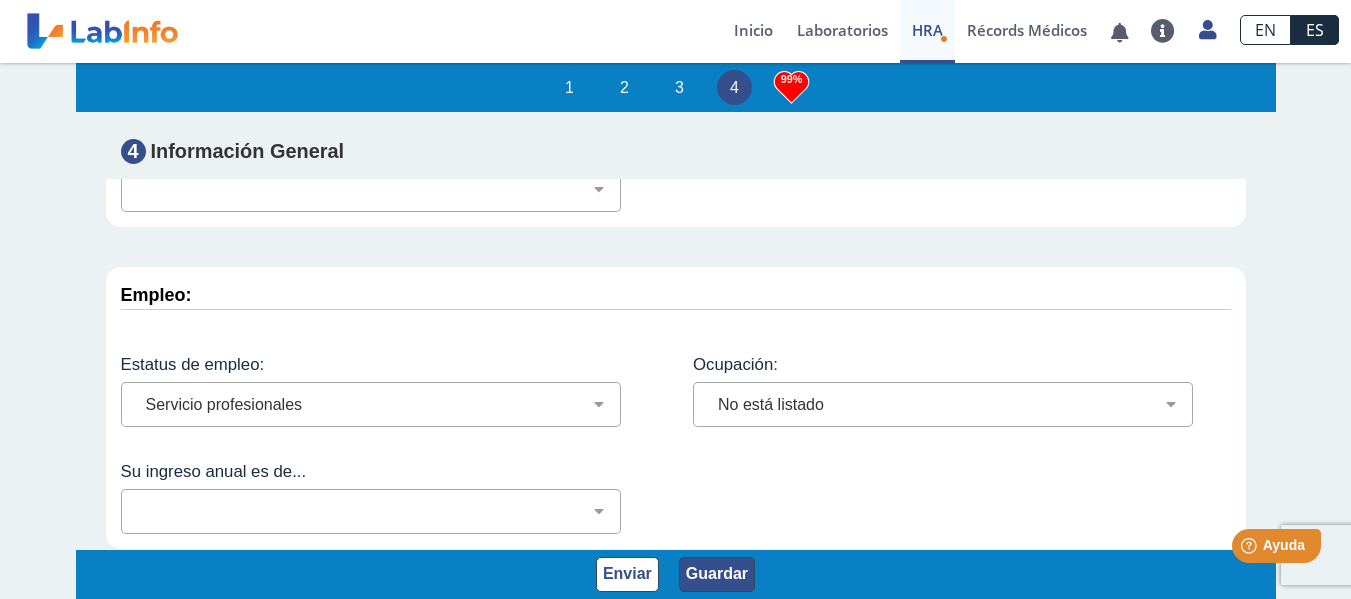 click on "Guardar" 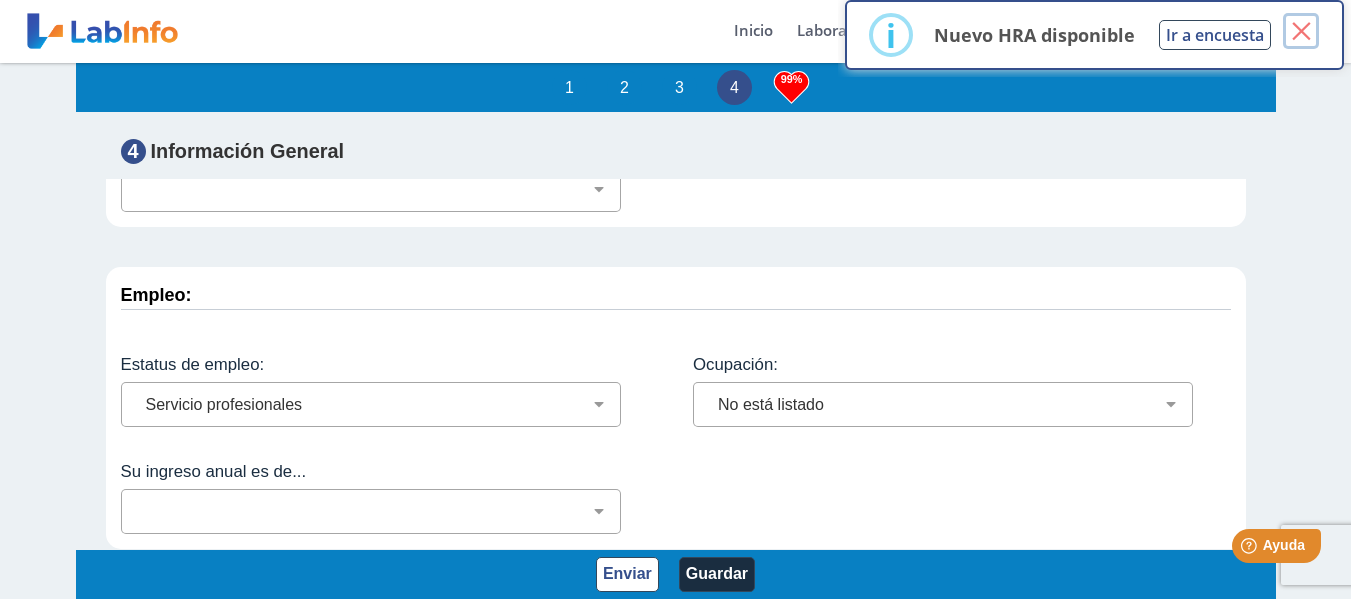 click on "×" at bounding box center (1301, 31) 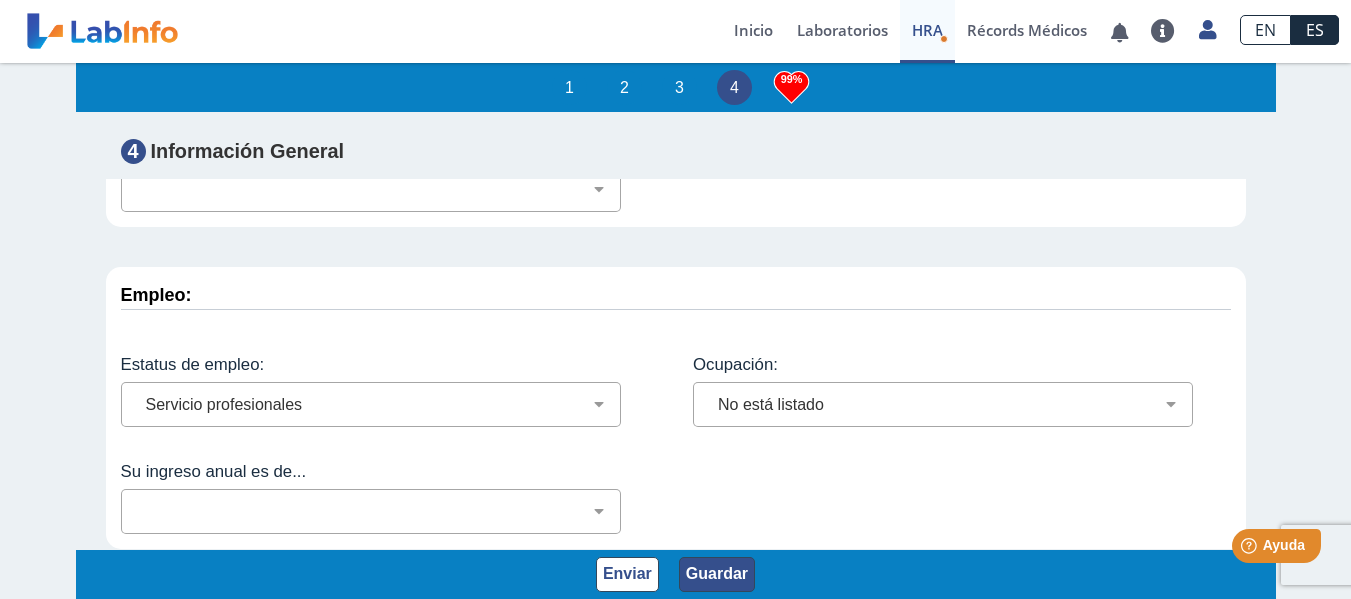 click on "Guardar" 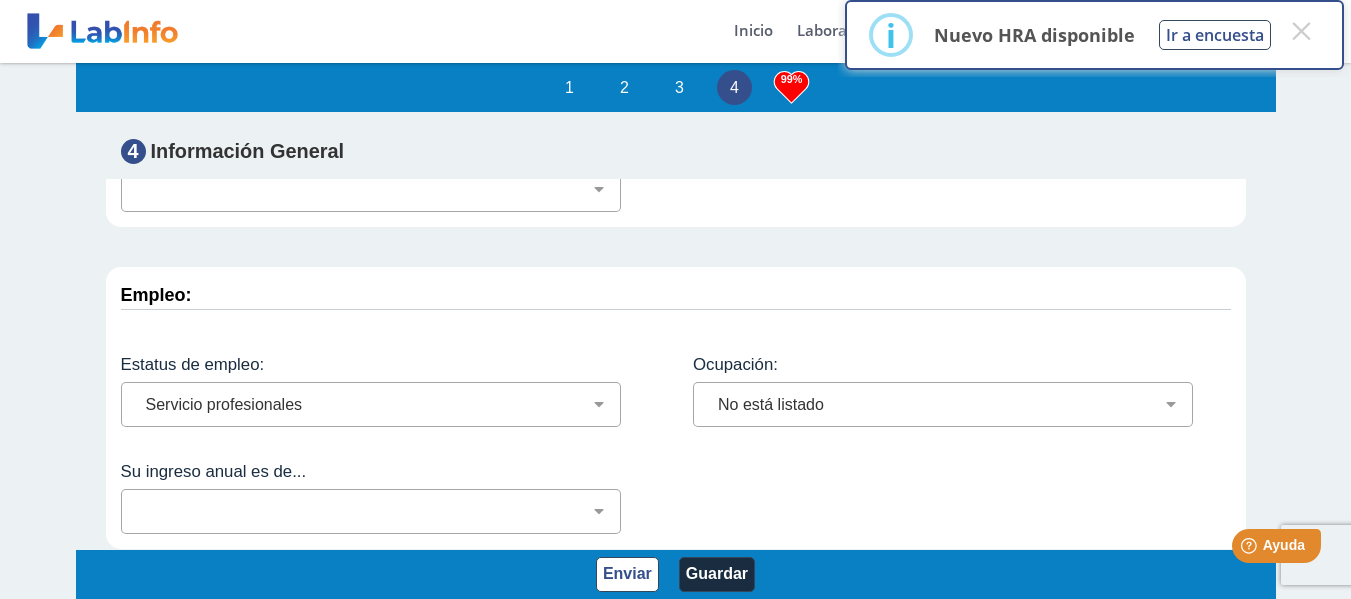 click on "Ir a encuesta" at bounding box center [1215, 35] 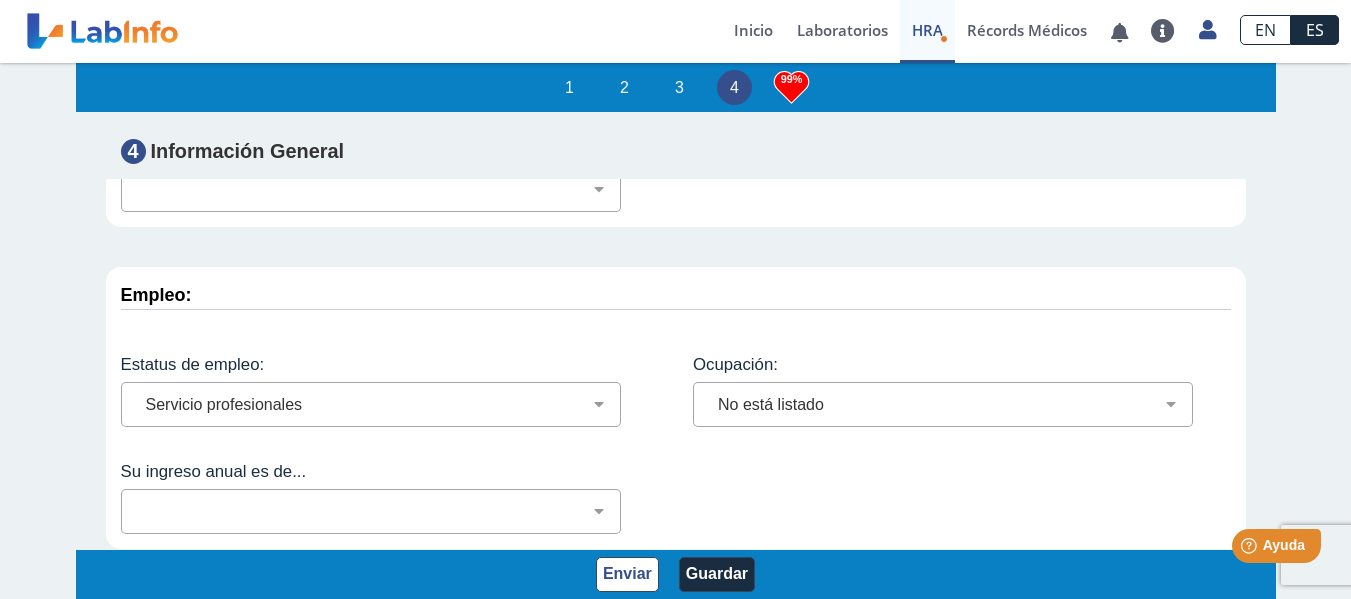 click on "Información Adicional: ¿Cuál es su estado civil? Soltero(a) Casado(a) Pareja doméstica Viudo(a) Divorciado(a) Separado(a) Unión Libre ¿Cuántas personas viven con usted? Vivo solo(a) Yo + una persona Yo + 2 a 3 personas Yo + 4 a 5 personas Yo + 6 a 8 personas Yo + 9 personas San Juan PR ¿Dónde nació? ¿Cuál es su religión?  Cristiano (cualquier denominación)   Judío   Ortodoxo   Mormón   Musulmán   Adventista   Testigo de Jehova   Ateo   Agnóstico   Otro no listado   Prefiero no responder   Católica  ¿Cuál es su nivel de educación académica?  No fui a la escuela   Escuela primaria   Algo de escuela secundaria o equivalente sin diploma   Graduado de escuela secundaria o equivalente   Adiestramientos técnicos o vocacionales   Estudios universitarios sin completar   Estudios universitarios completados   Maestría   Doctorado" at bounding box center (676, -38) 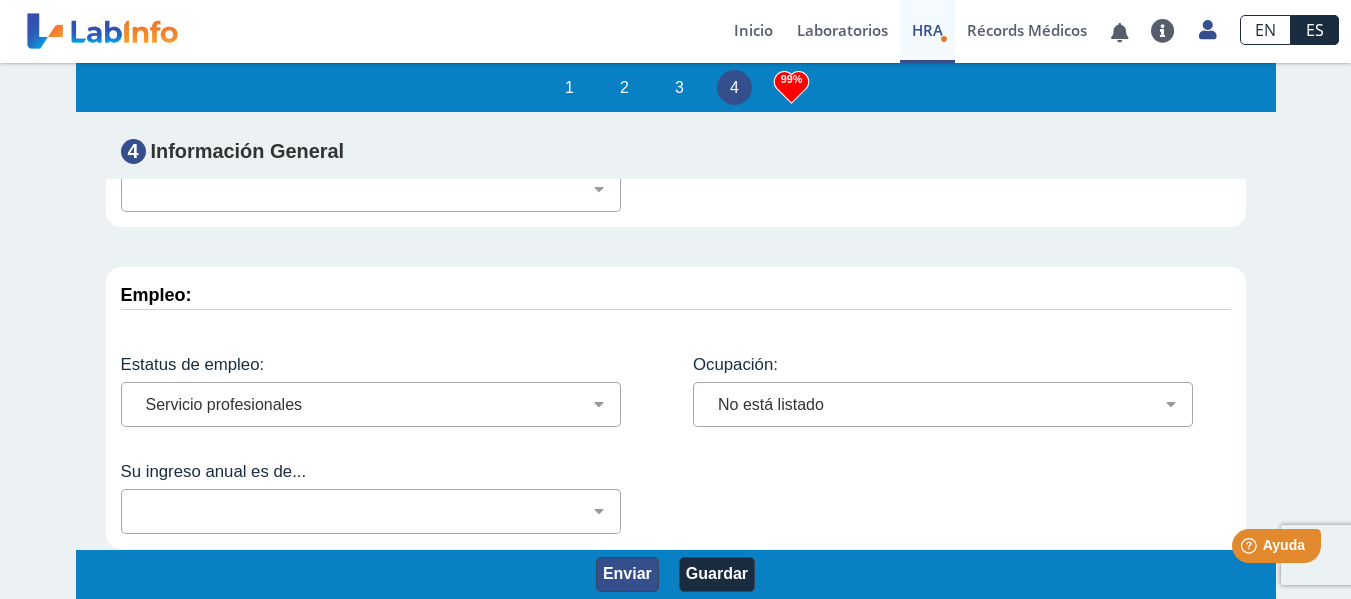 click on "Enviar" 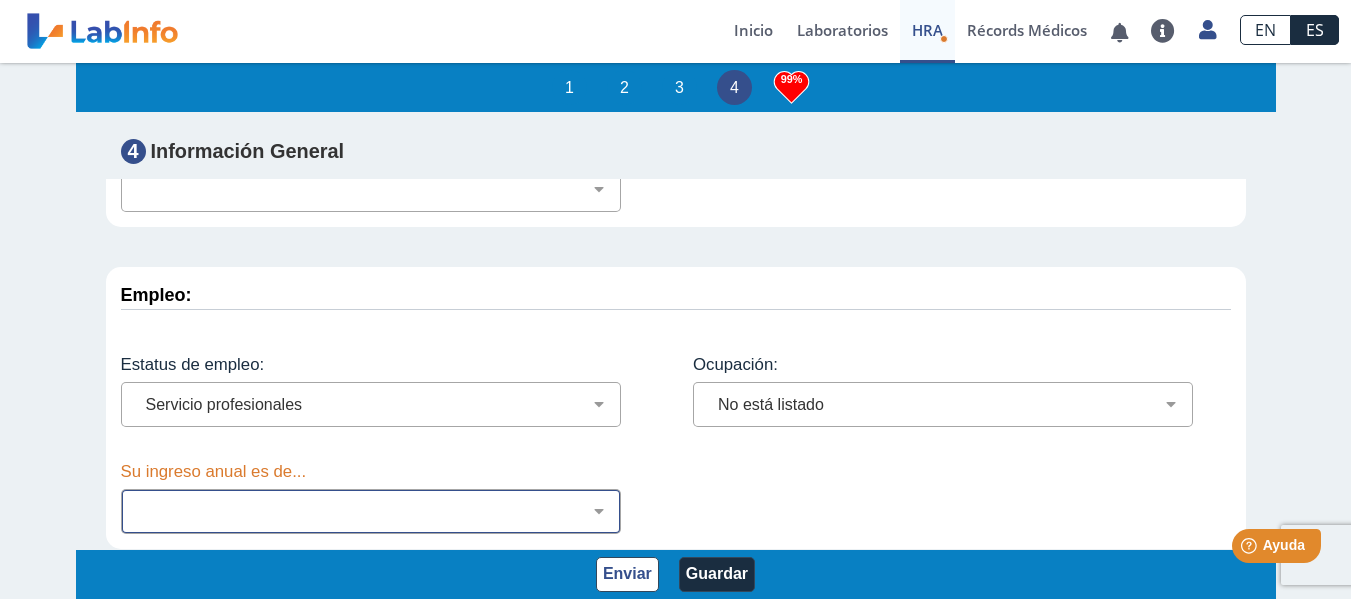 click on "Menos de $12,000   $12,000-$16,000   $16,000-$24,000   $24,000-$30,000   $30,000-$40,000   $40,000-$50,000   $50,000-$60,000   $60,000-$70,000   $70,000-$80,000   $80,000-$90,000   $90,000-$100,000   $100,000-$150,000   $150,000-$250,000   Más de $250,000" at bounding box center [379, 511] 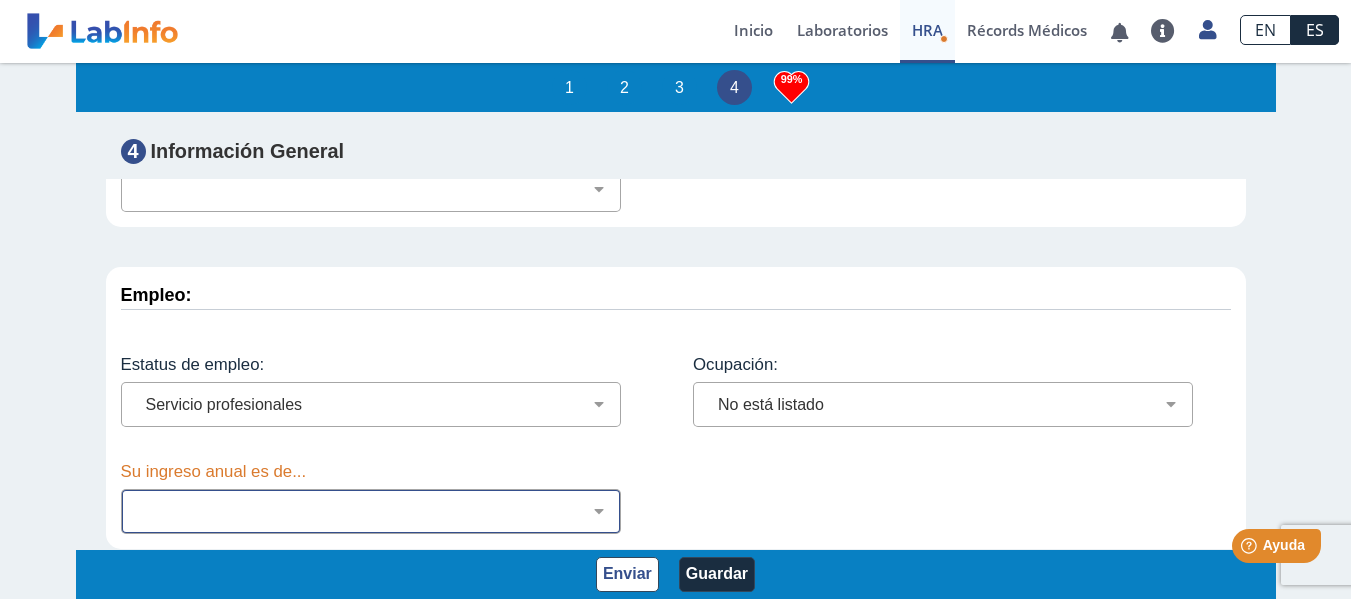 select on "9: 151" 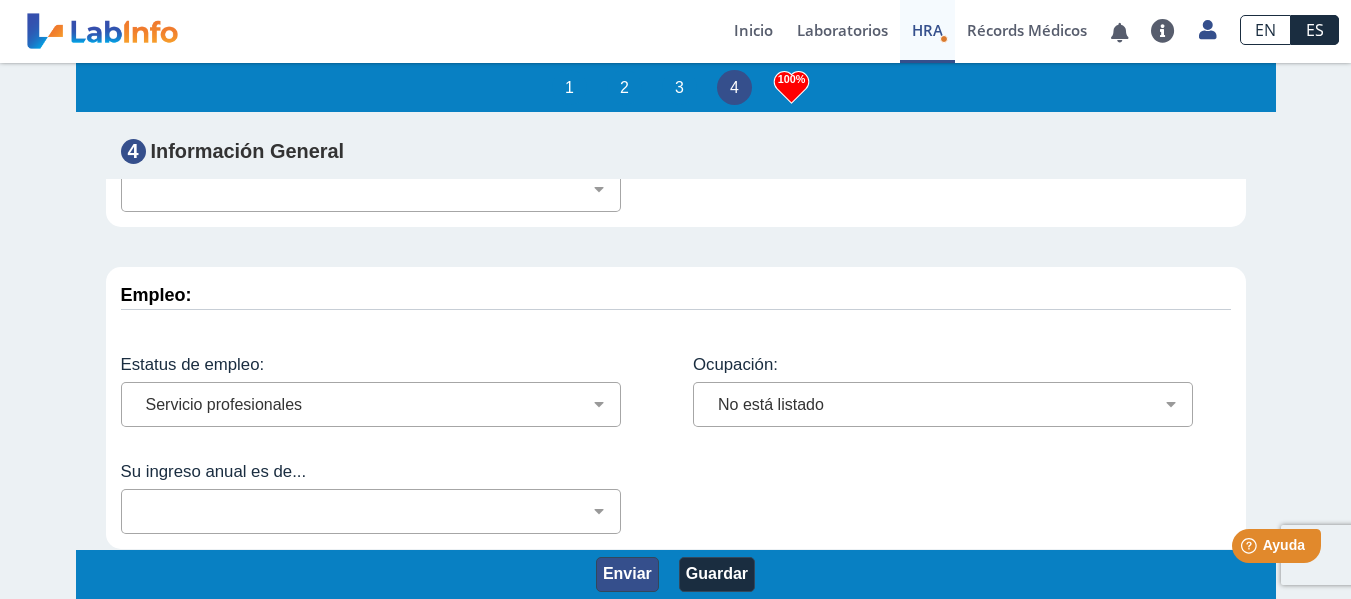 click on "Enviar" 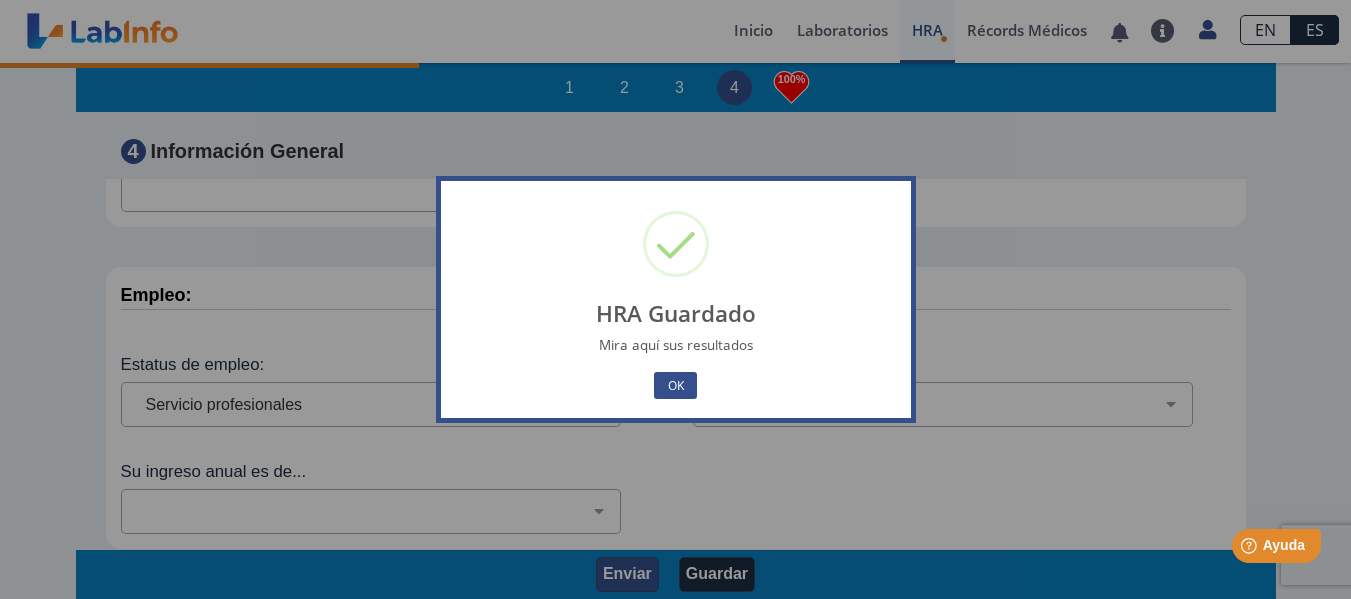 click on "¡Todo al día! No hay notificaciones. Preguntas Frecuentes Política de privacidad Perfil Configuración de privacidad Cerrar Sesión Inicio Laboratorios Lab List HRA Evaluación de Riesgos de Salud Récords Médicos ¡Todo al día! No hay notificaciones. Preguntas Frecuentes Política de privacidad Perfil Configuración de privacidad Cerrar Sesión EN ES Desarrollado por 1 2 3 4 100% Evaluación de Riesgos de Salud Complete este cuestionario y descubre si está en riesgo de desarrollar diabetes, derrames y/o enfermedad coronaria. AVISO: Esta información es privada y no se compartirá individualmente. Todos los cálculos de riesgo se derivan de, con la intención de resumir, la literatura de revisión de pares. No haga cambios para su salud sin consultar a su médico. AVISO: Los resultados que se obtengan basado en sus contestaciones al HRA no están directamente relacionados con los resultados de pruebas clínicas que usted tiene en este portal. 1 Comportamiento General: Peor Igual Mejor Bien 2" at bounding box center (675, 299) 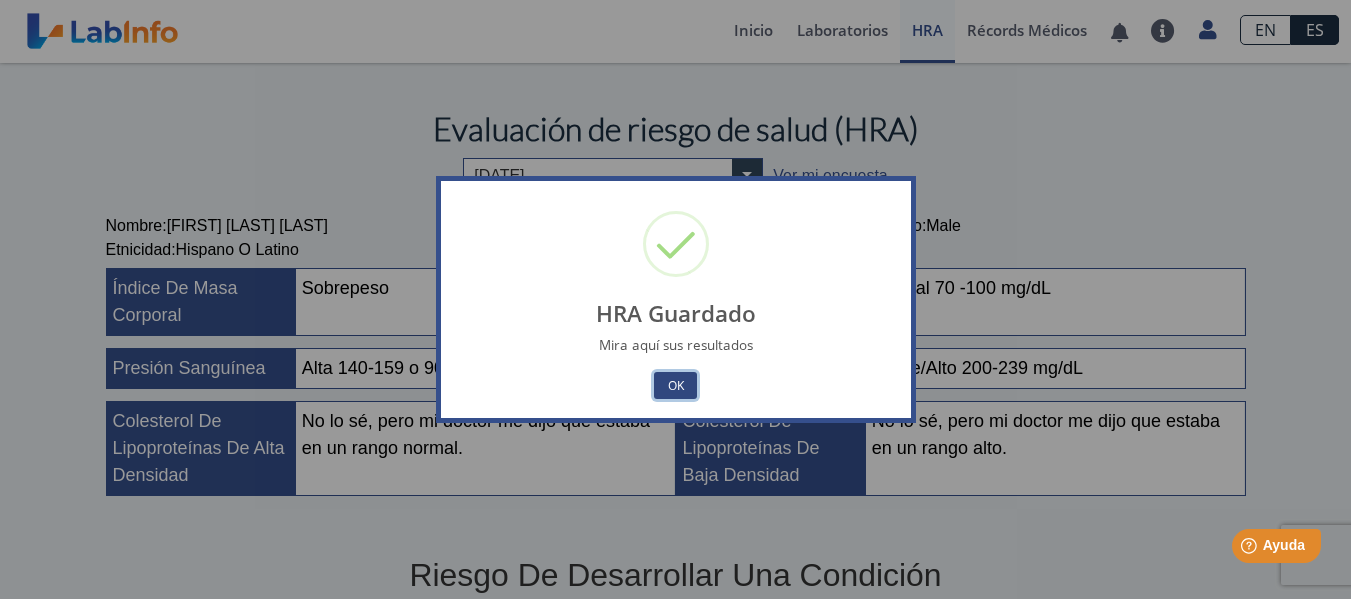 click on "OK" at bounding box center (675, 385) 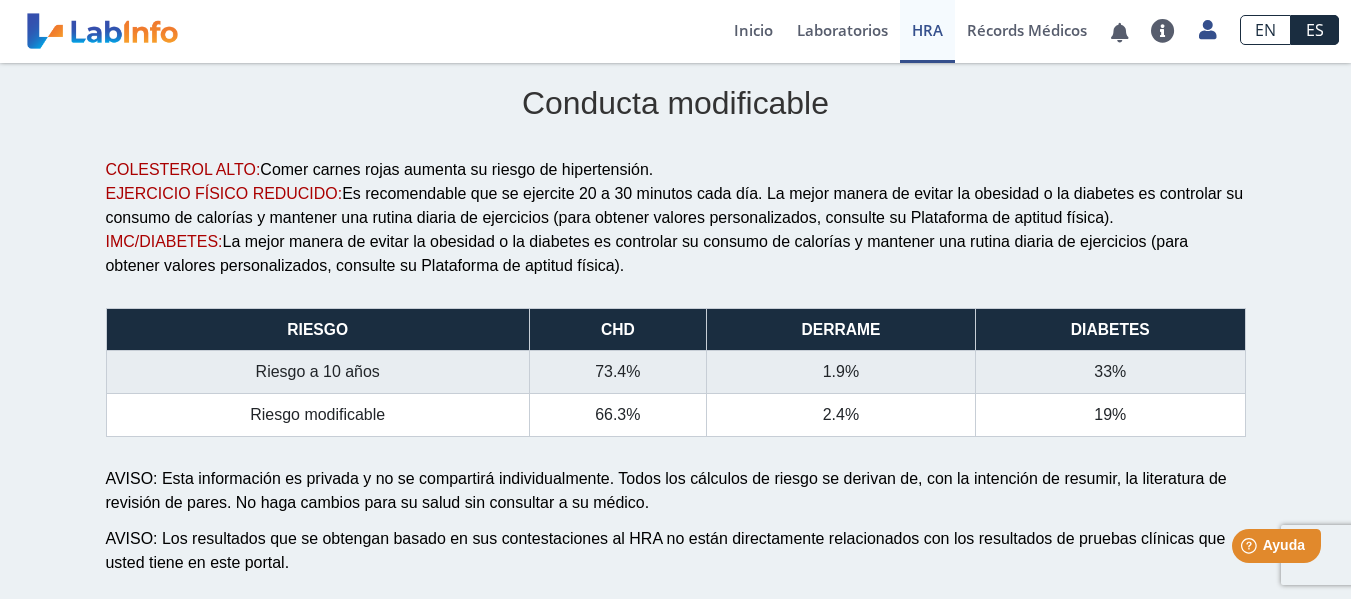scroll, scrollTop: 1534, scrollLeft: 0, axis: vertical 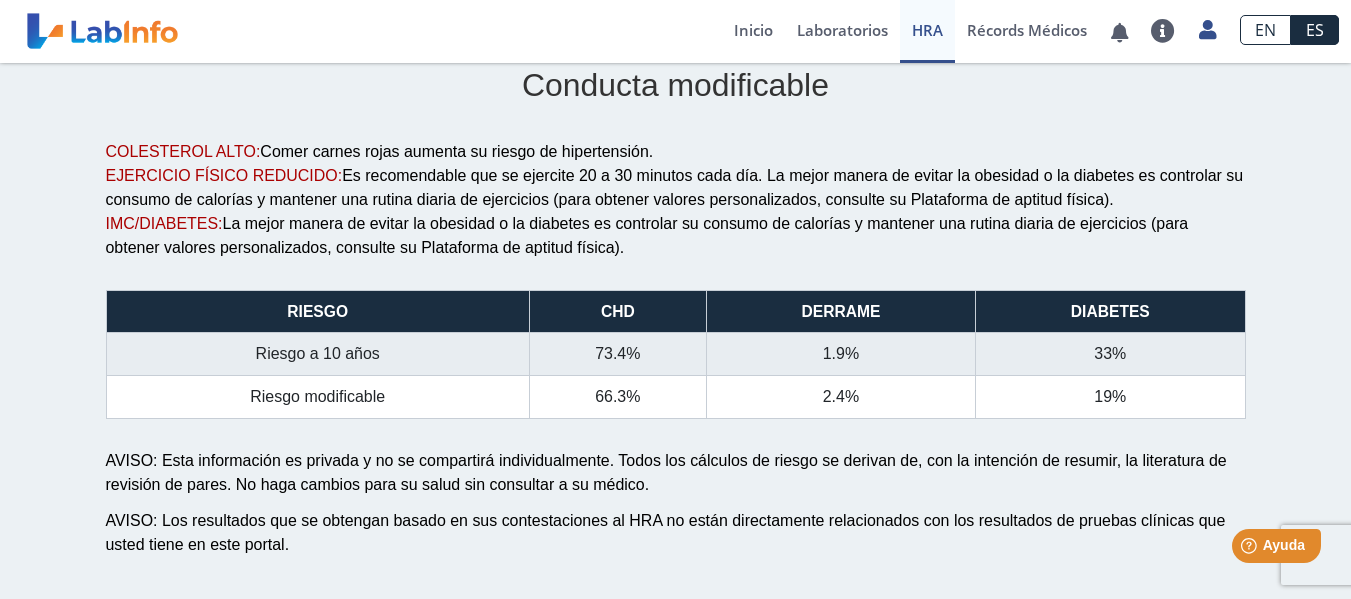 click on "Evaluación de riesgo de salud (HRA) × Aug 4, 2025 Ver mi encuesta Nombre :  Juan Laureano Lasanta Fecha de Nacimiento :  Aug 18, 1961 Sexo :   Male  Etnicidad :   Hispano o Latino  Fecha del Reporte :  Aug 4, 2025 Índice de masa corporal Sobrepeso Glucosa Normal 70 -100 mg/dL Presión sanguínea Alta 140-159 o 90-99 Colesterol total Límite/Alto 200-239 mg/dL Colesterol de lipoproteínas de alta densidad No lo sé, pero mi doctor me dijo que estaba en un rango normal. Colesterol de lipoproteínas de baja densidad No lo sé, pero mi doctor me dijo que estaba en un rango alto. Riesgo de desarrollar una condición (en los próximos 10 años) CHD STROKE DIABETES Risk Percentage 0% 10% 20% 30% 40% 50% 60% 70% 80% 90% 100% 0 0.1 0.2 0.3 0.4 0.5 0.6 0.7 0.8 0.9 1 Inherent Risk Modifiable Risk Factores de riesgo modificables Enfermedad coronaria (CHD) 50.0% 50.0% 0 Risk Percentage -5% 0% 5% 10% 15% 20% 25% 30% 35% 40% 45% 50% 55% 0 0.1 0.2 0.3 0.4 0.5 0.6 0.7 0.8 0.9 1 Diabetes Blood pressure Cholestrol HDLC LDLC" 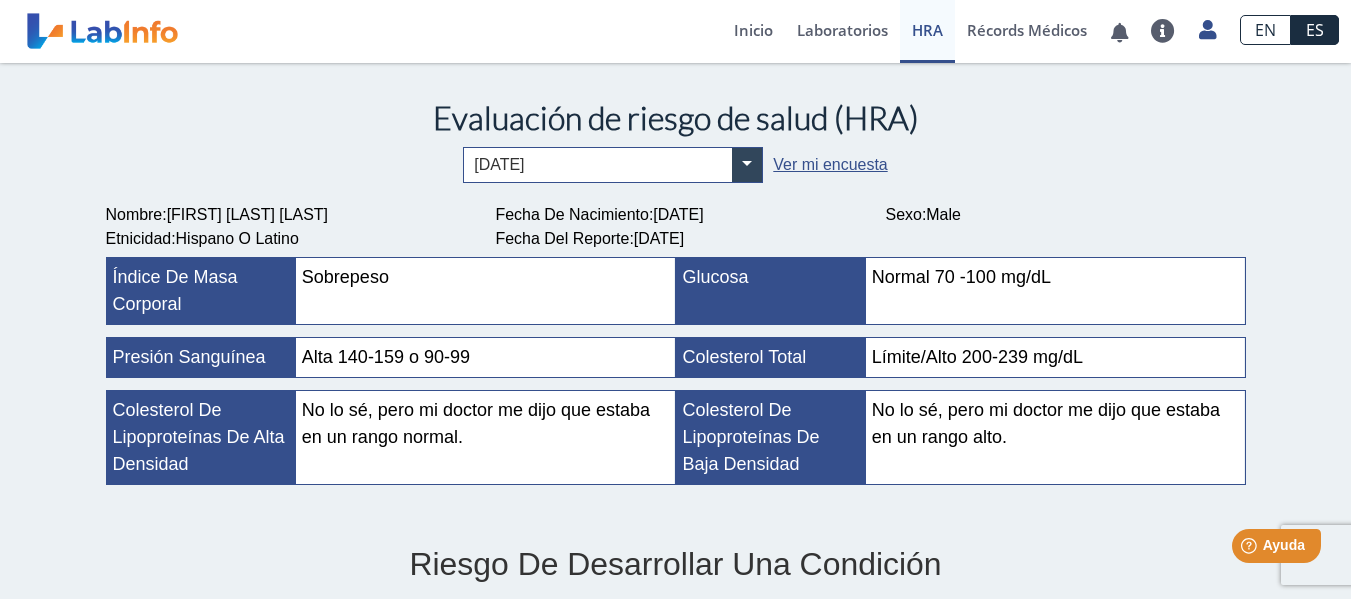 scroll, scrollTop: 0, scrollLeft: 0, axis: both 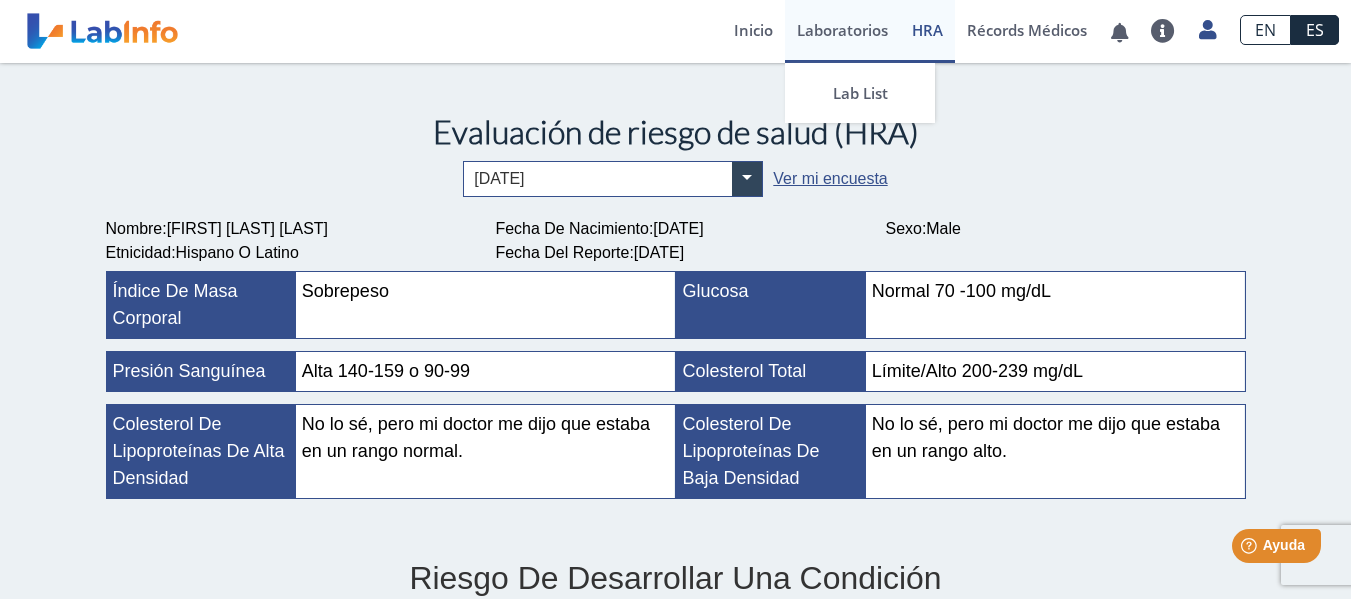 click on "Laboratorios" at bounding box center [842, 31] 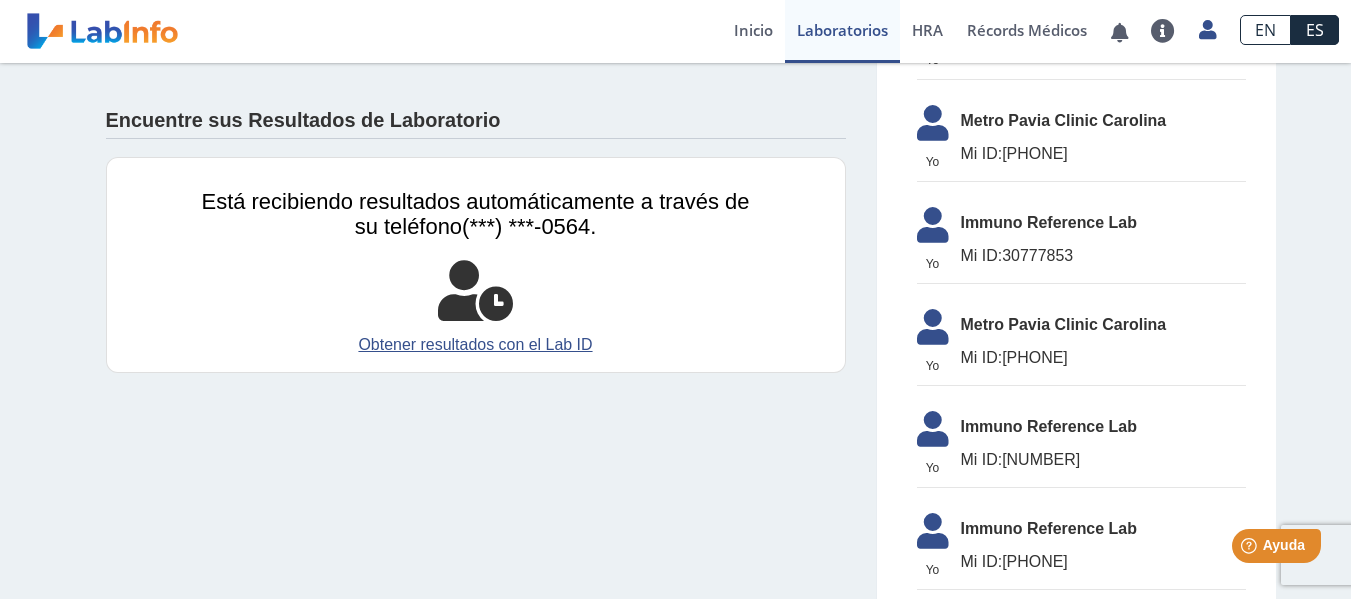 scroll, scrollTop: 1475, scrollLeft: 0, axis: vertical 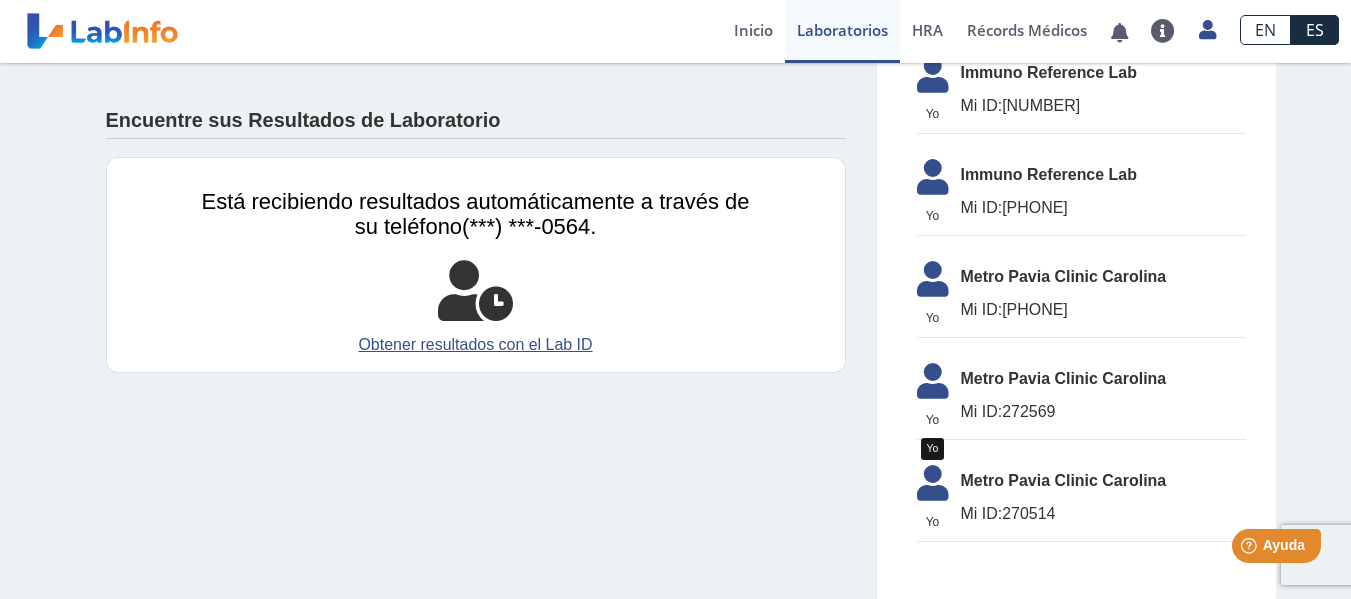 click 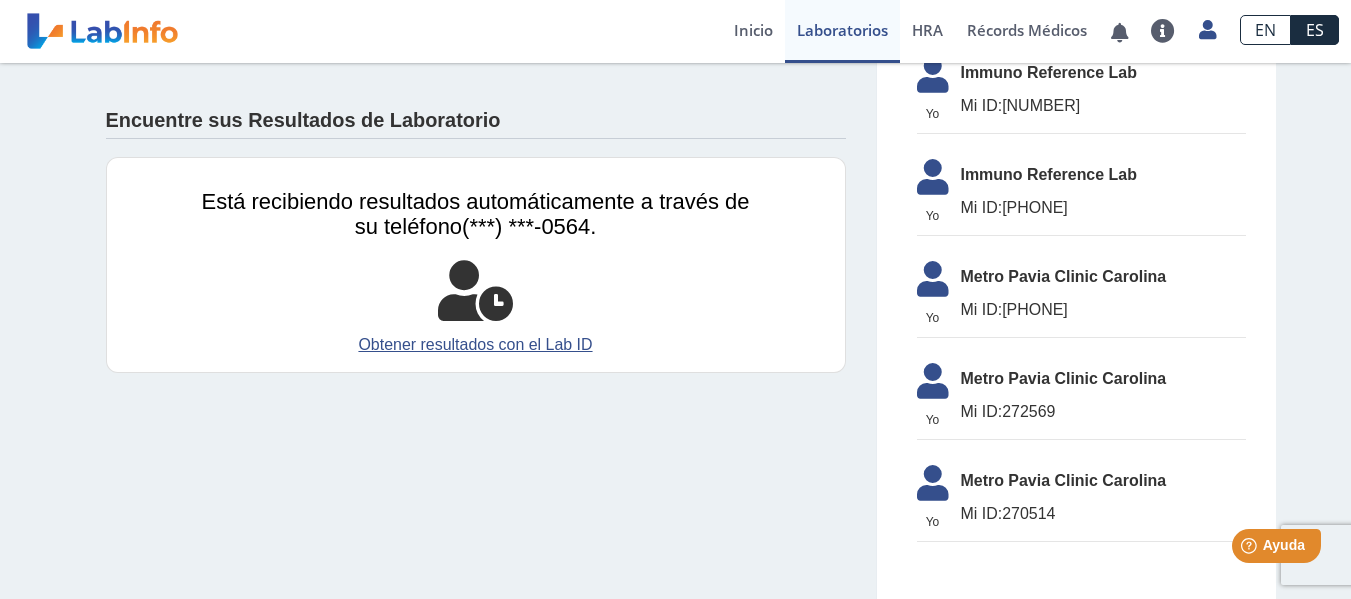 click 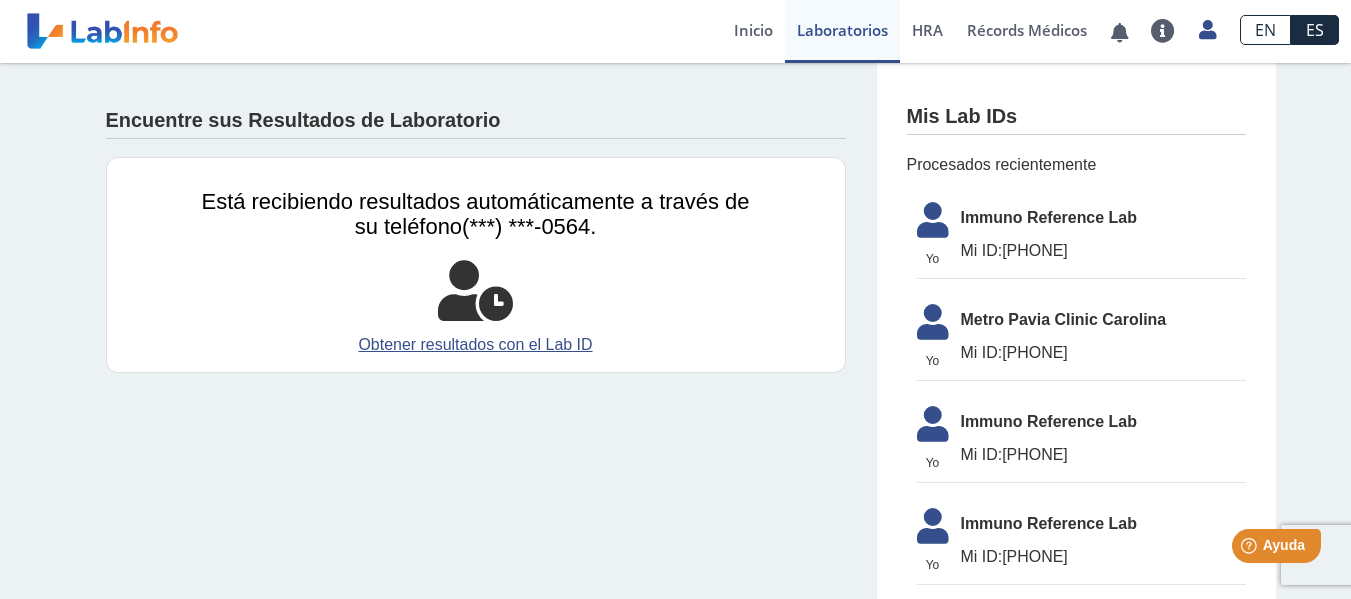 scroll, scrollTop: 0, scrollLeft: 0, axis: both 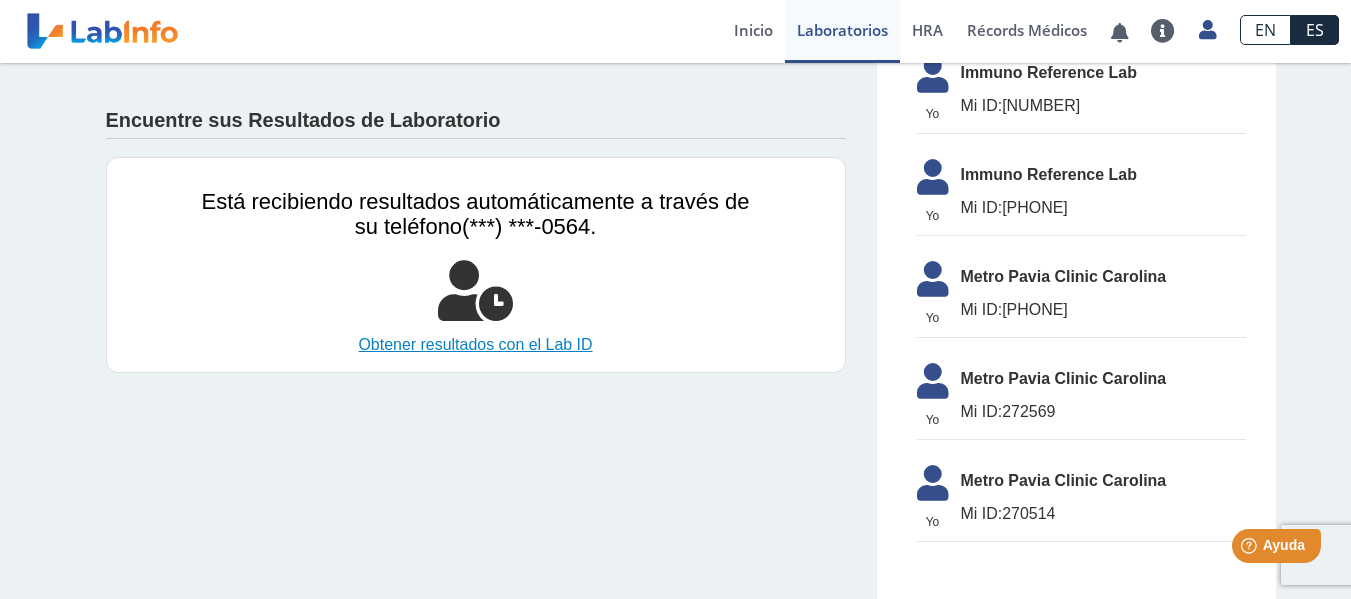 click on "Obtener resultados con el Lab ID" 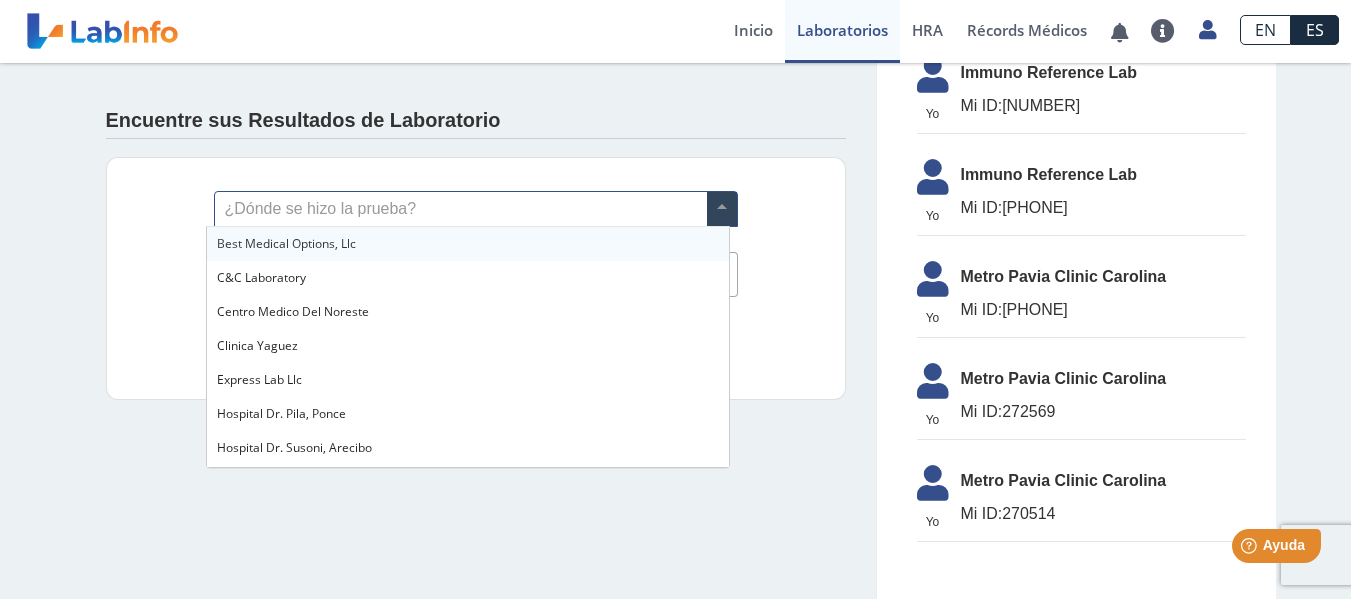 click at bounding box center [722, 209] 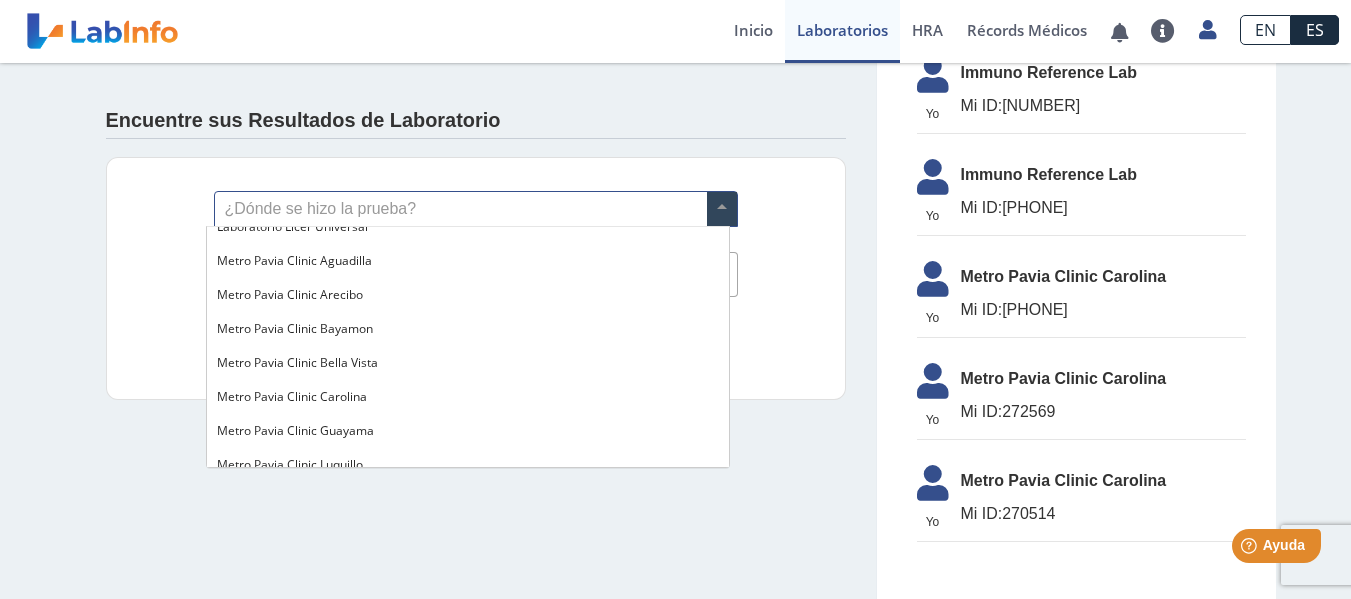 scroll, scrollTop: 1387, scrollLeft: 0, axis: vertical 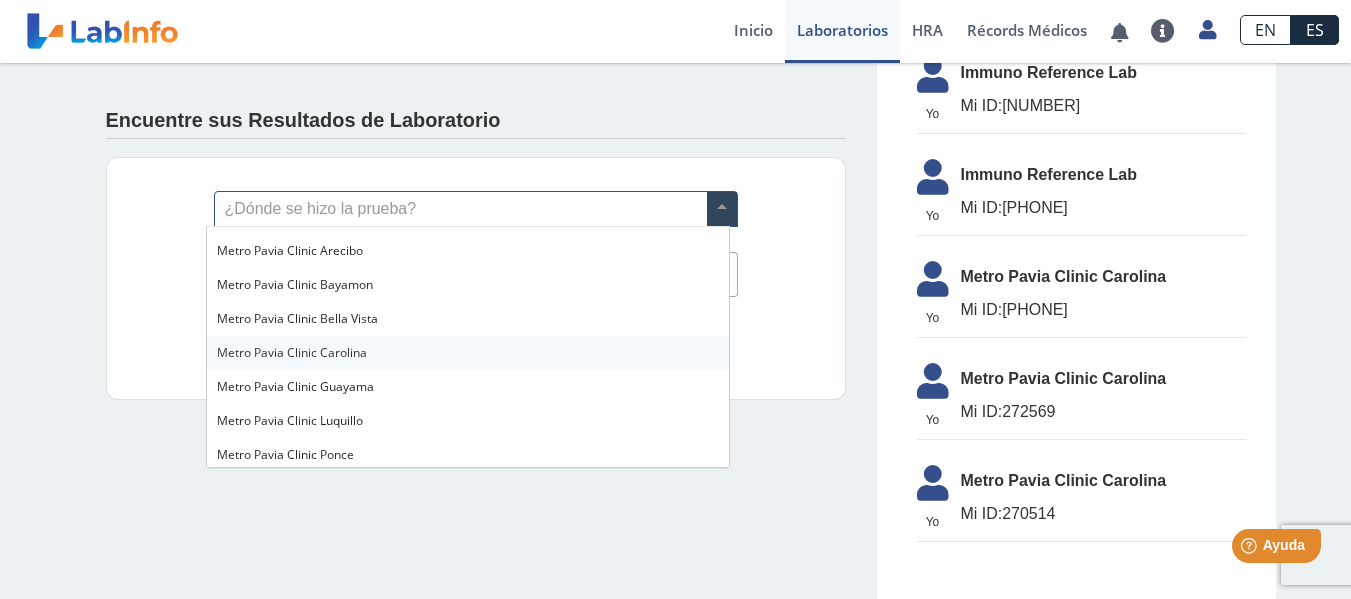 click on "Metro Pavia Clinic Carolina" at bounding box center (292, 352) 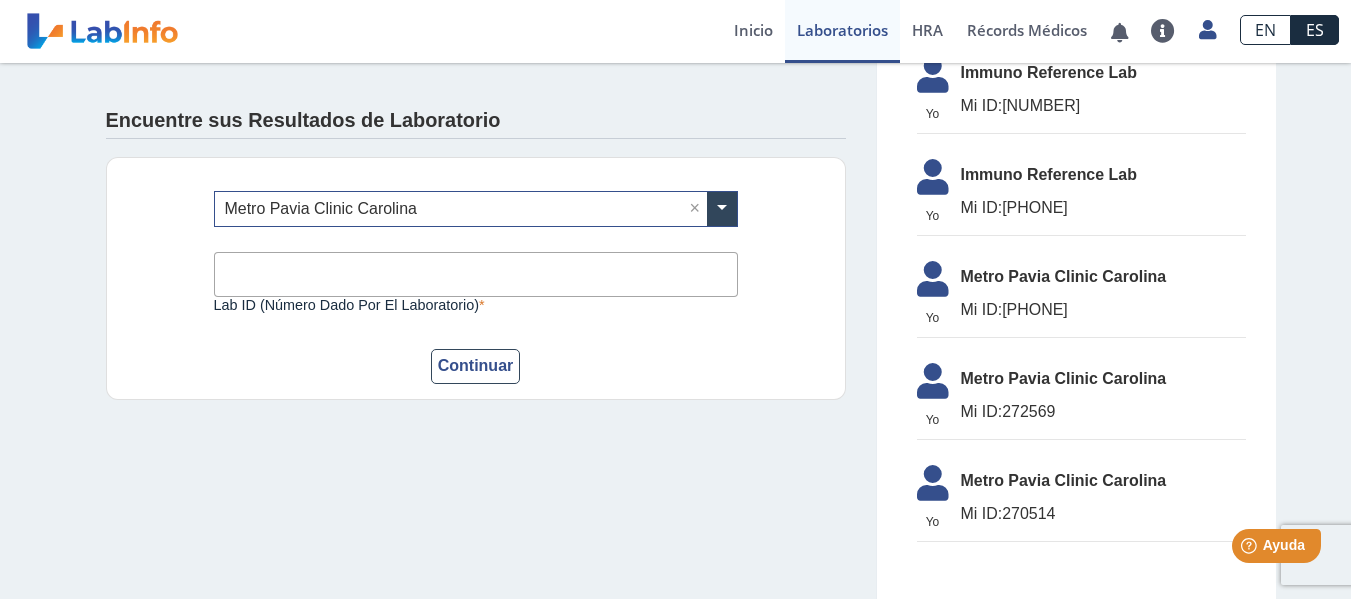 click on "Lab ID (número dado por el laboratorio)" at bounding box center [476, 274] 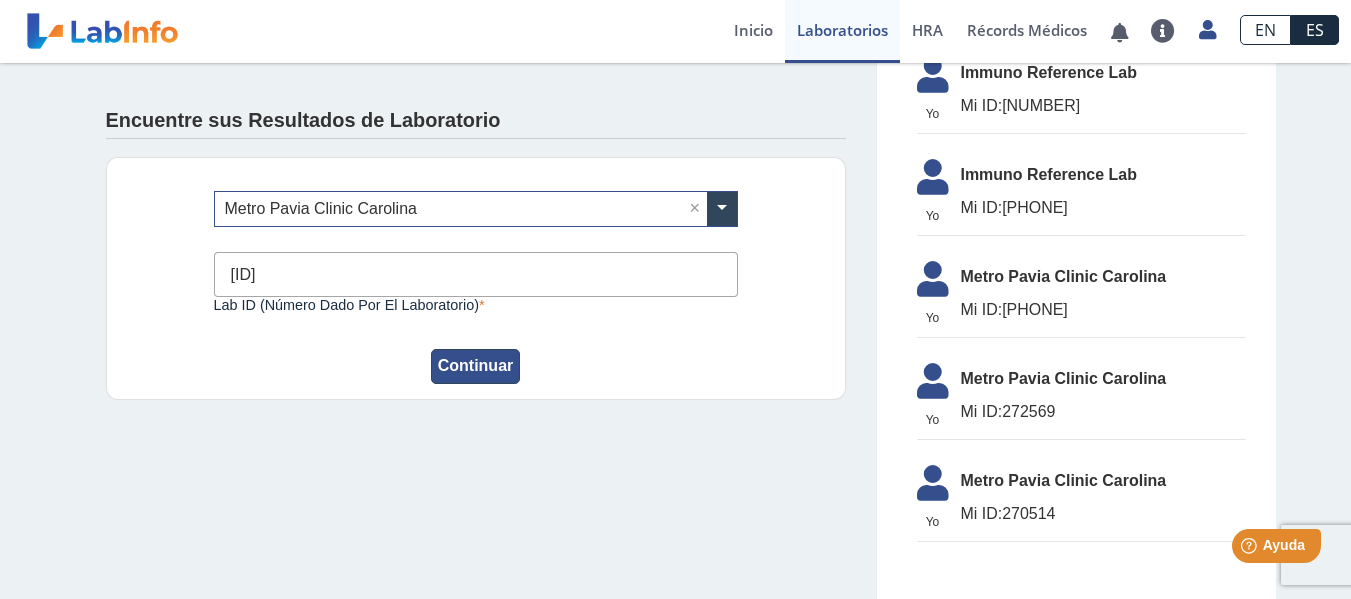 type on "car-[NUMBER]" 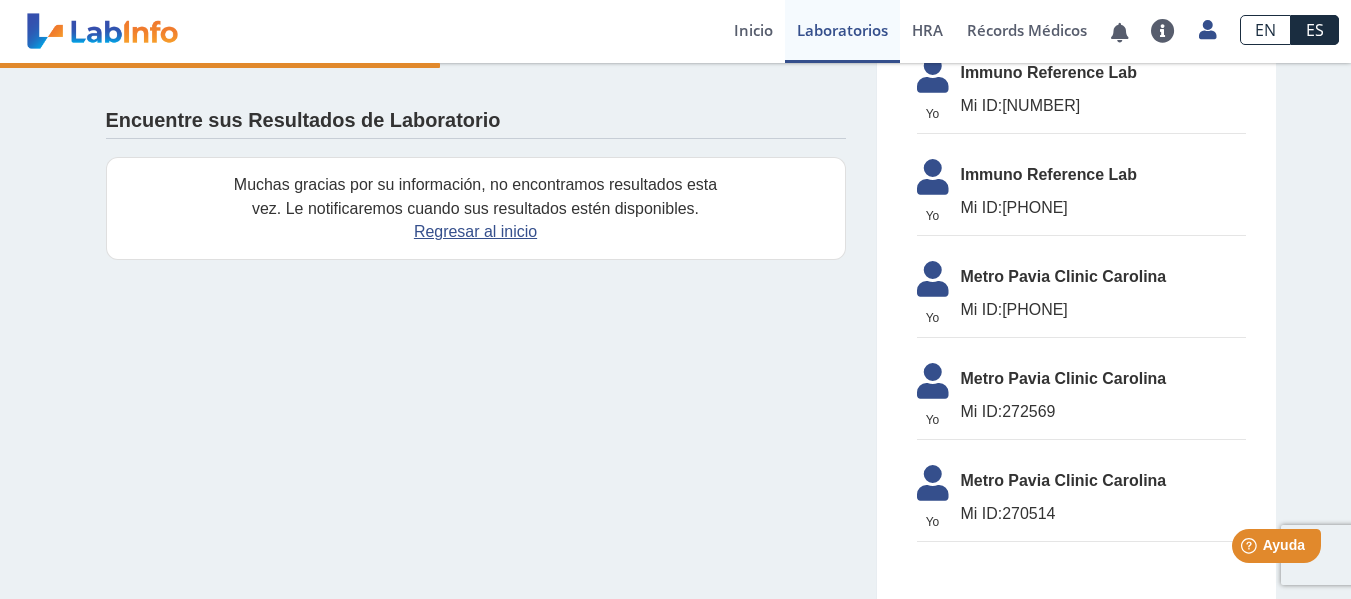 scroll, scrollTop: 1628, scrollLeft: 0, axis: vertical 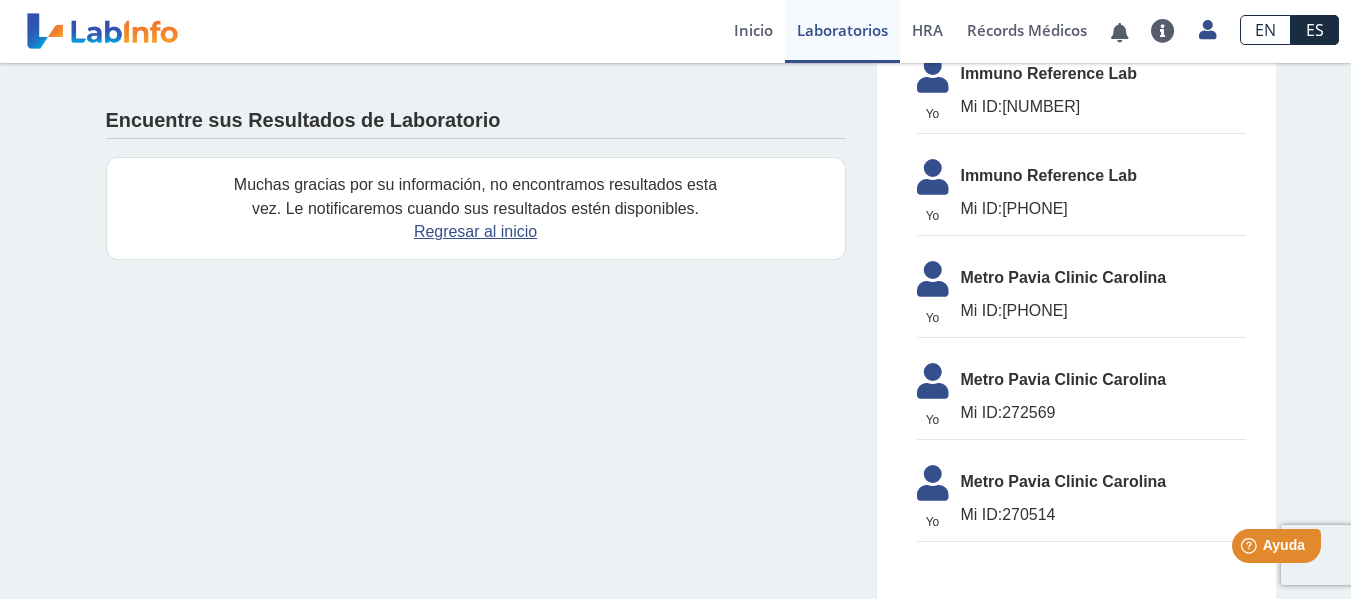 click 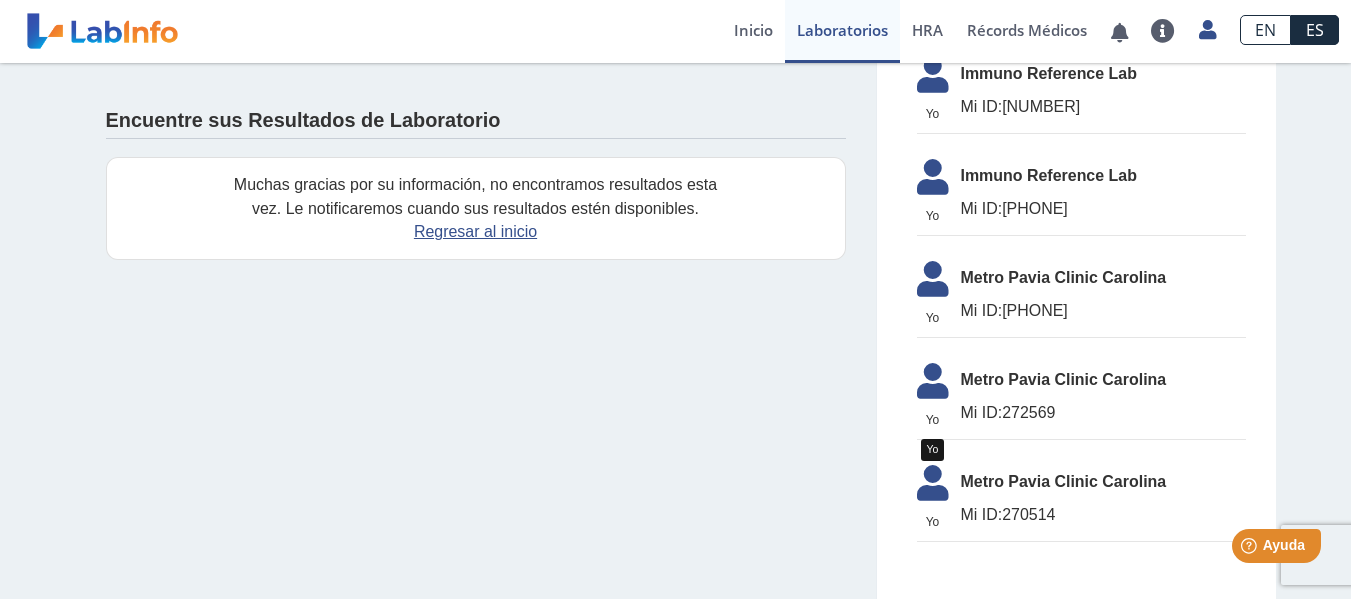 click 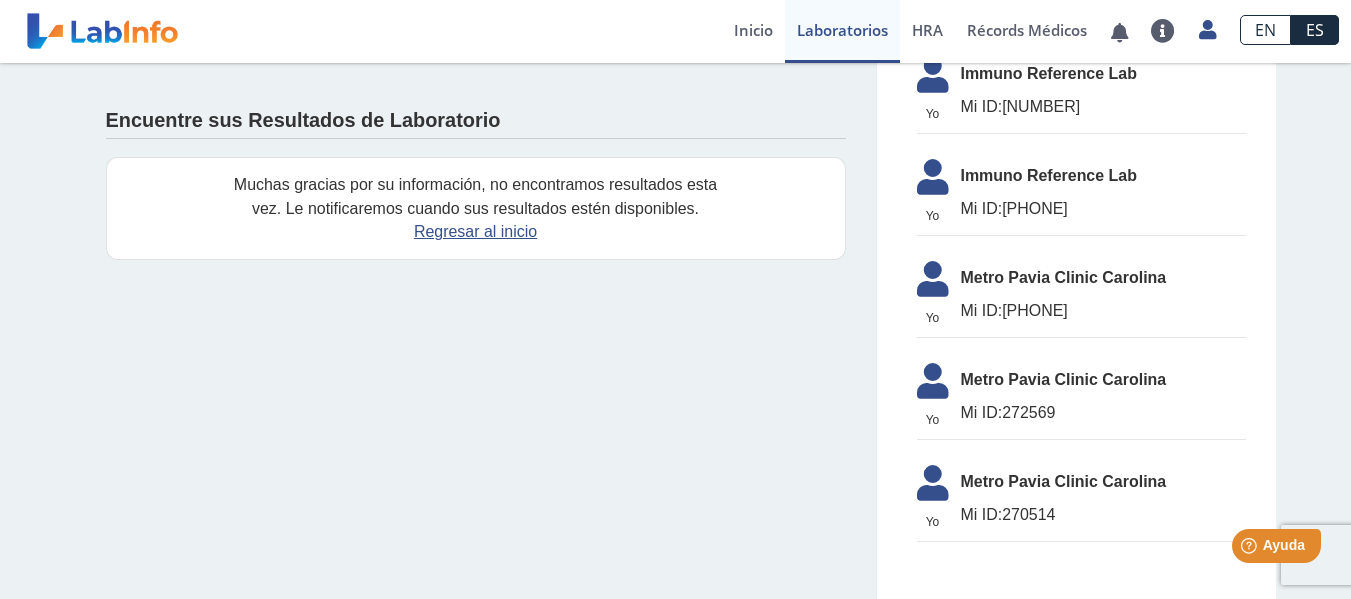 click 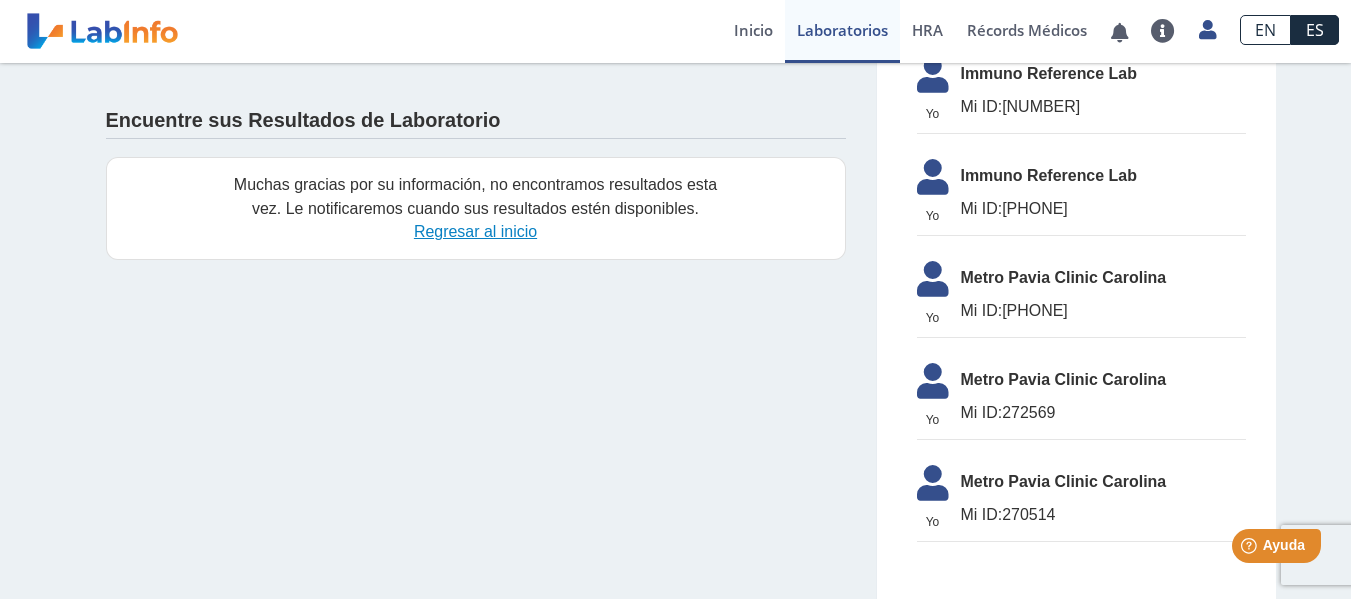 click on "Regresar al inicio" 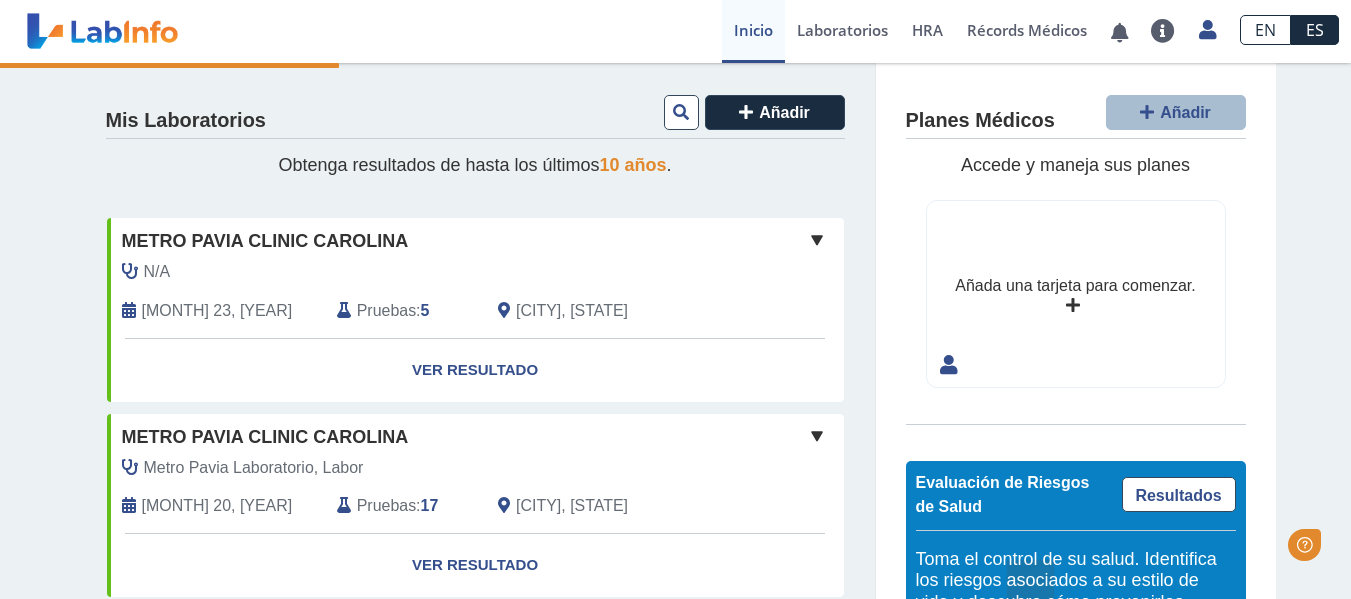 scroll, scrollTop: 0, scrollLeft: 0, axis: both 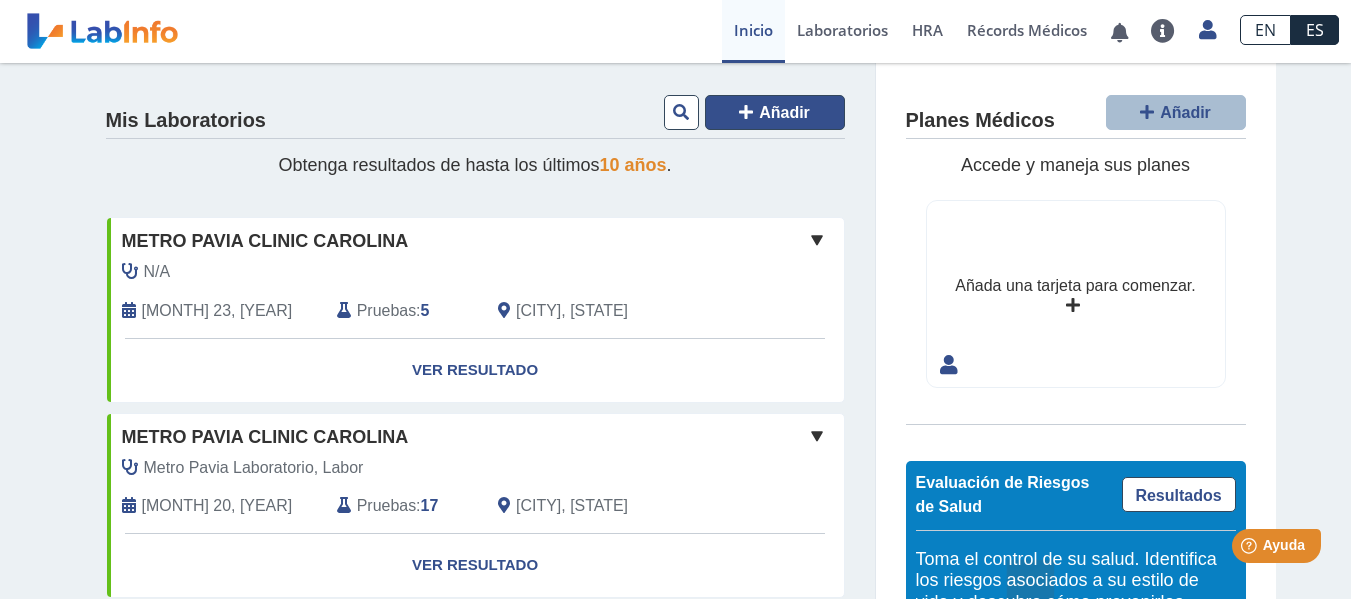 click on "Añadir" 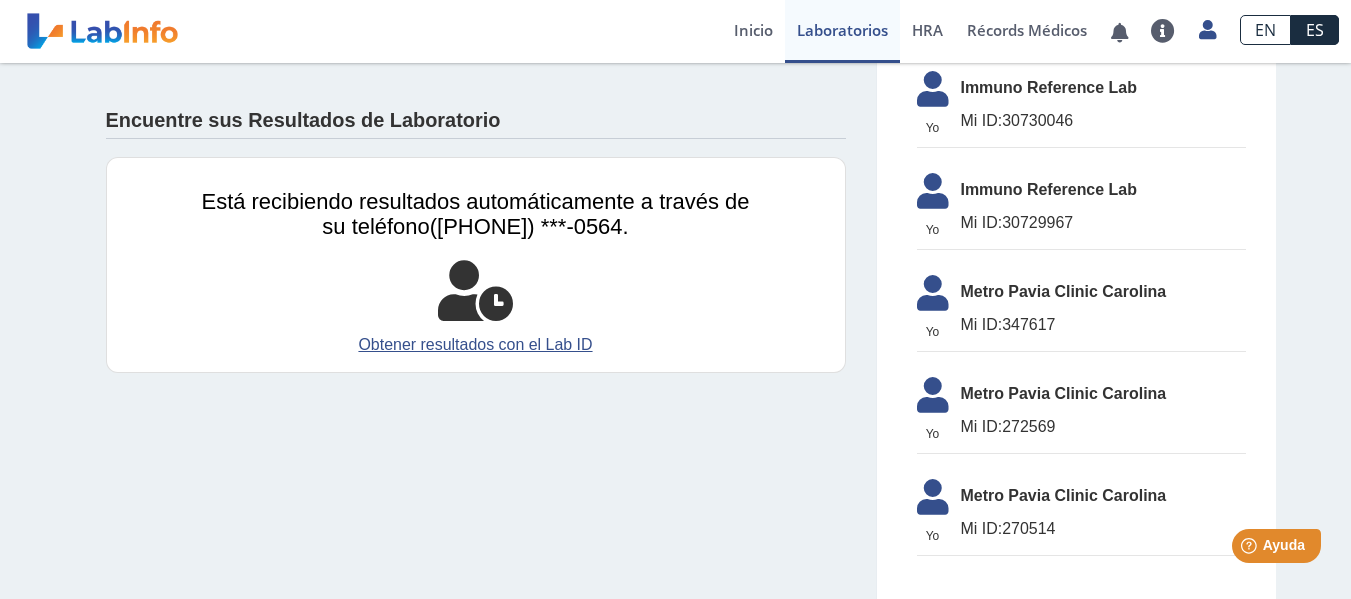 scroll, scrollTop: 1627, scrollLeft: 0, axis: vertical 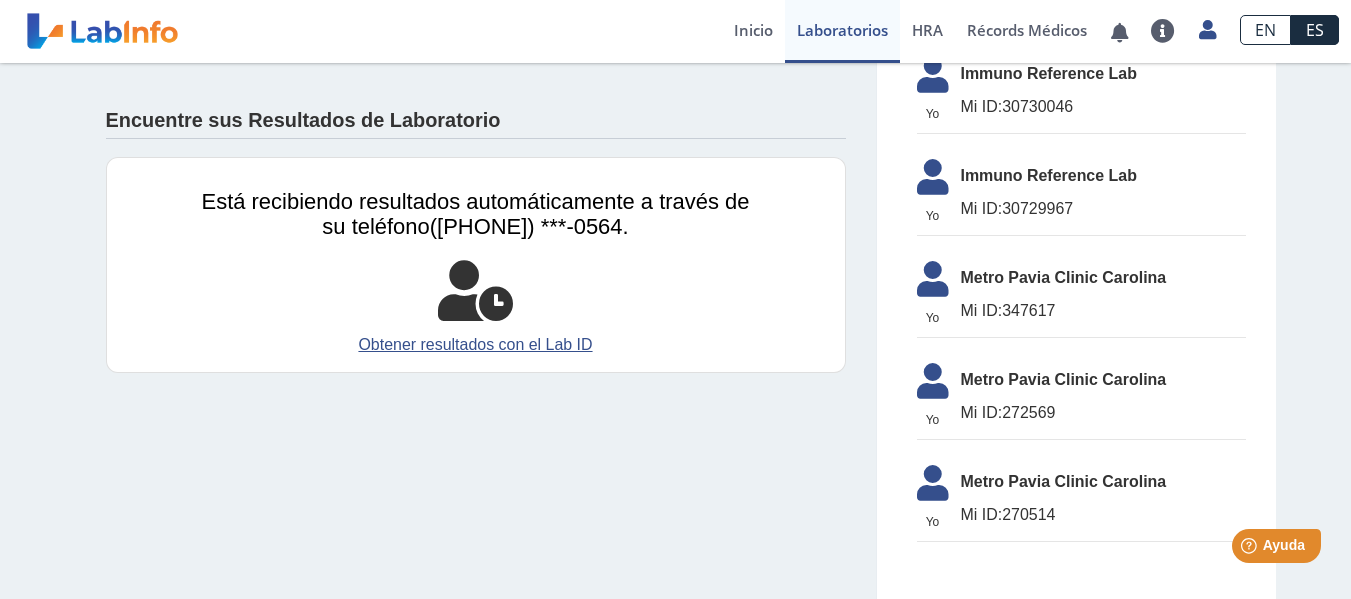 click on "Metro Pavia Clinic Carolina" 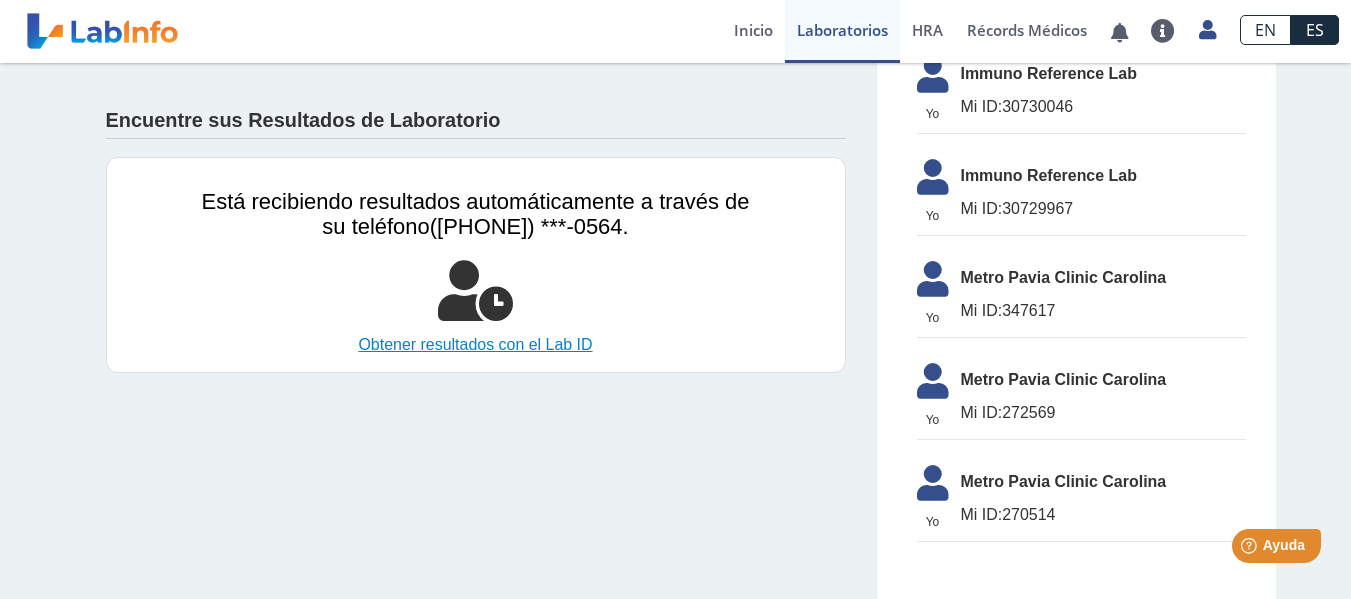 click on "Obtener resultados con el Lab ID" 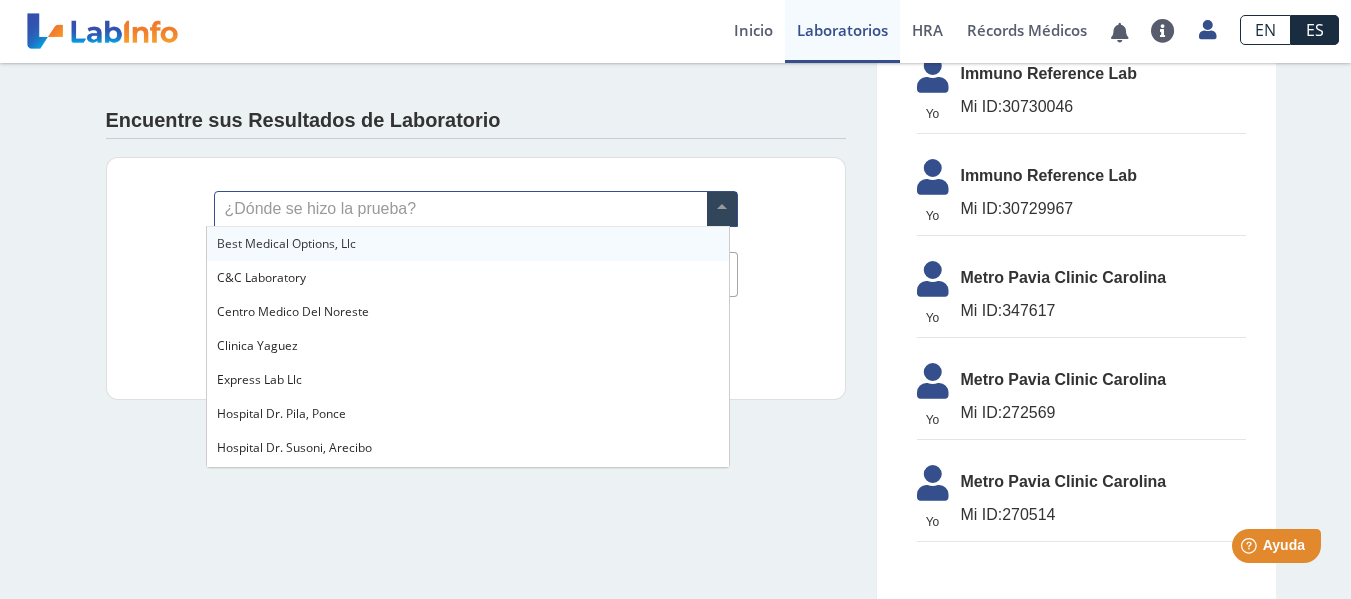 click at bounding box center [722, 209] 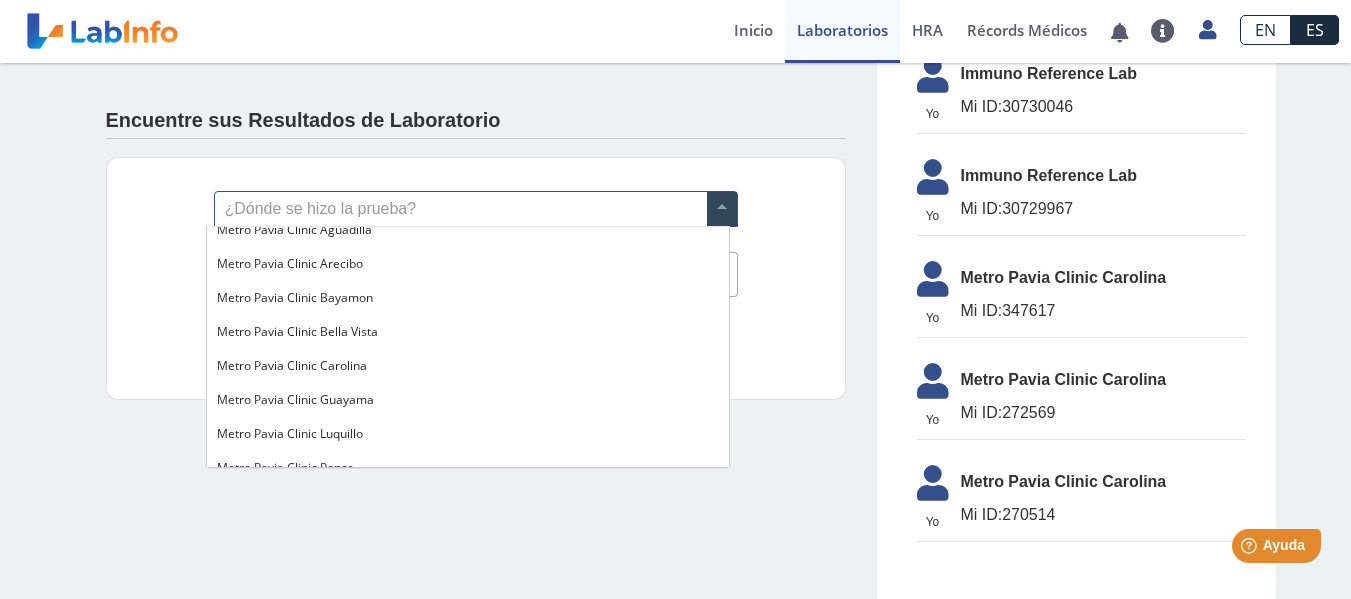 scroll, scrollTop: 1507, scrollLeft: 0, axis: vertical 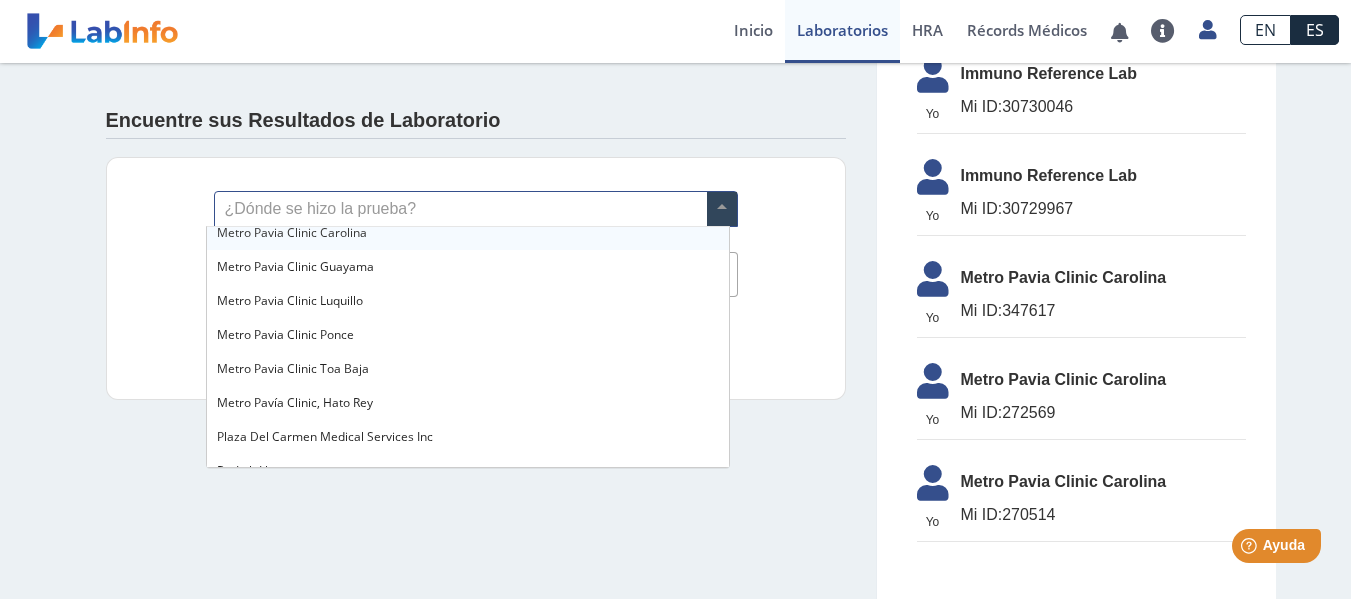click on "Metro Pavia Clinic Carolina" at bounding box center (292, 232) 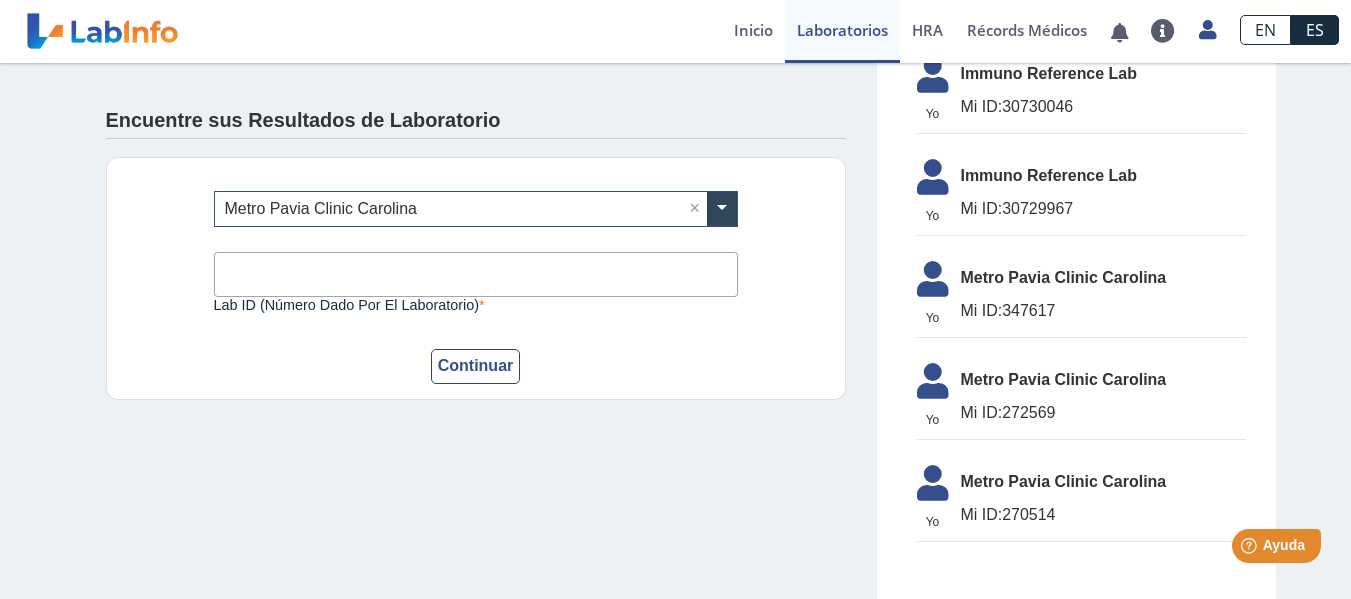 click on "Lab ID (número dado por el laboratorio)" at bounding box center [476, 274] 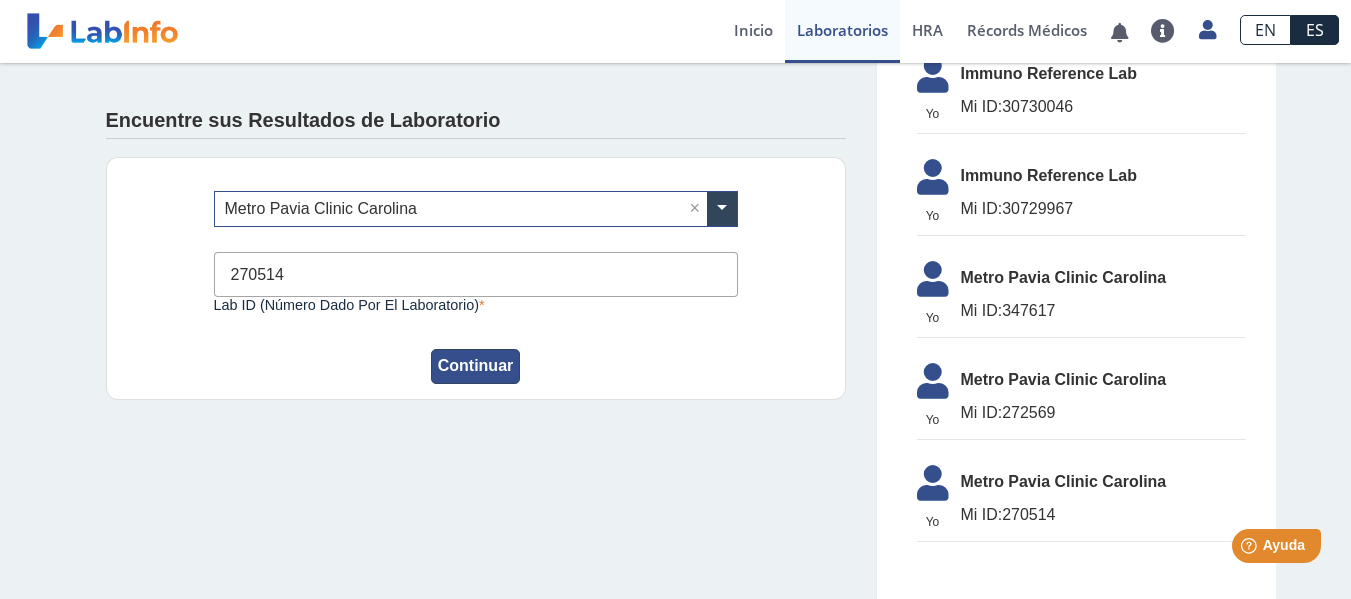 type on "270514" 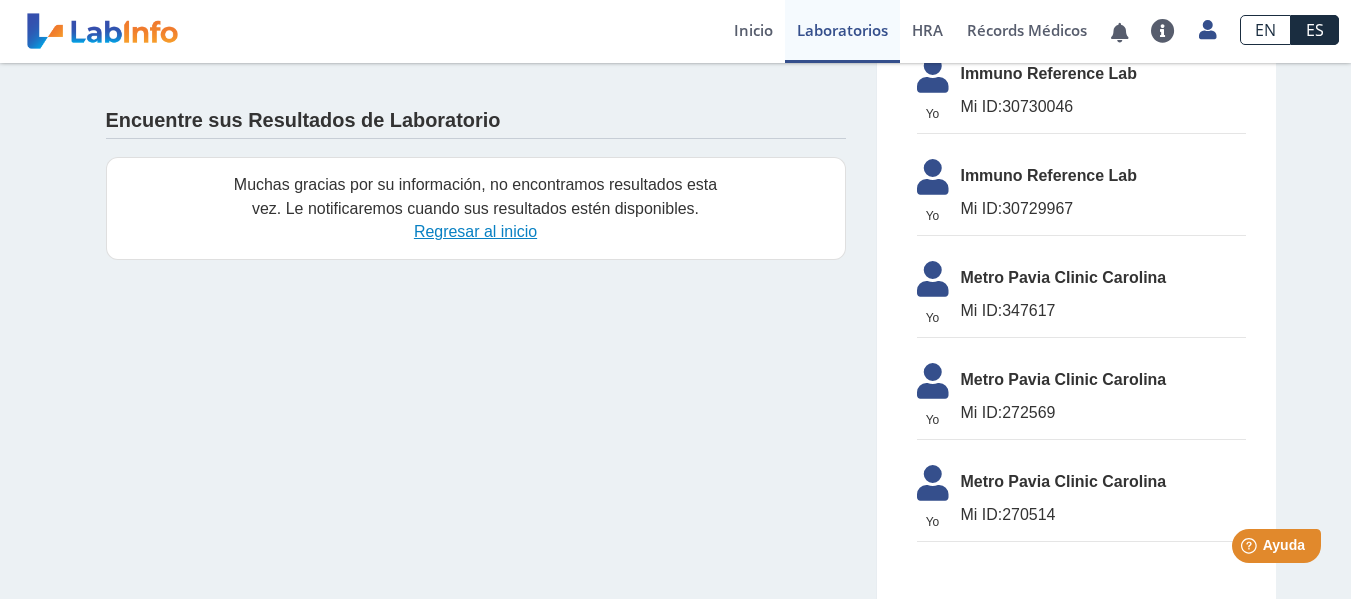 click on "Regresar al inicio" 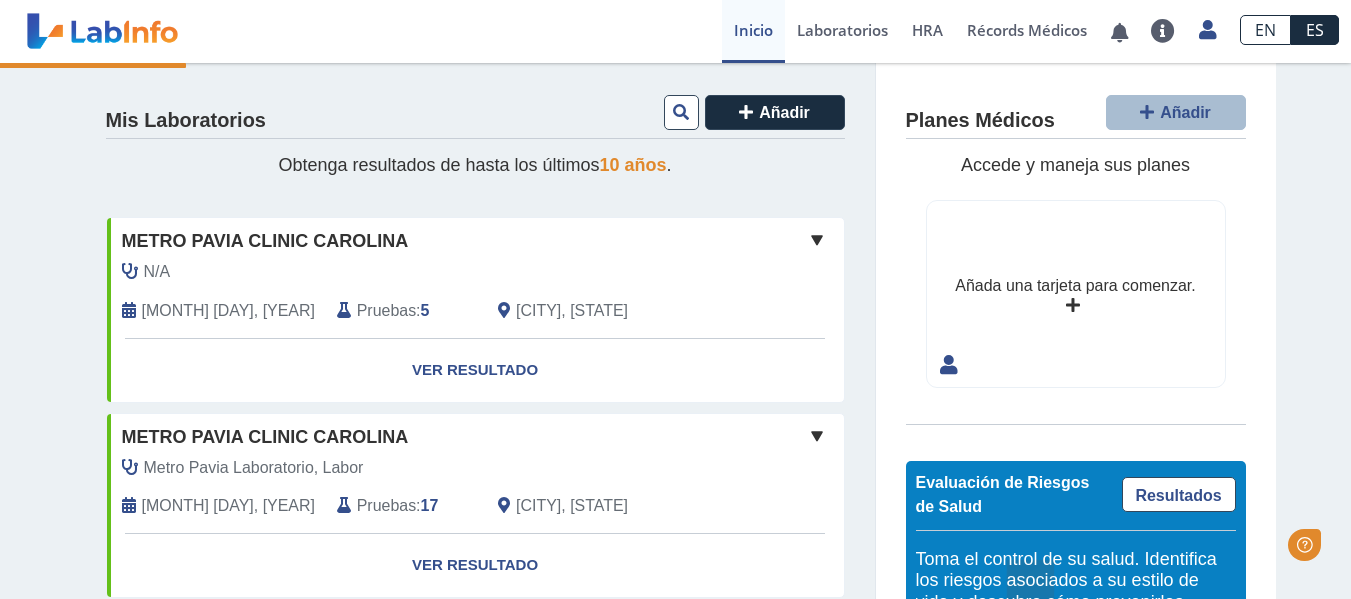 scroll, scrollTop: 0, scrollLeft: 0, axis: both 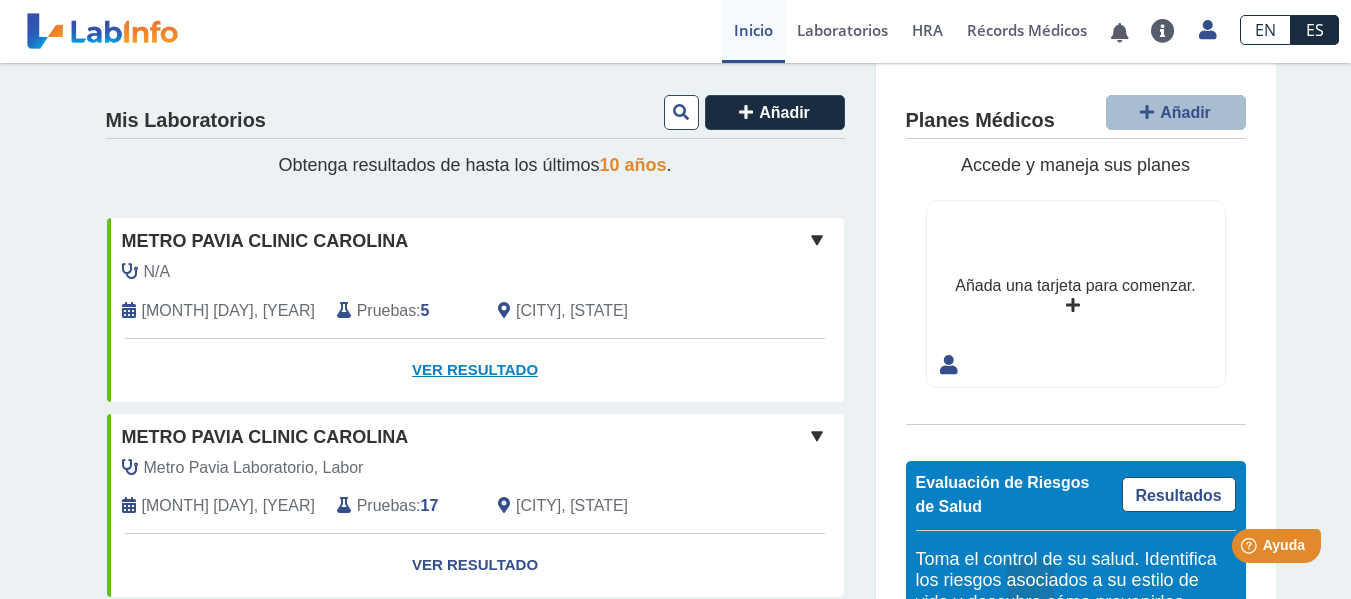 click on "Ver Resultado" 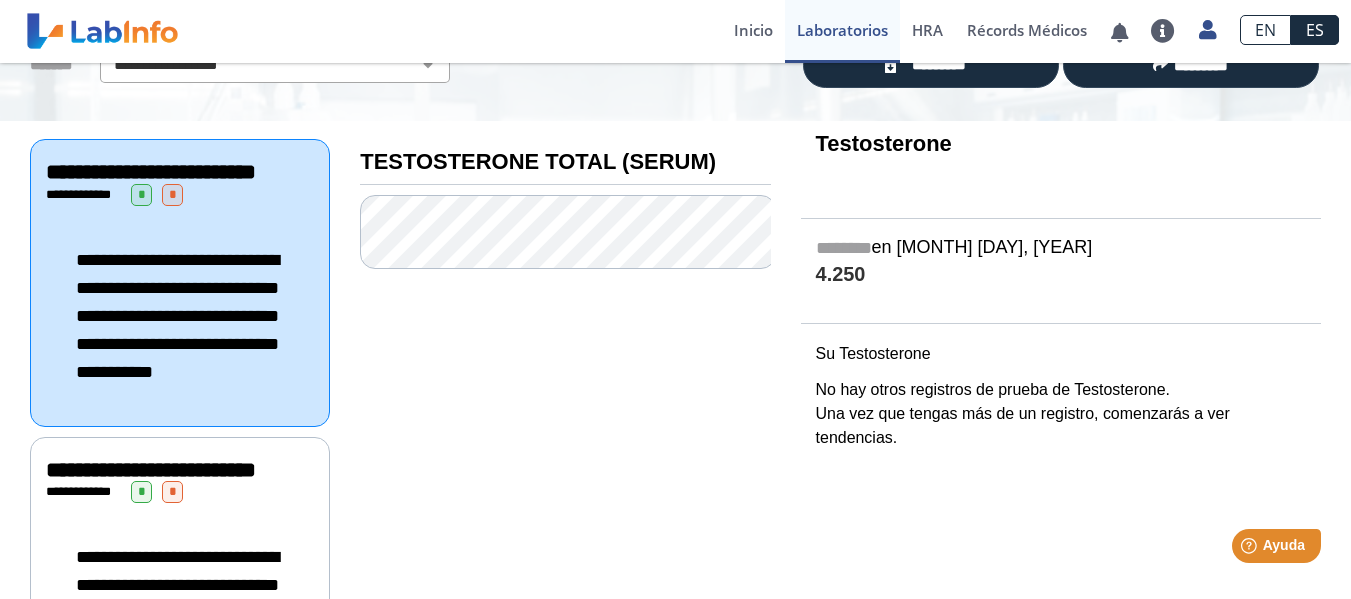 scroll, scrollTop: 213, scrollLeft: 0, axis: vertical 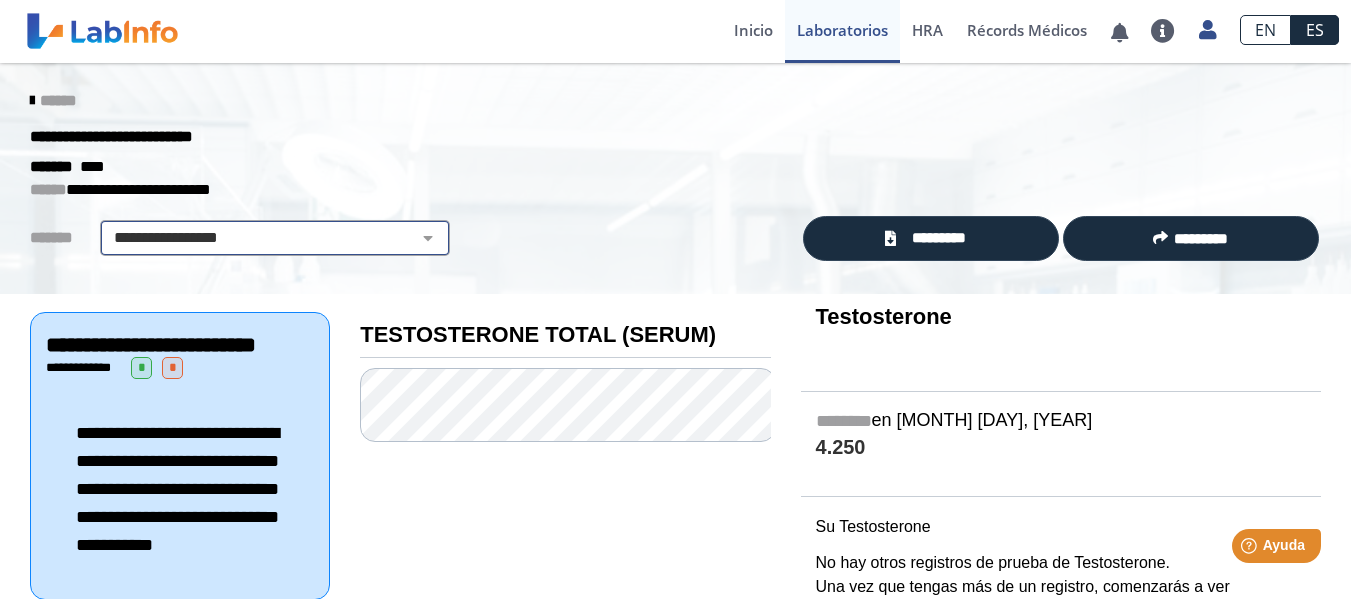 click on "**********" 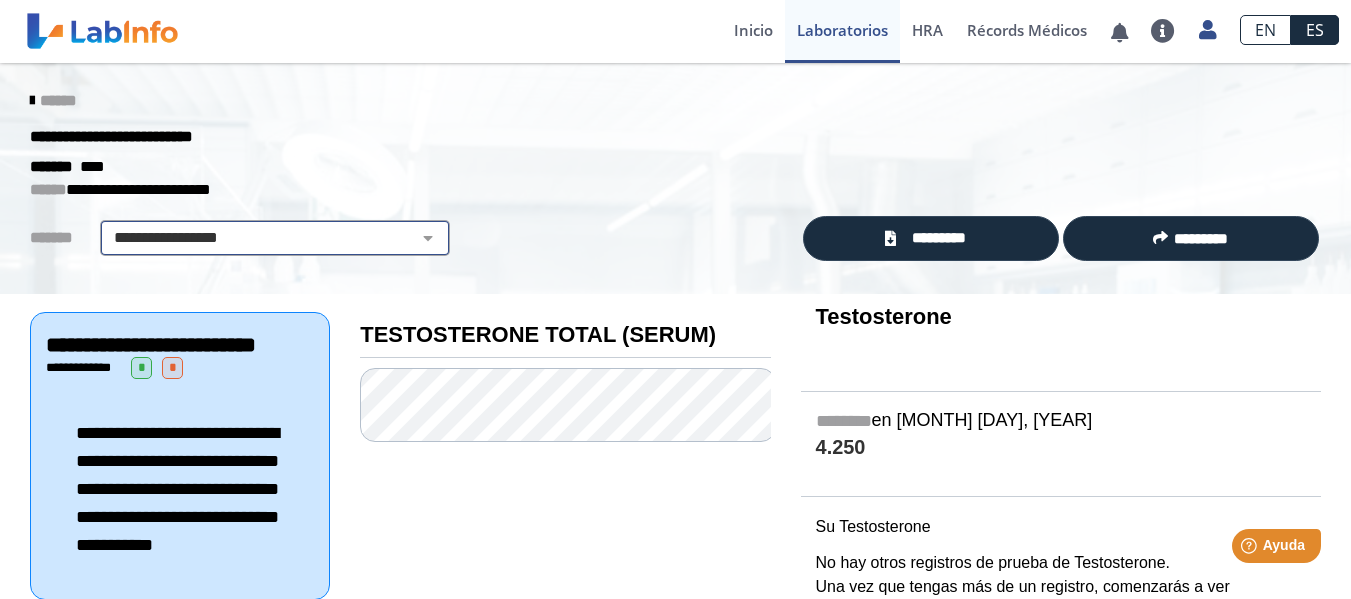 select on "**********" 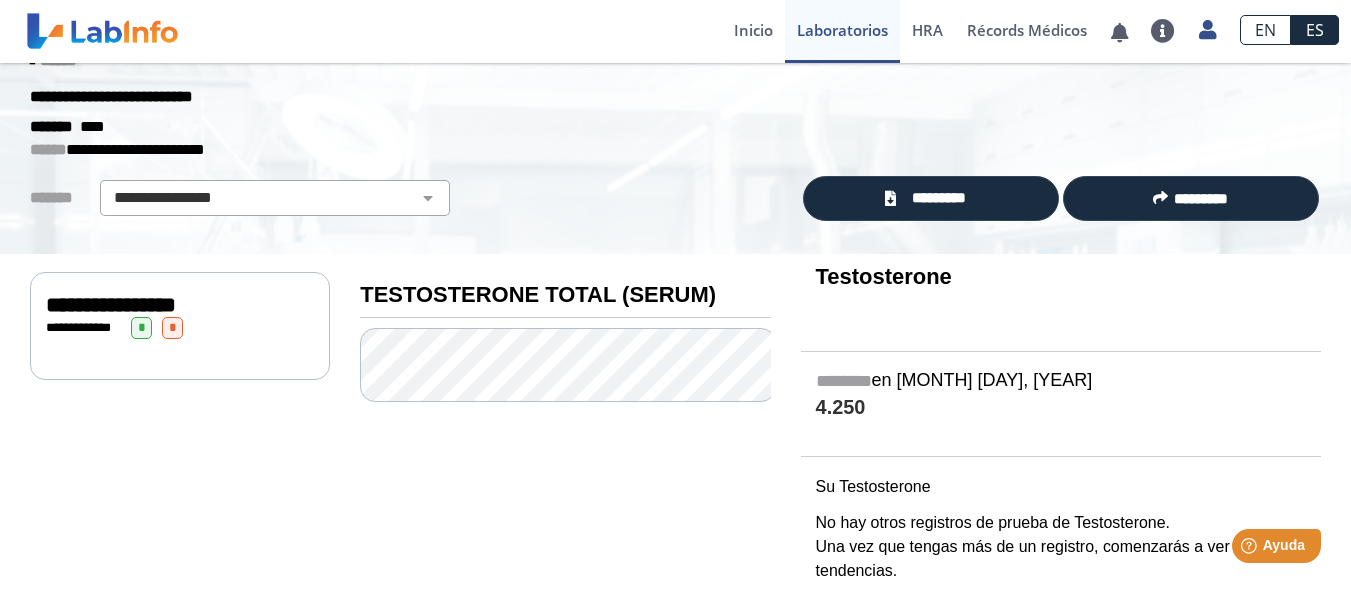scroll, scrollTop: 62, scrollLeft: 0, axis: vertical 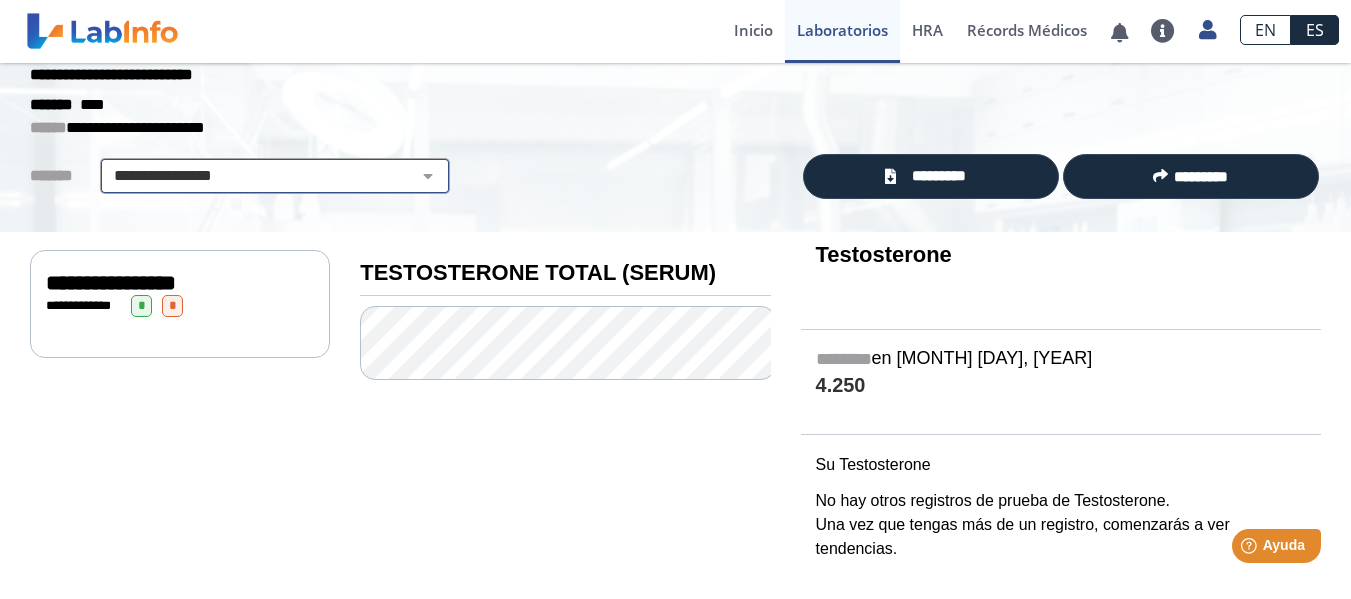 click on "**********" 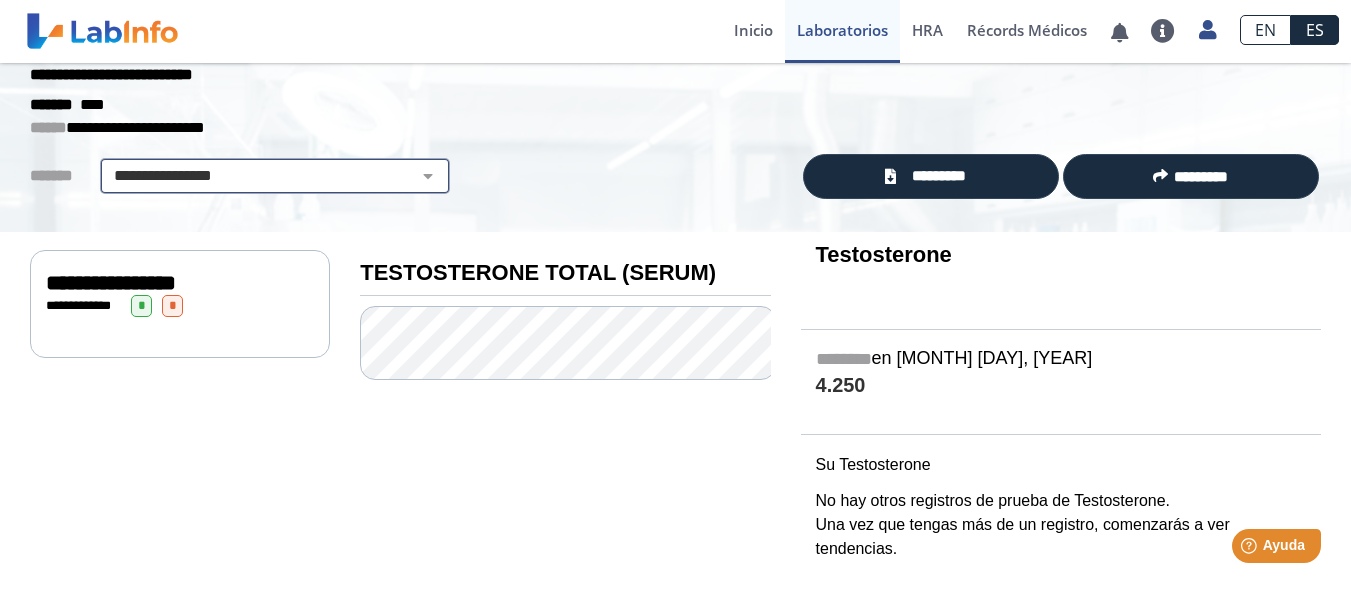 select 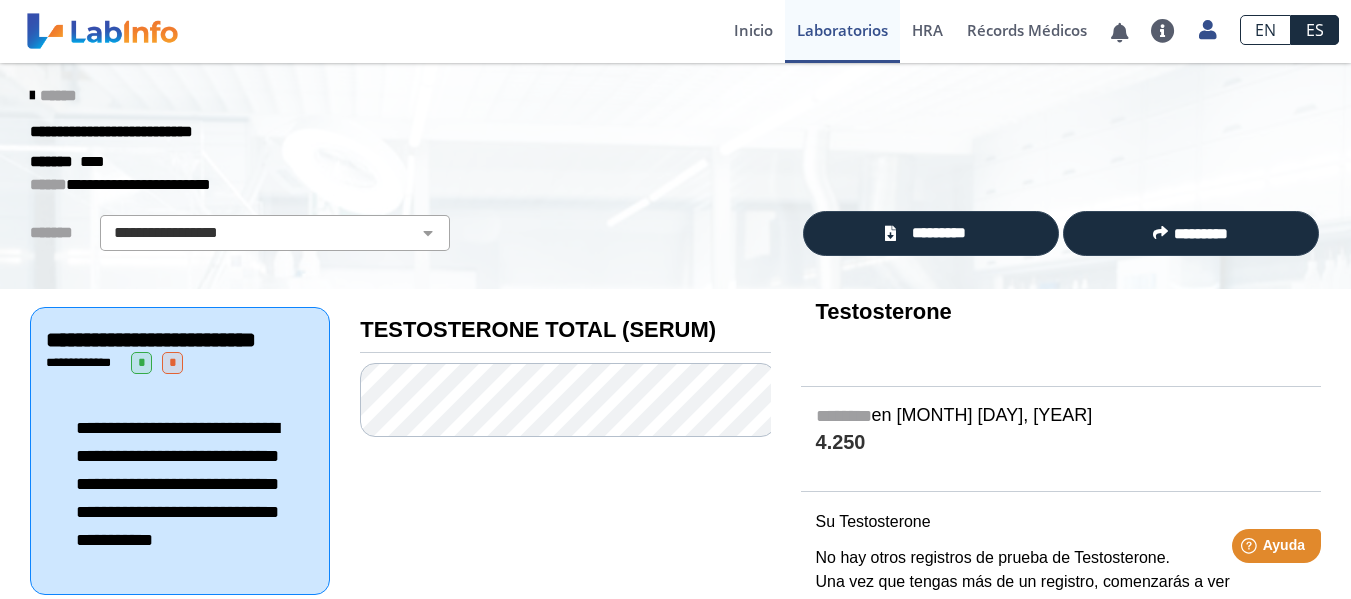 scroll, scrollTop: 0, scrollLeft: 0, axis: both 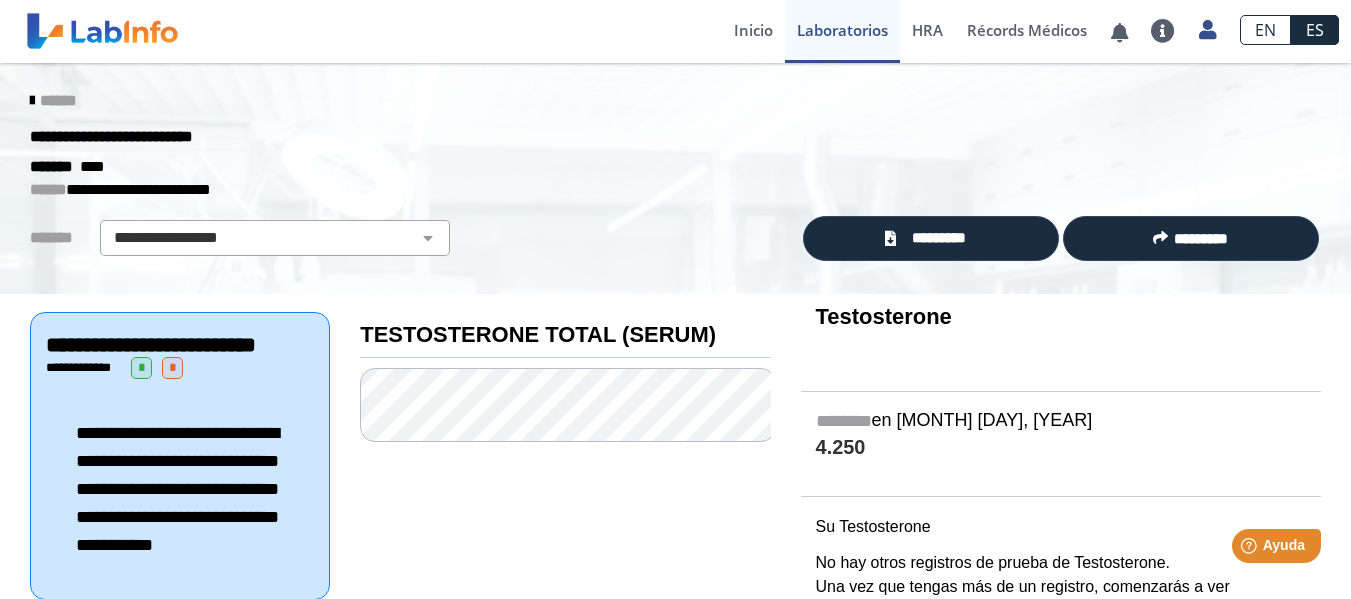 click on "******" 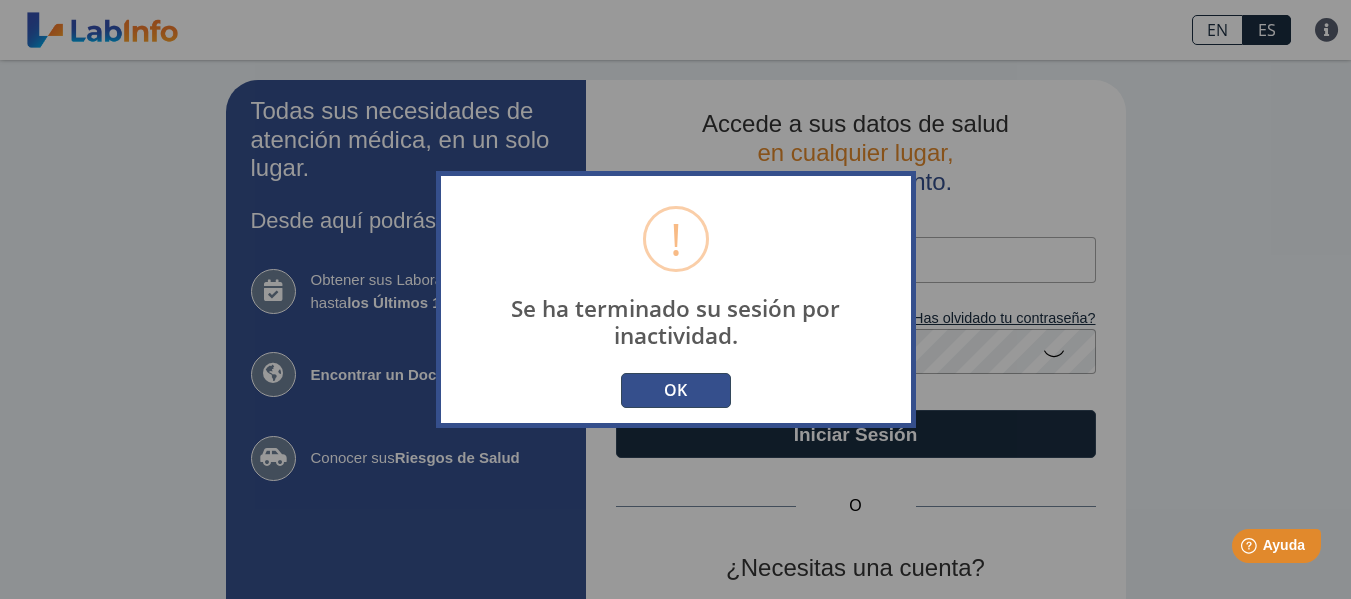 click on "OK" at bounding box center (676, 390) 